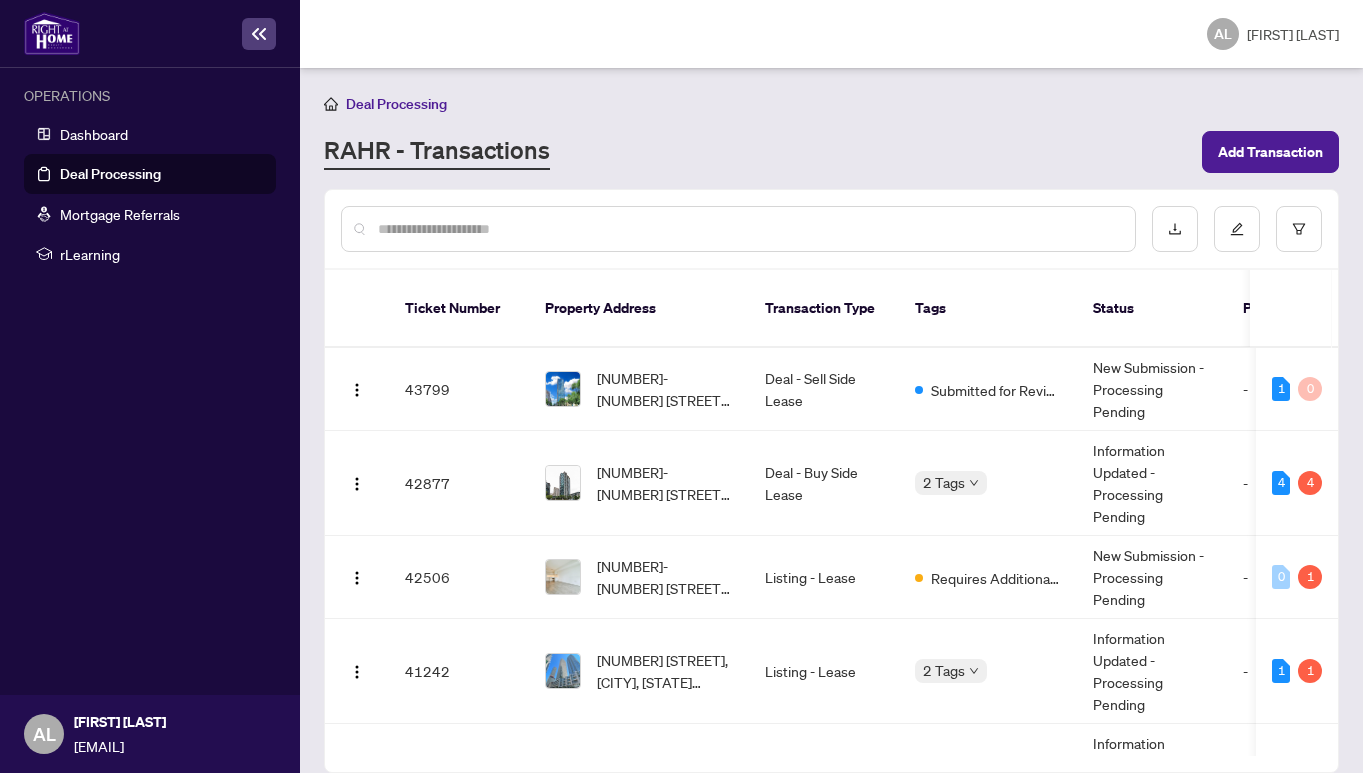 scroll, scrollTop: 0, scrollLeft: 0, axis: both 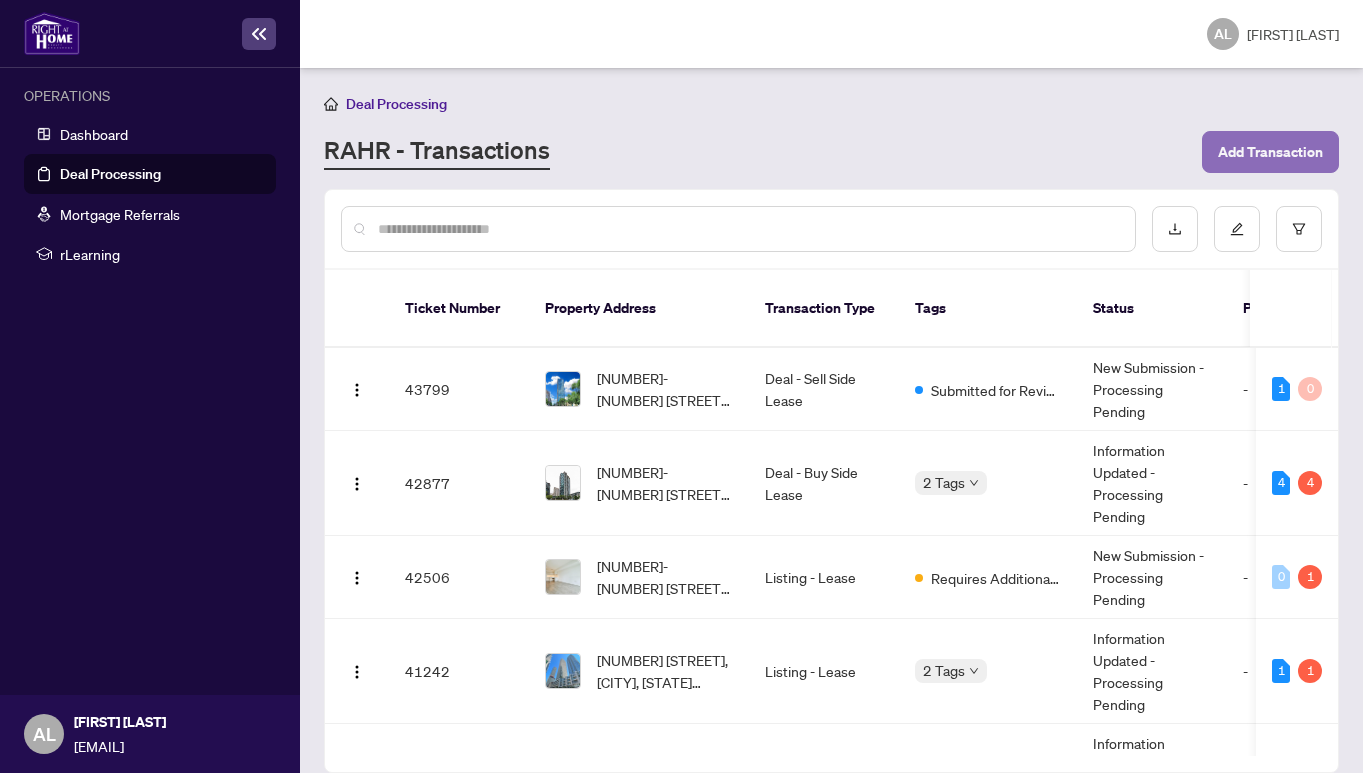 click on "Add Transaction" at bounding box center [1270, 152] 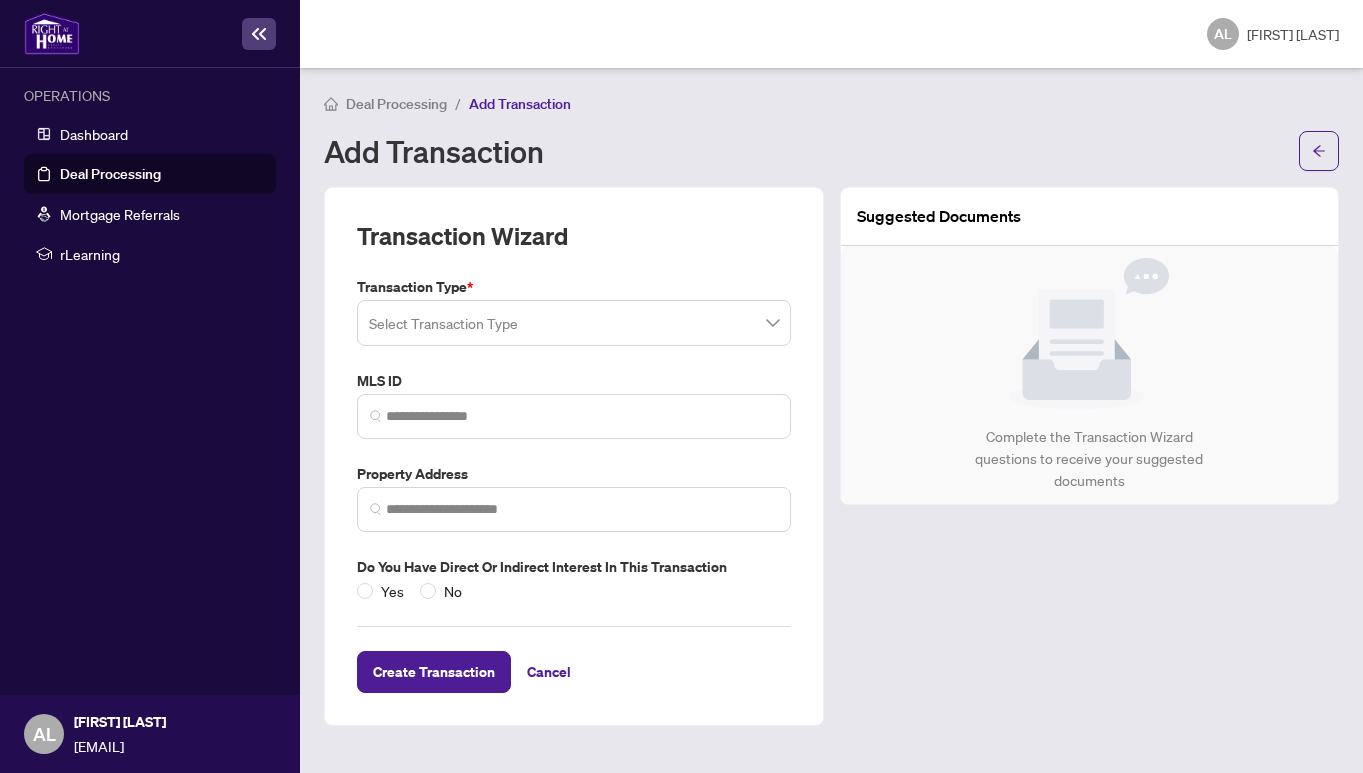 click at bounding box center (574, 323) 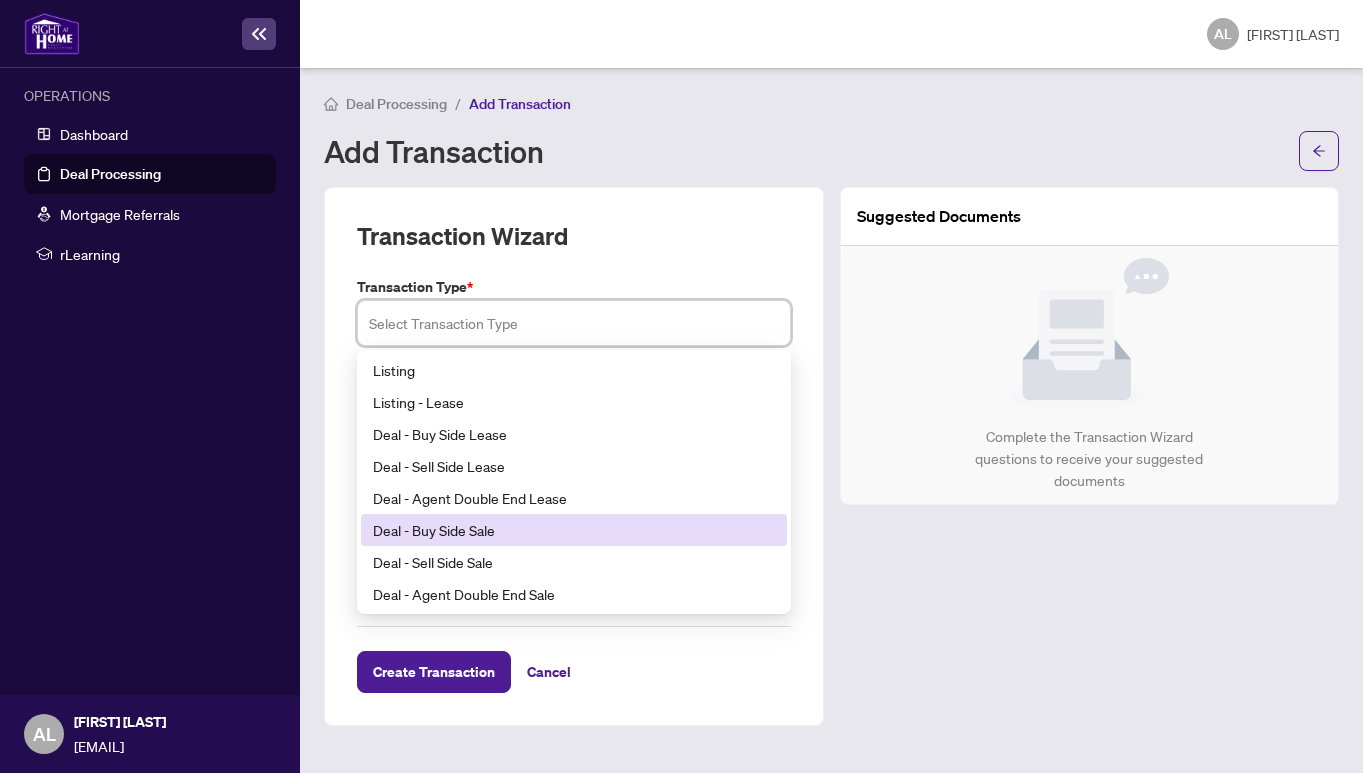 click on "Deal - Buy Side Sale" at bounding box center (574, 530) 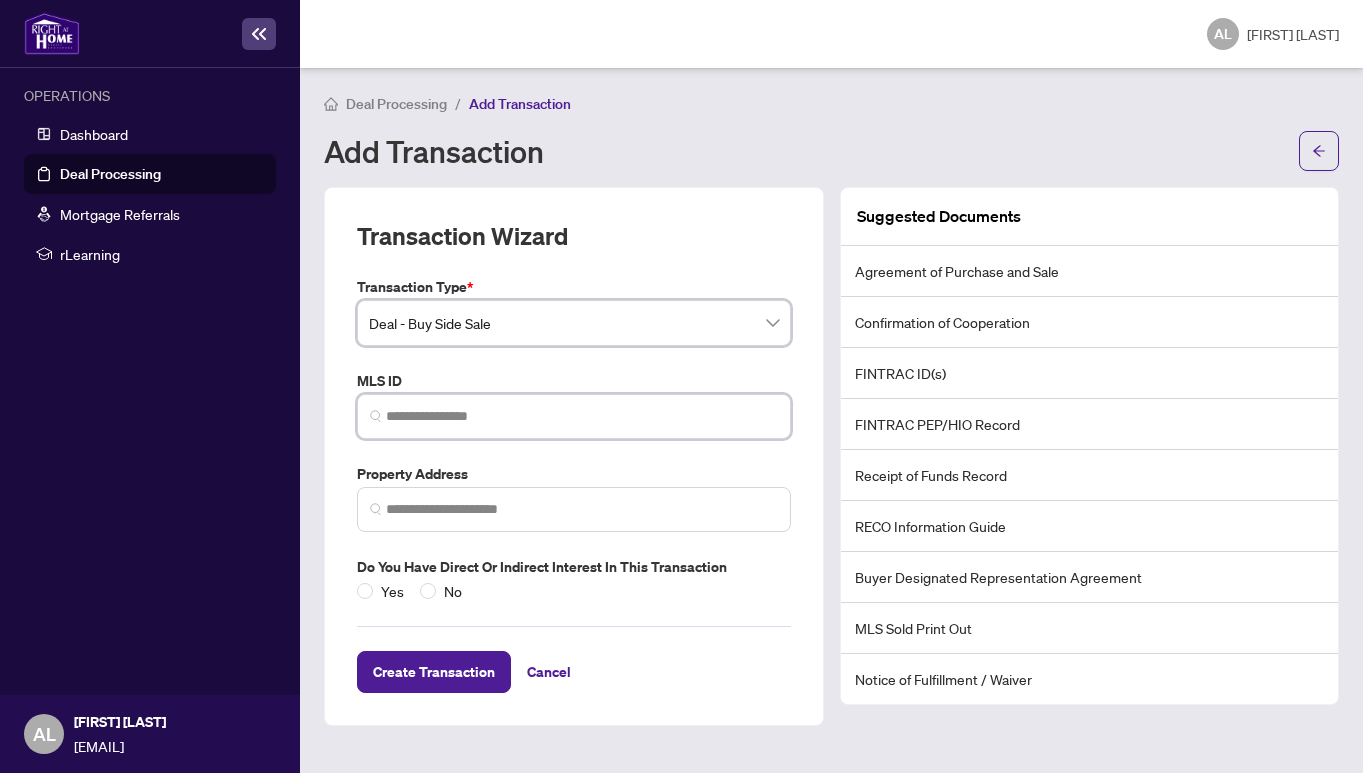 click at bounding box center [582, 416] 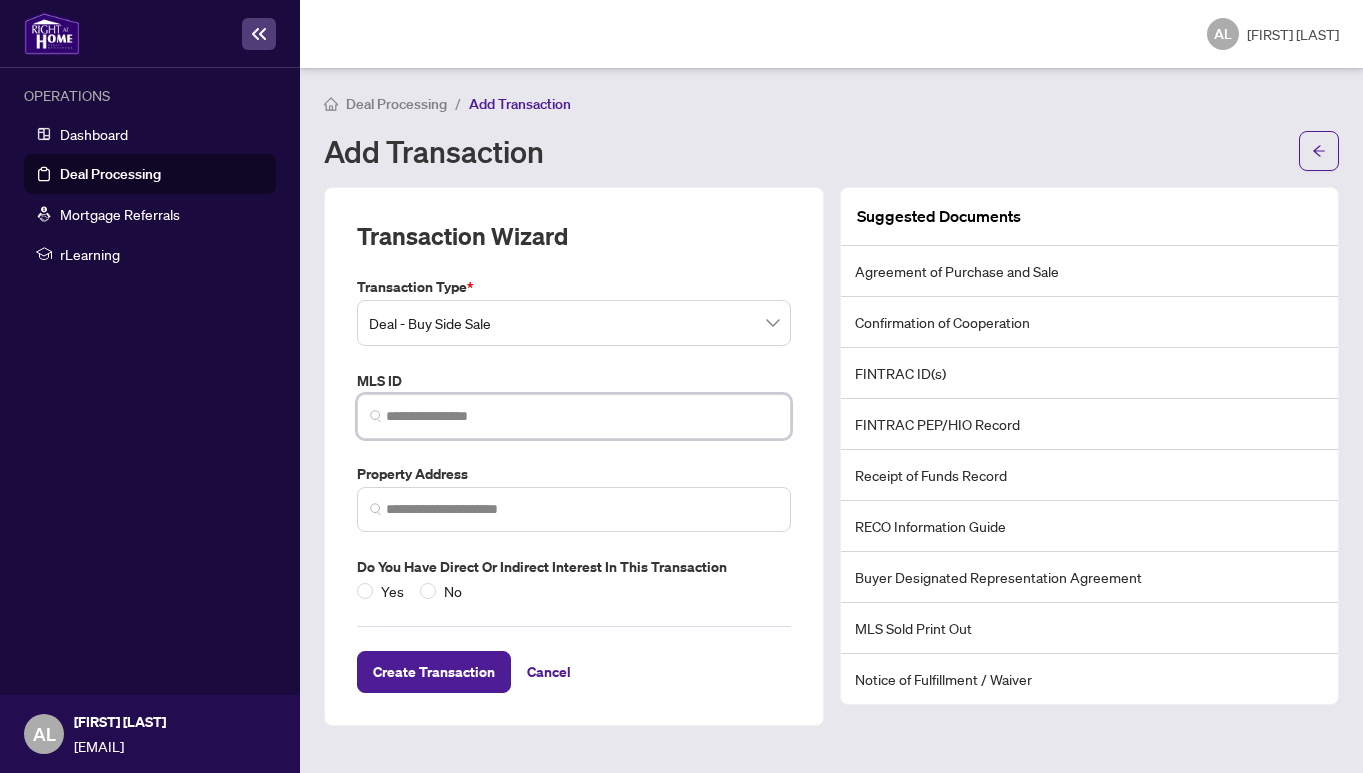 paste on "*********" 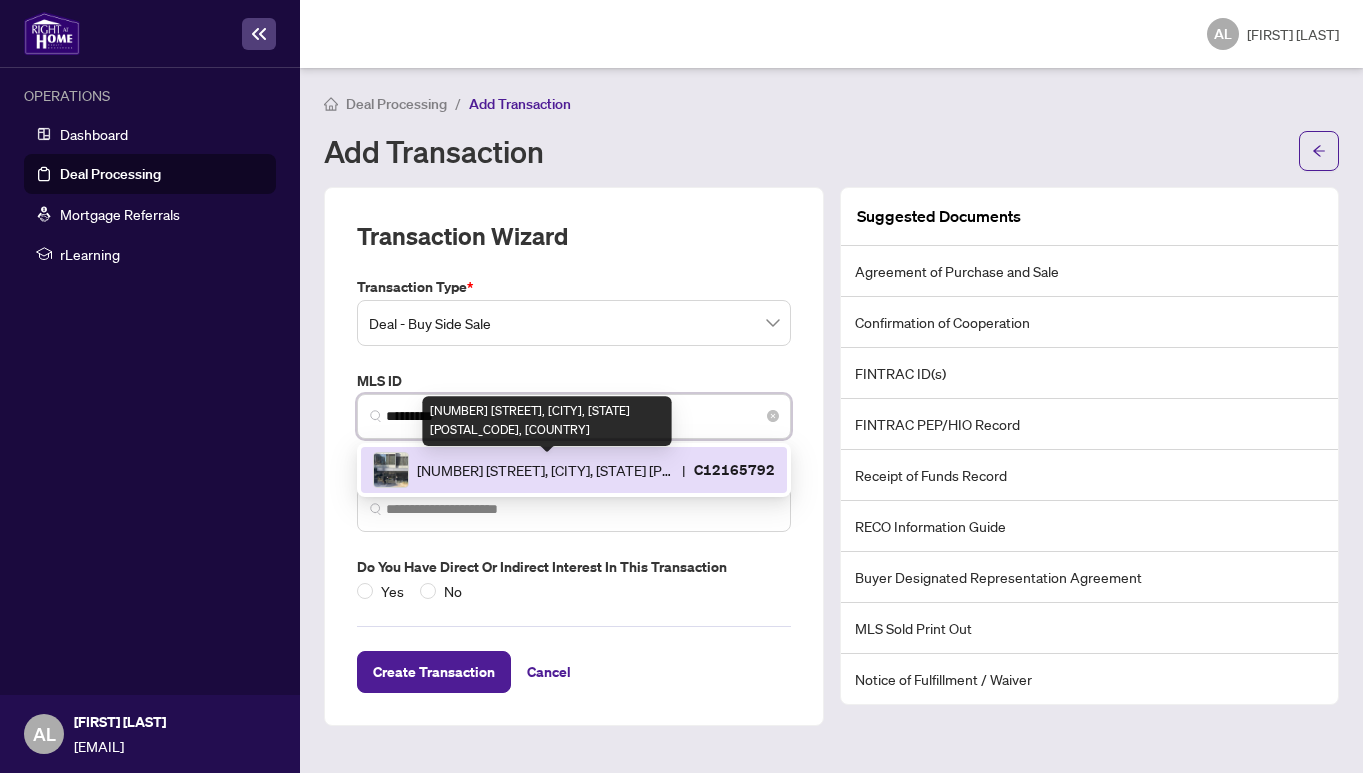 click on "[NUMBER] [STREET], [CITY], [STATE] [POSTAL_CODE], [COUNTRY]" at bounding box center [545, 470] 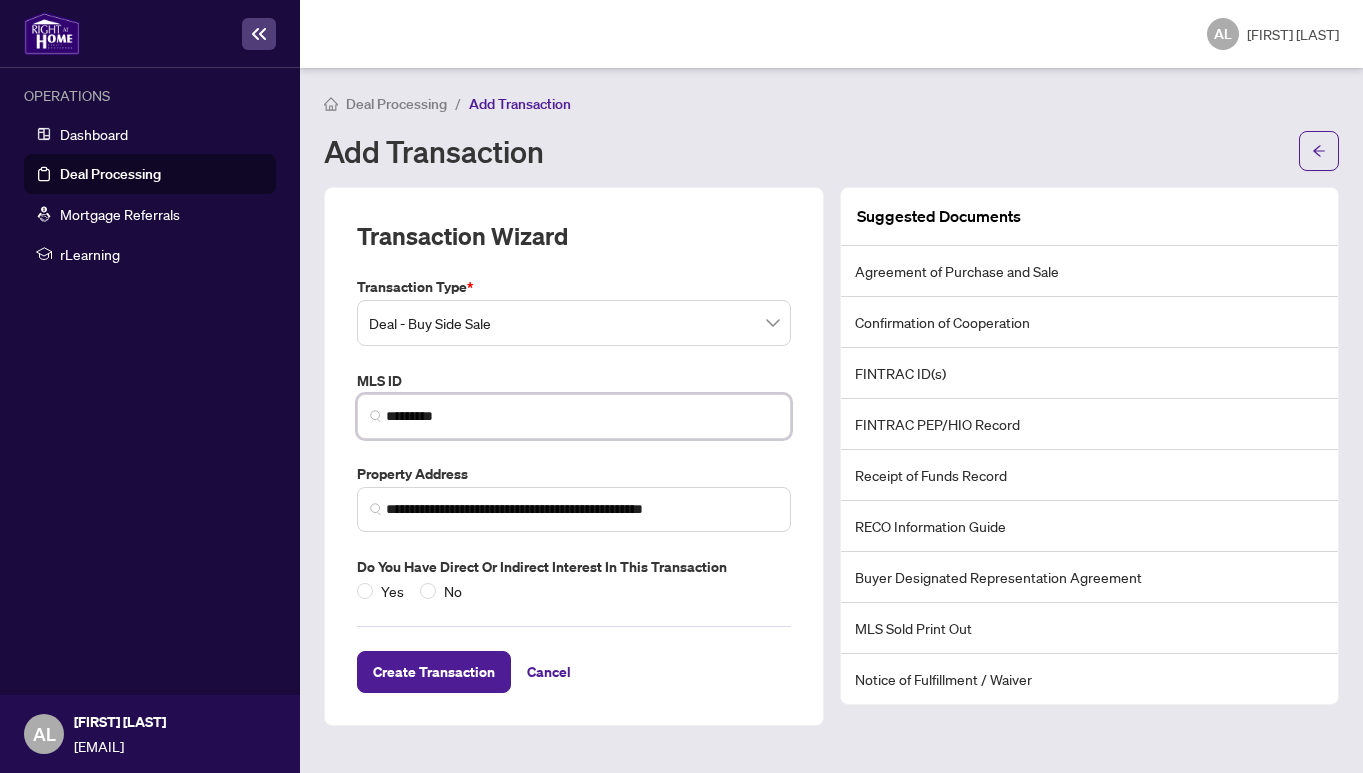 type on "*********" 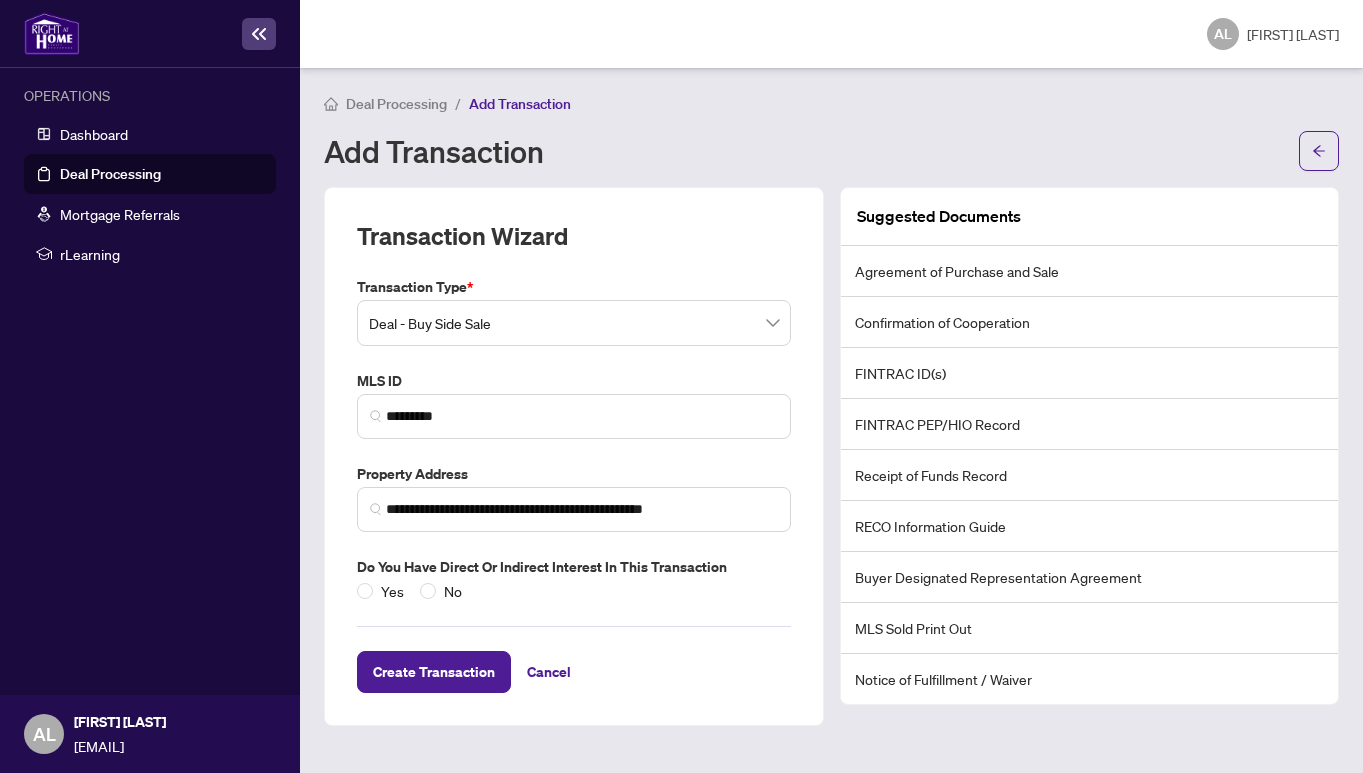 click on "**********" at bounding box center (574, 456) 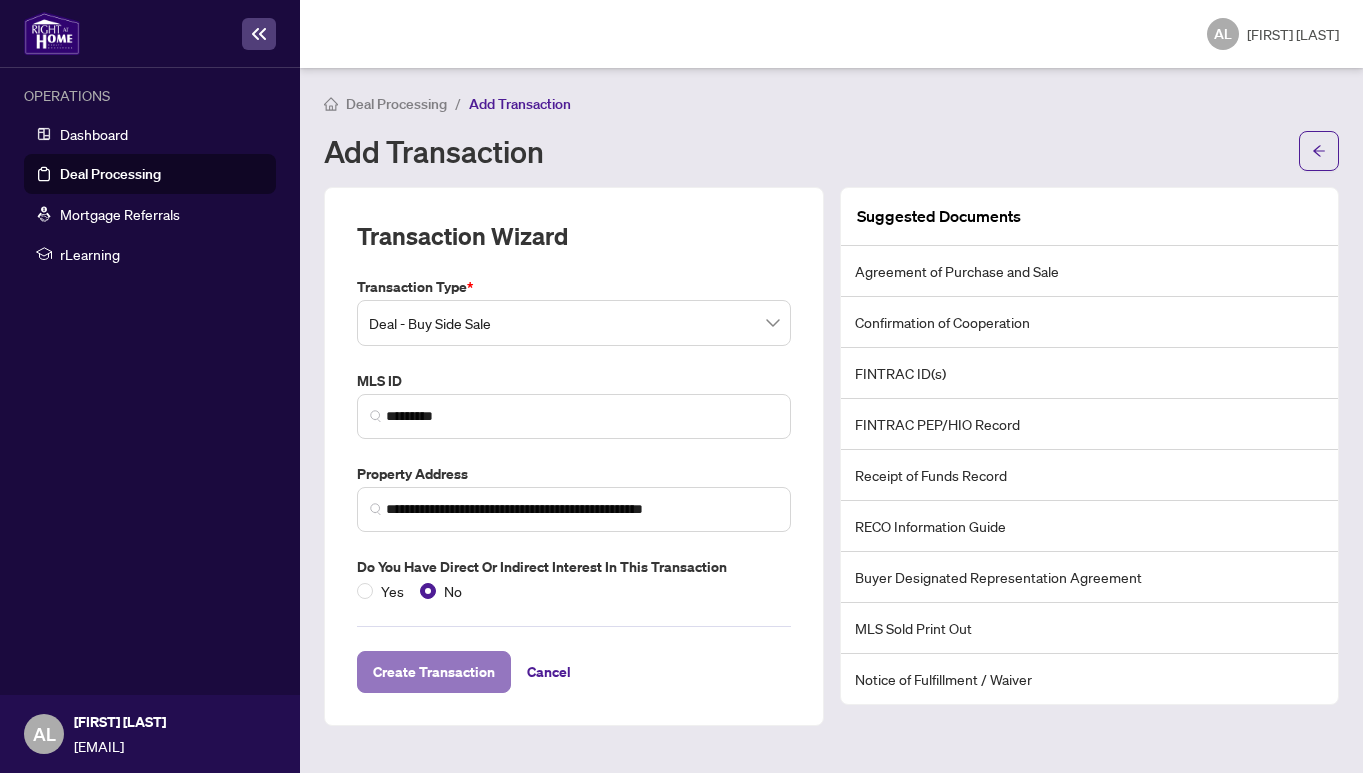 click on "Create Transaction" at bounding box center (434, 672) 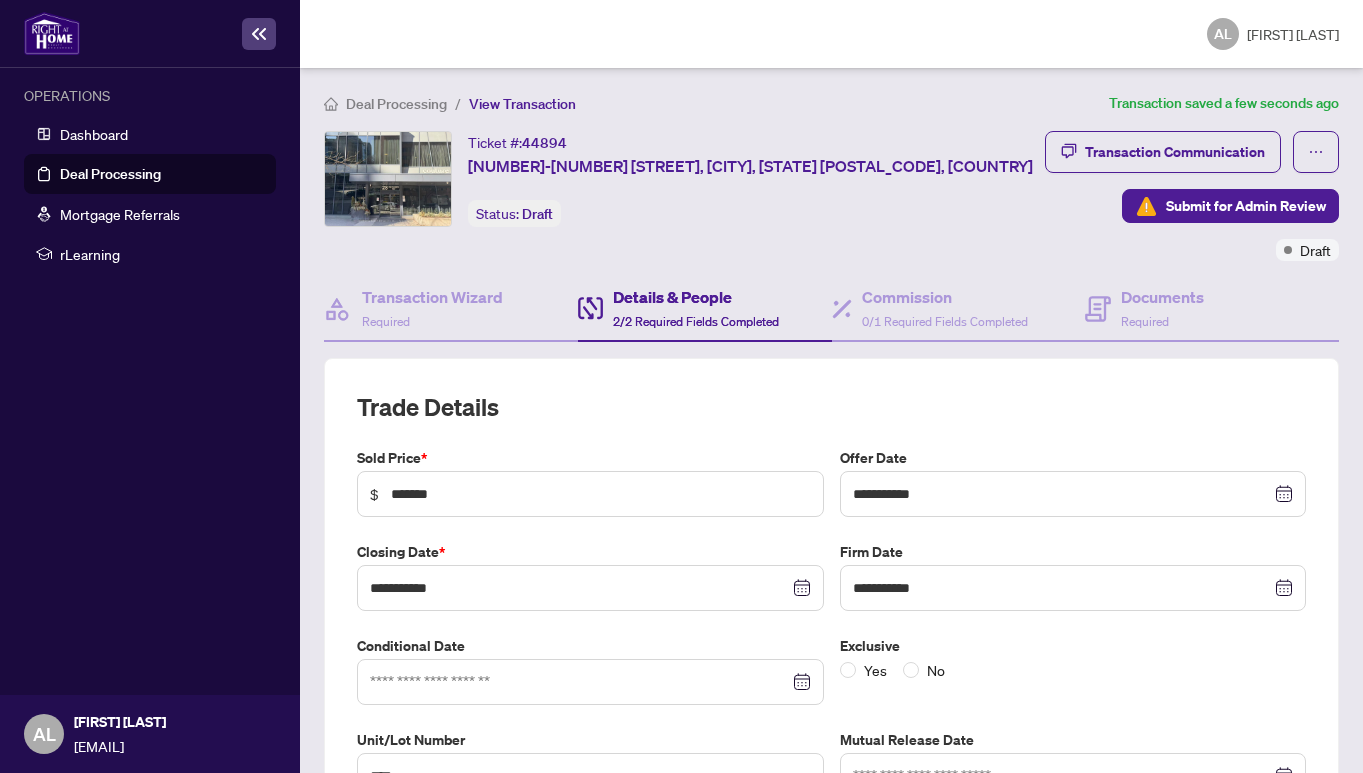 scroll, scrollTop: 162, scrollLeft: 0, axis: vertical 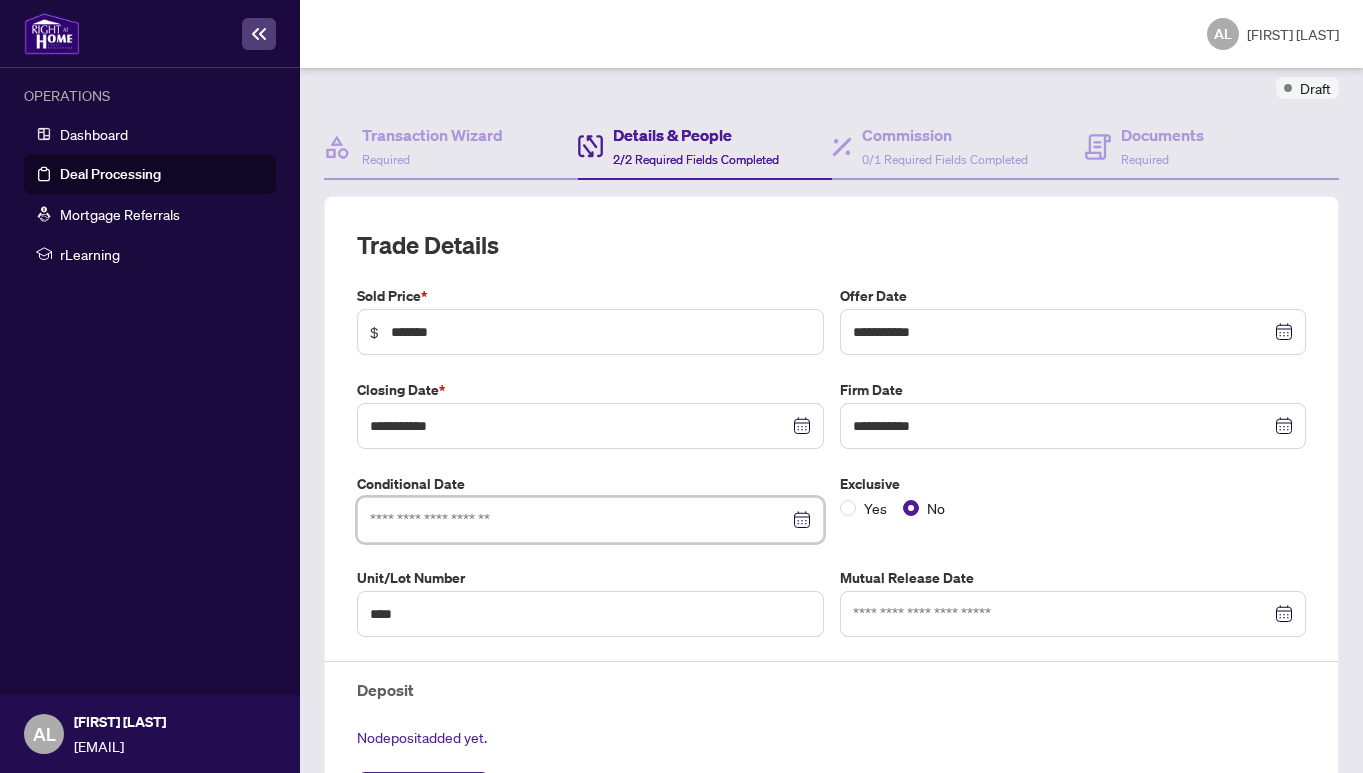 click at bounding box center [579, 520] 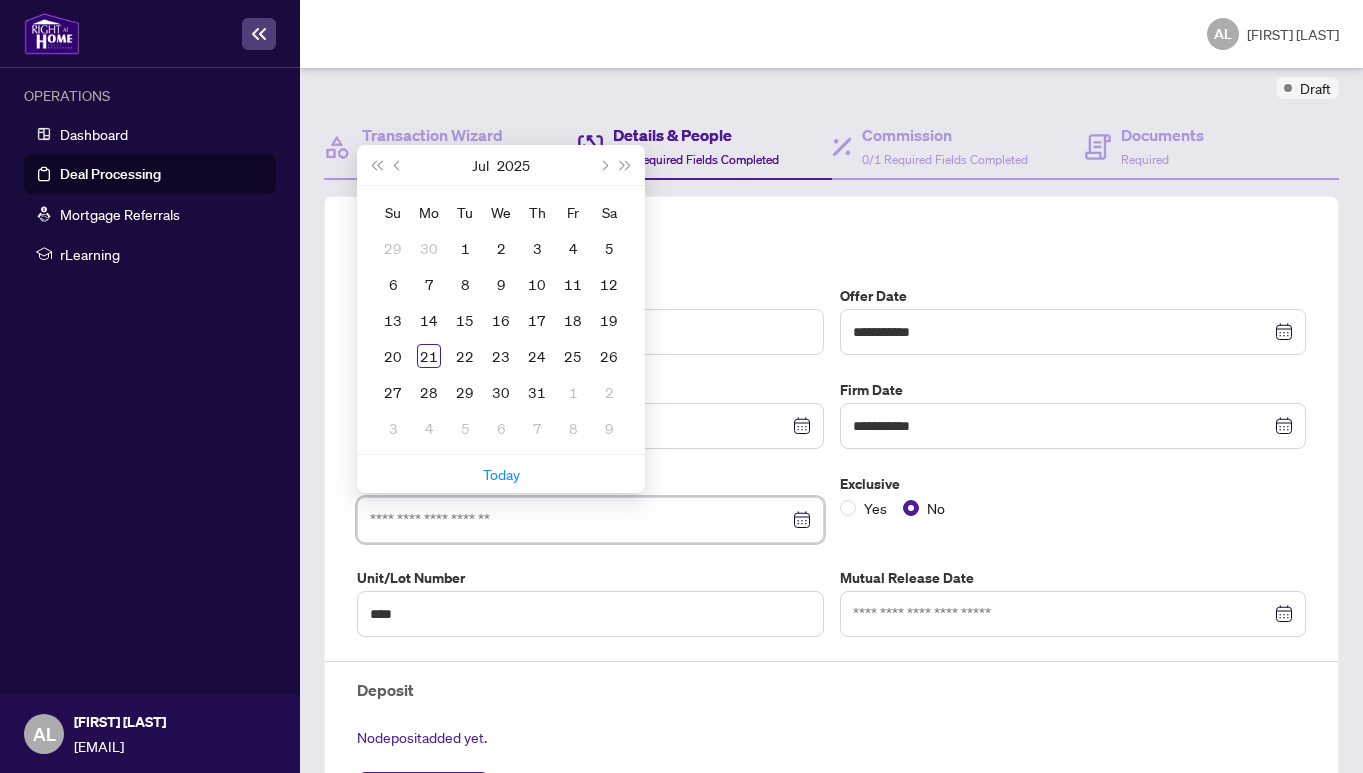 type on "**********" 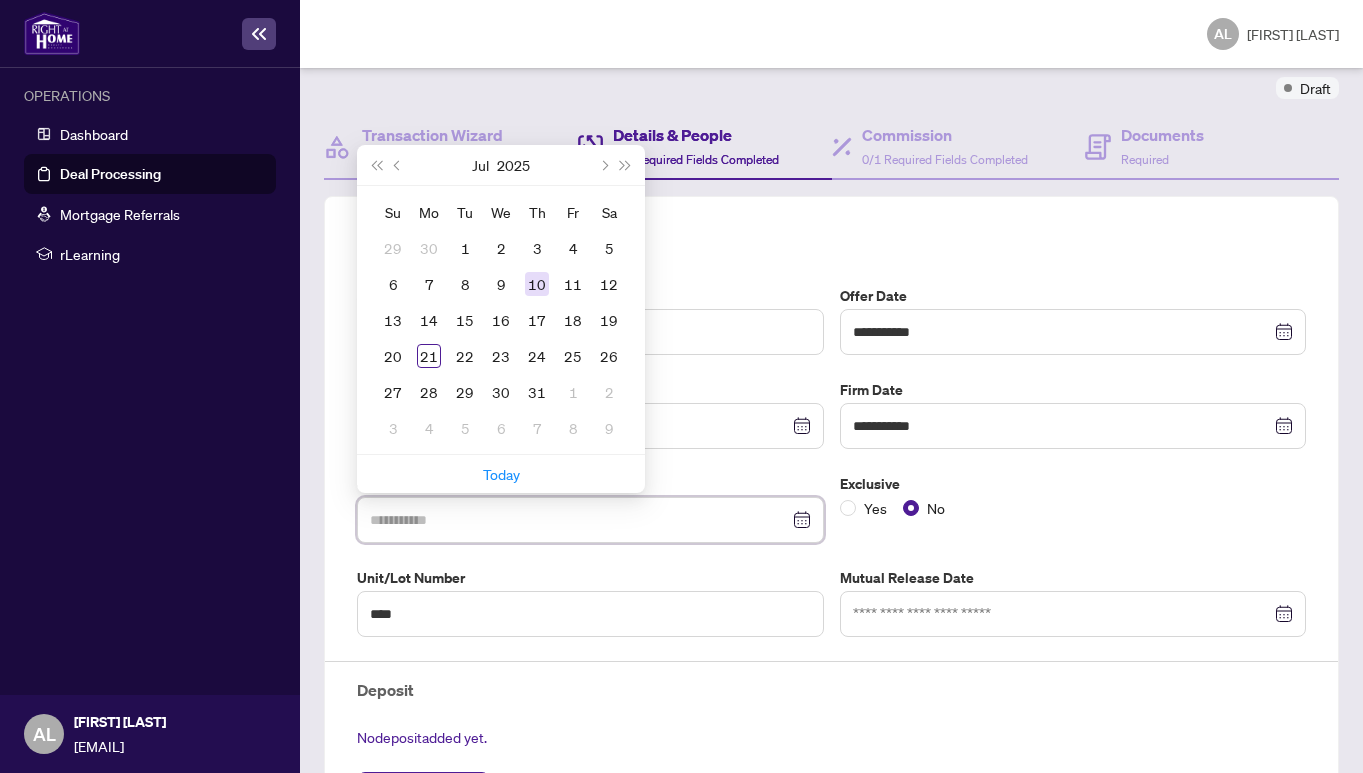 type on "**********" 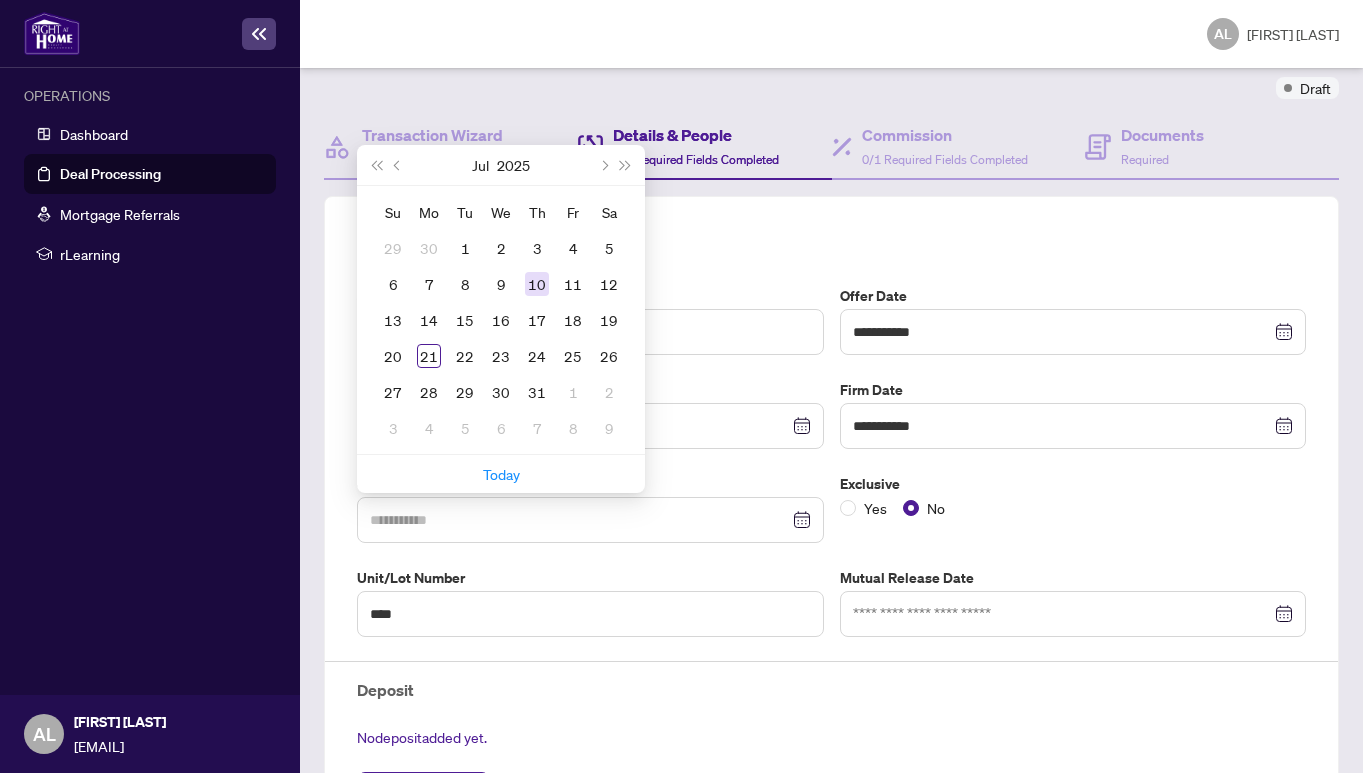 click on "10" at bounding box center (537, 284) 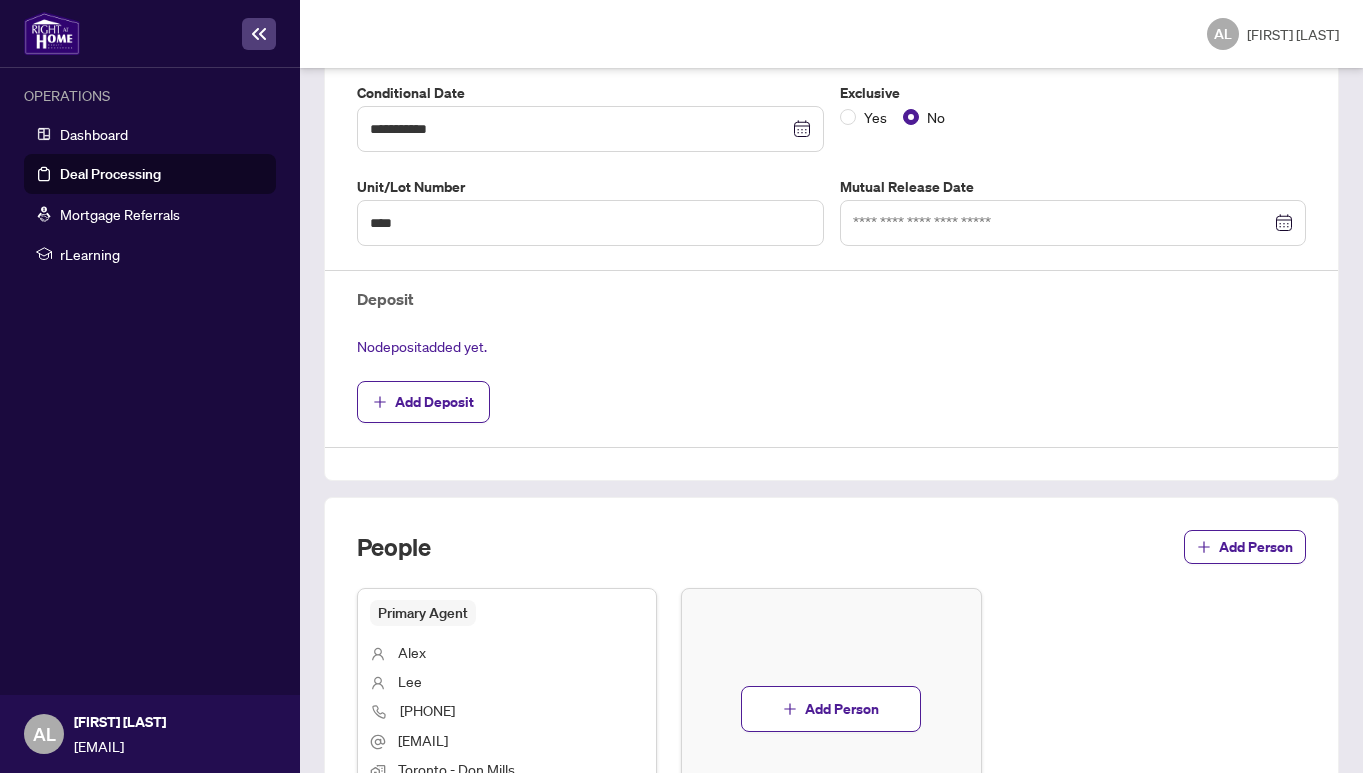 scroll, scrollTop: 657, scrollLeft: 0, axis: vertical 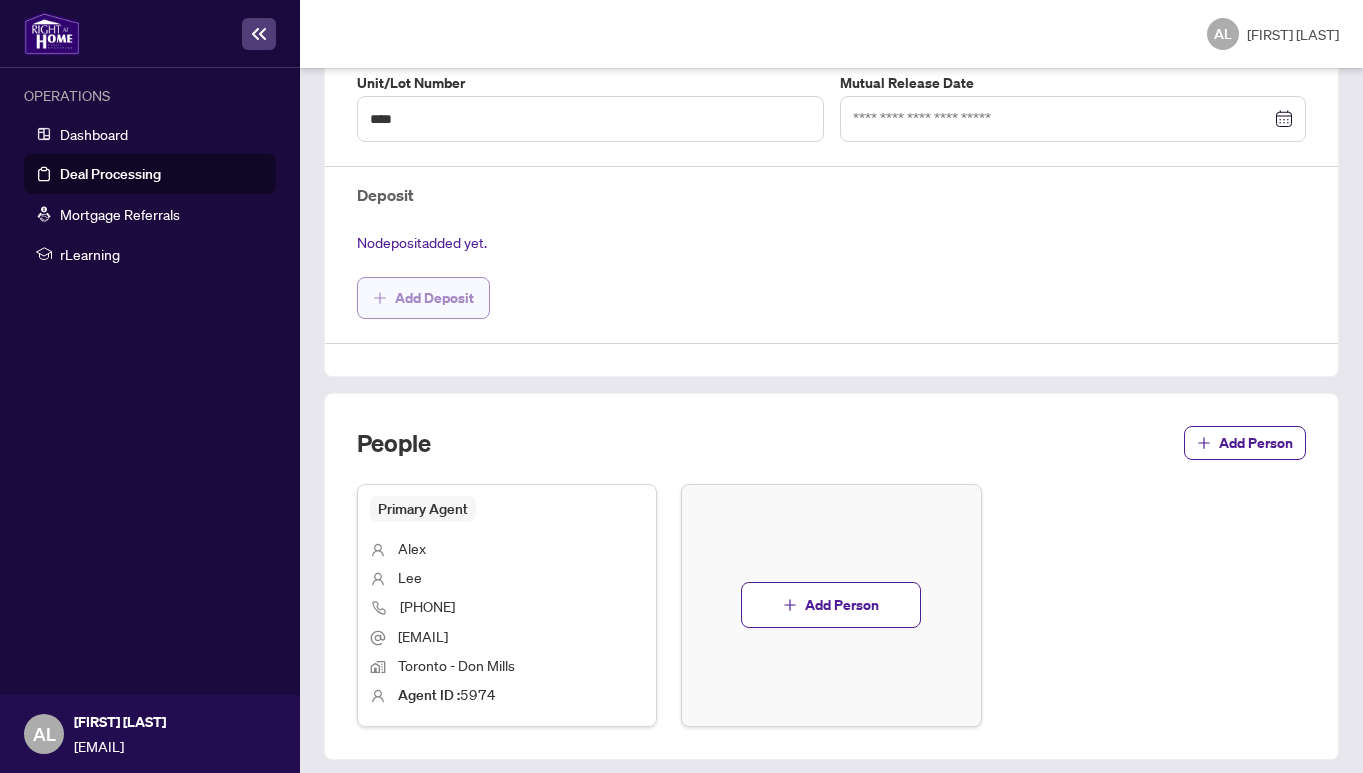 click on "Add Deposit" at bounding box center [434, 298] 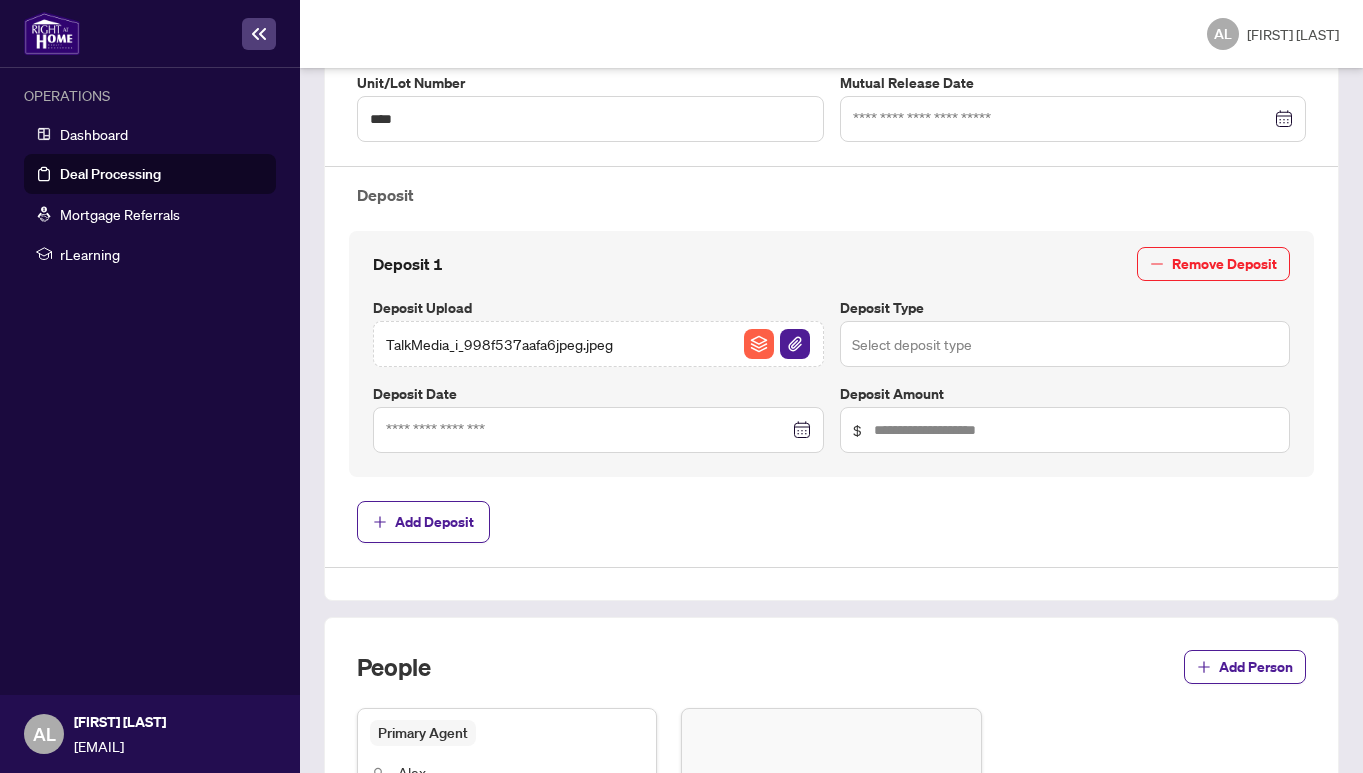 click at bounding box center (1065, 344) 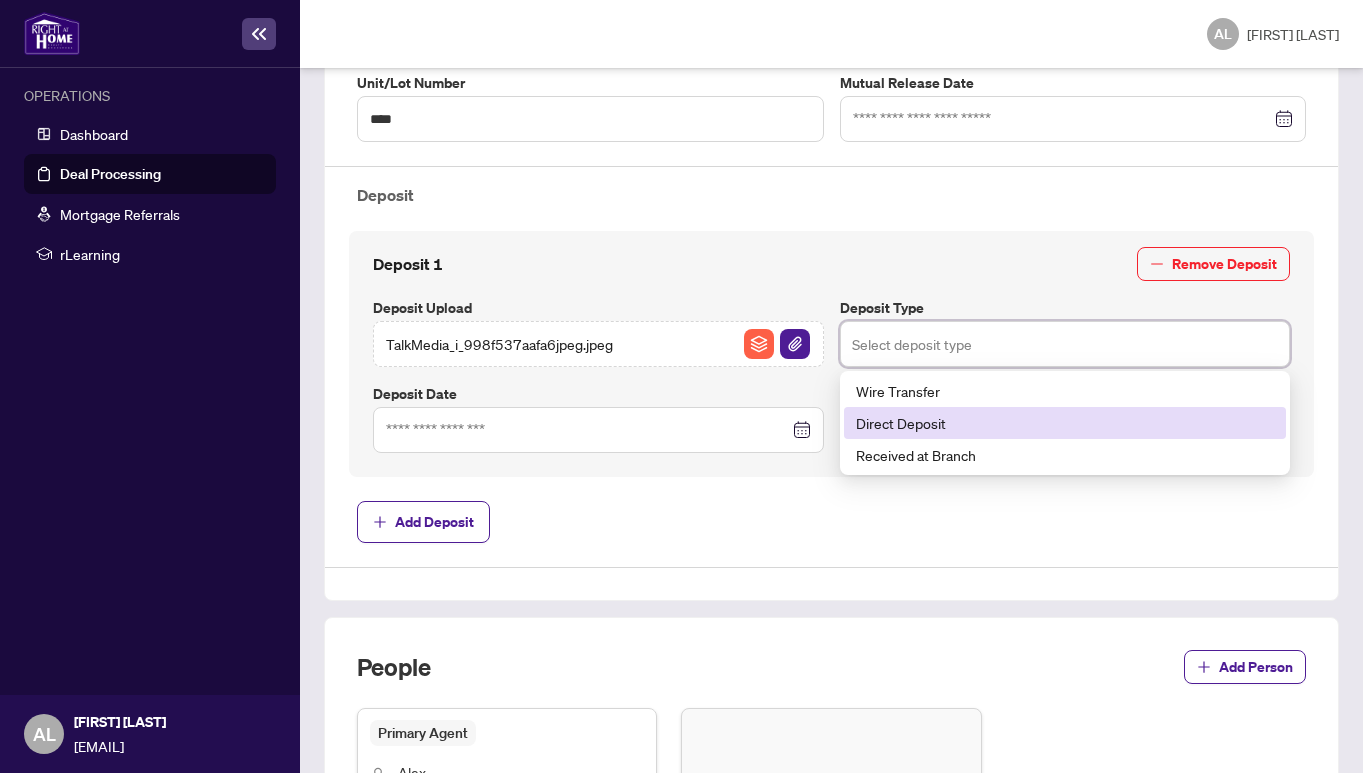 click on "Direct Deposit" at bounding box center (1065, 423) 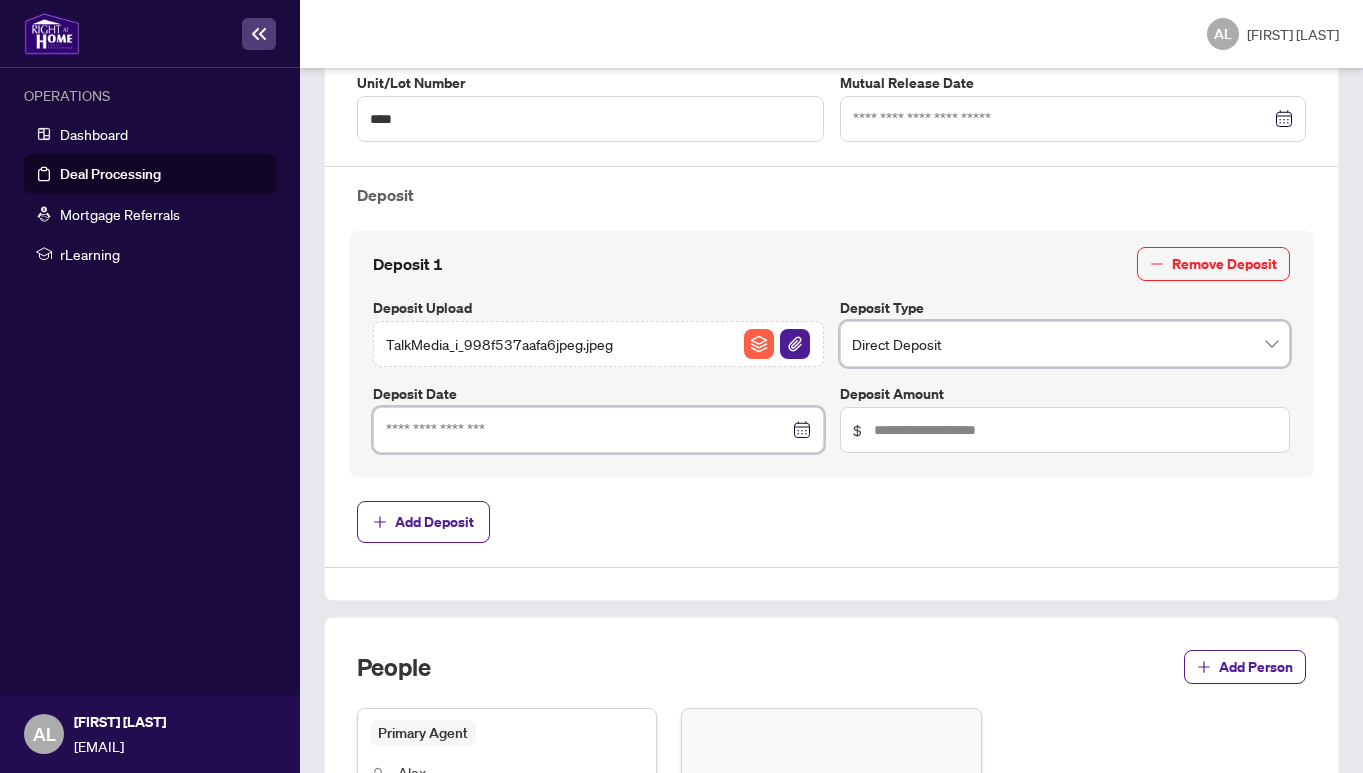 click at bounding box center [587, 430] 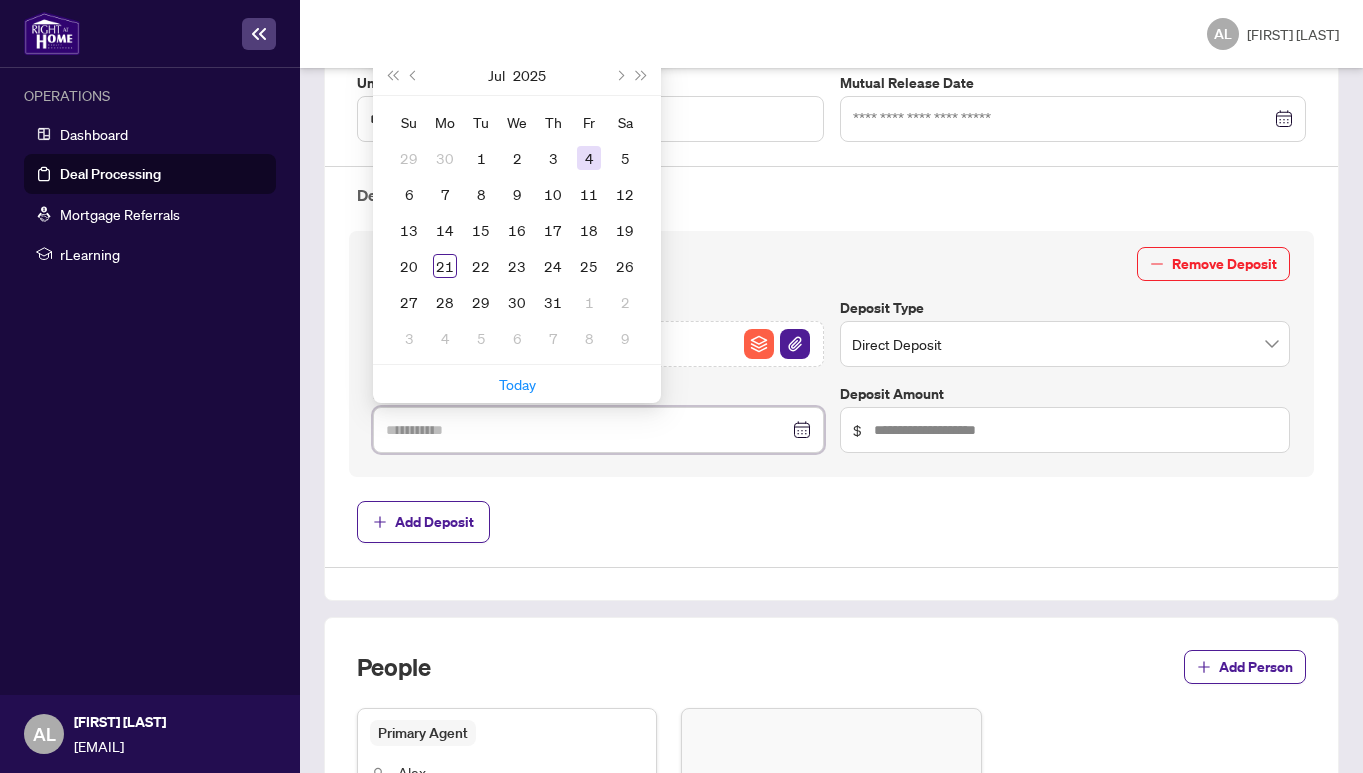 type on "**********" 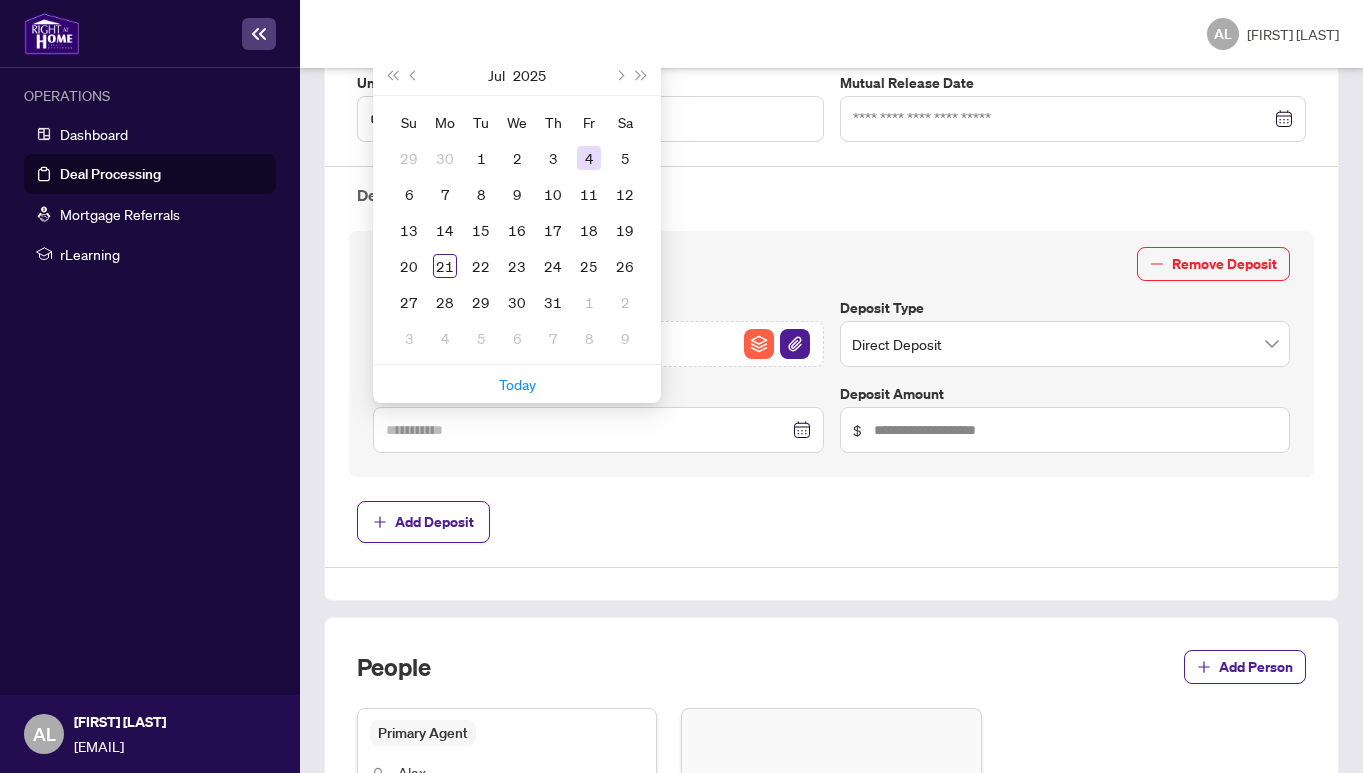 click on "4" at bounding box center (589, 158) 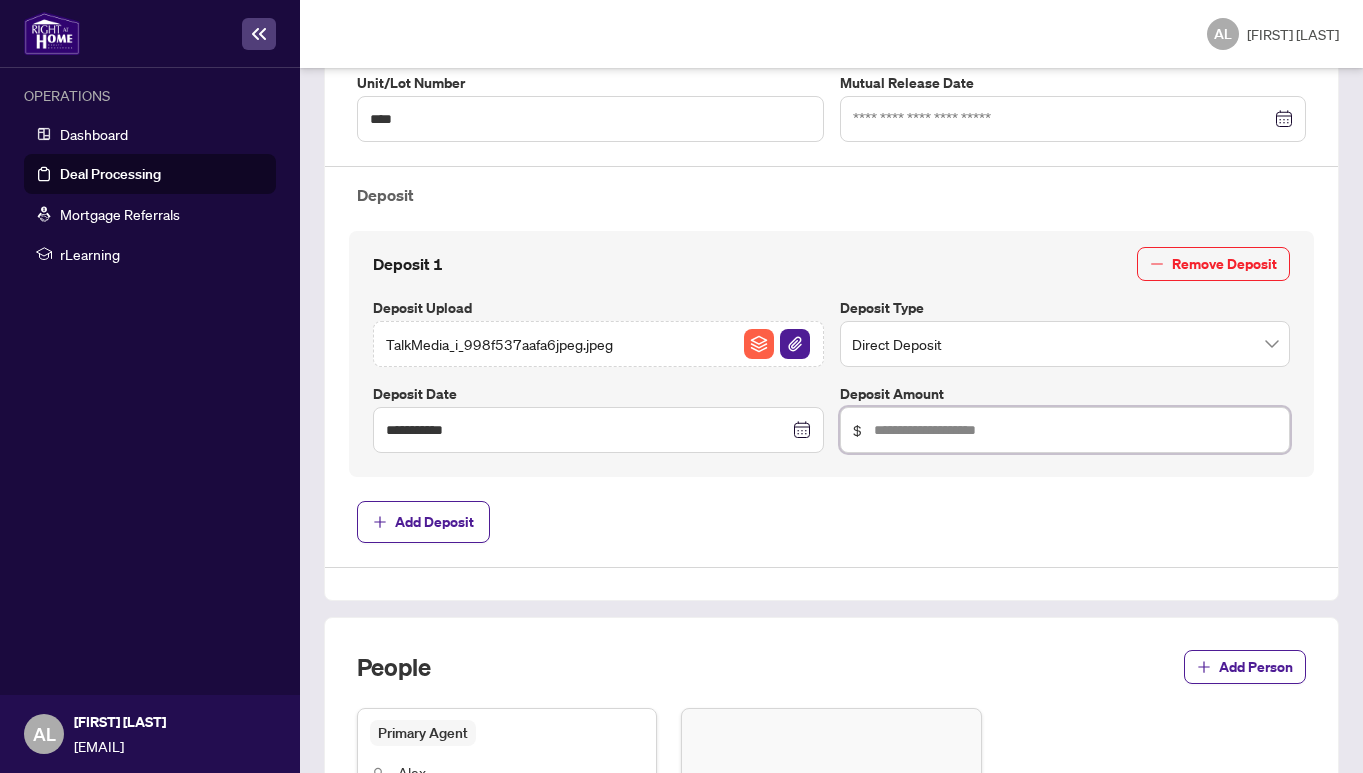 click at bounding box center (1076, 430) 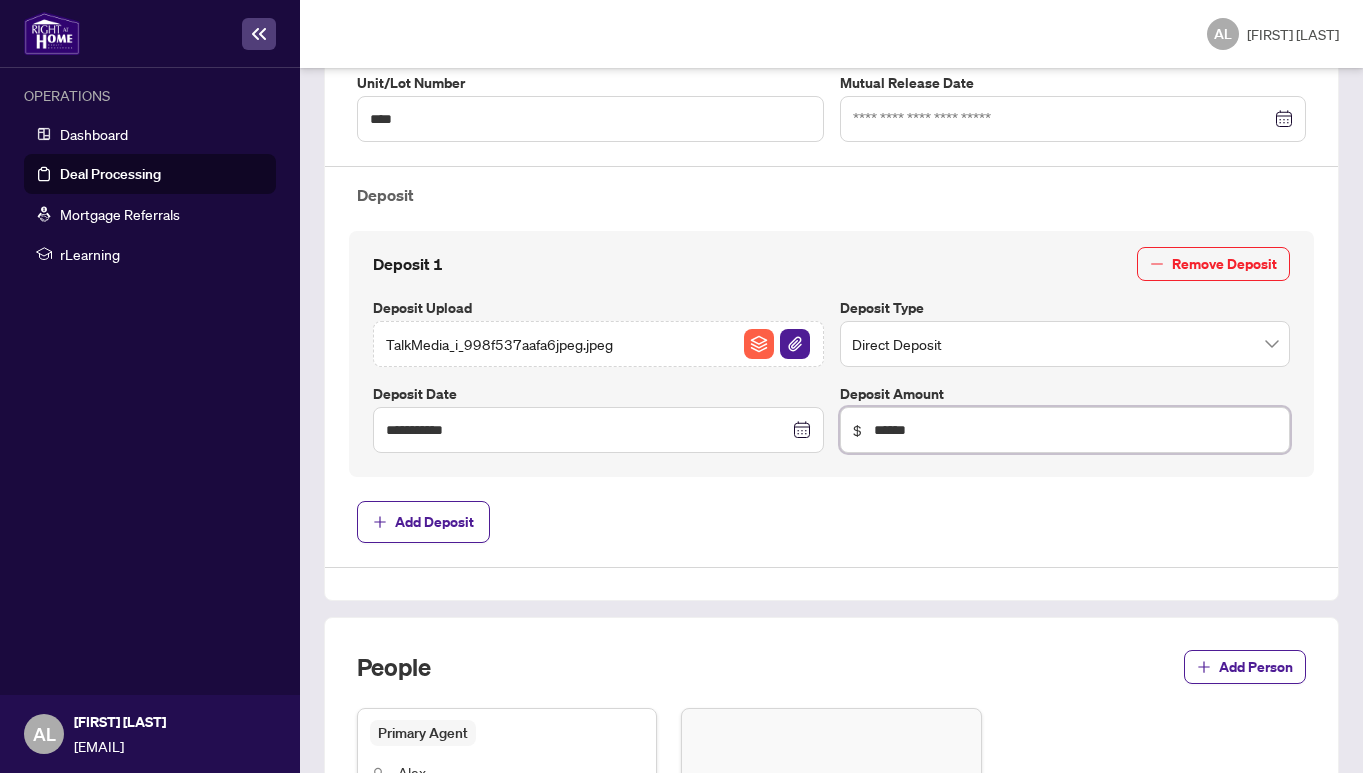 type on "******" 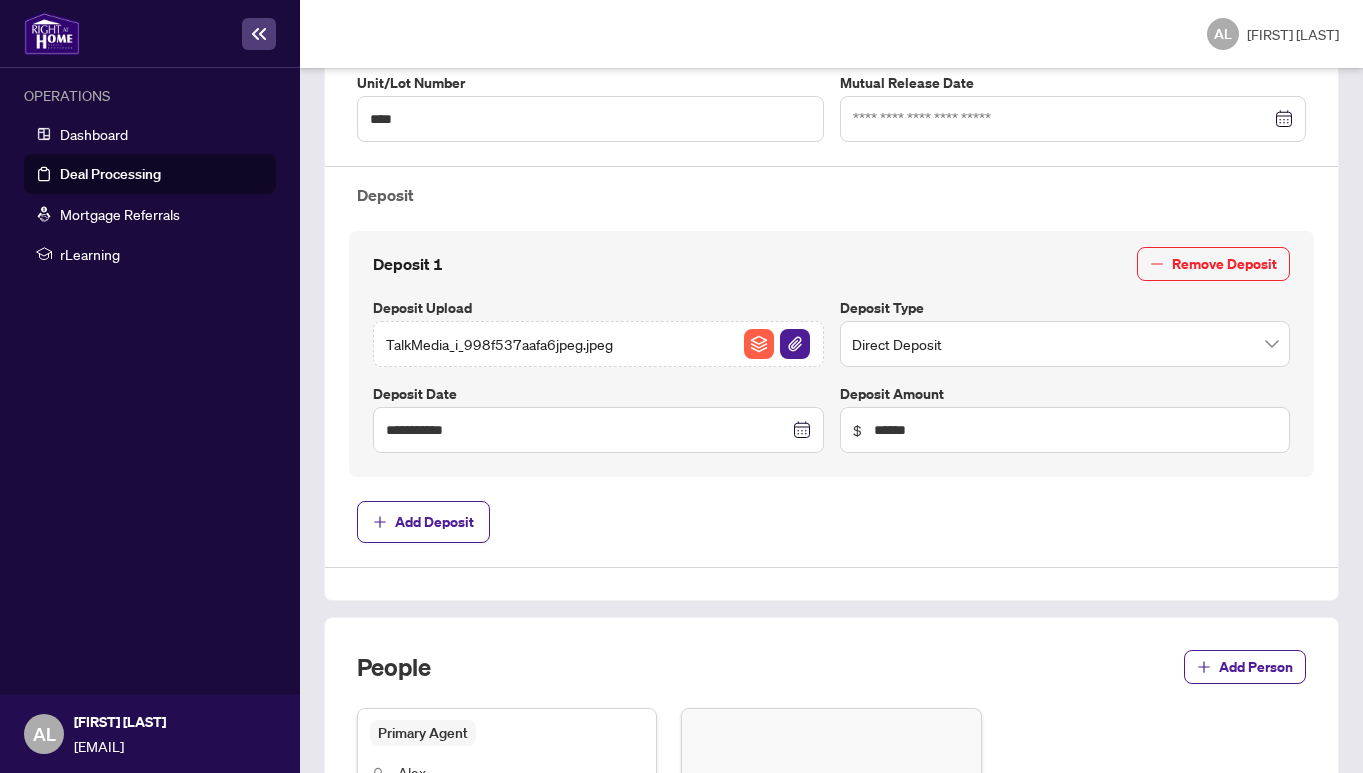 click on "**********" at bounding box center [831, 151] 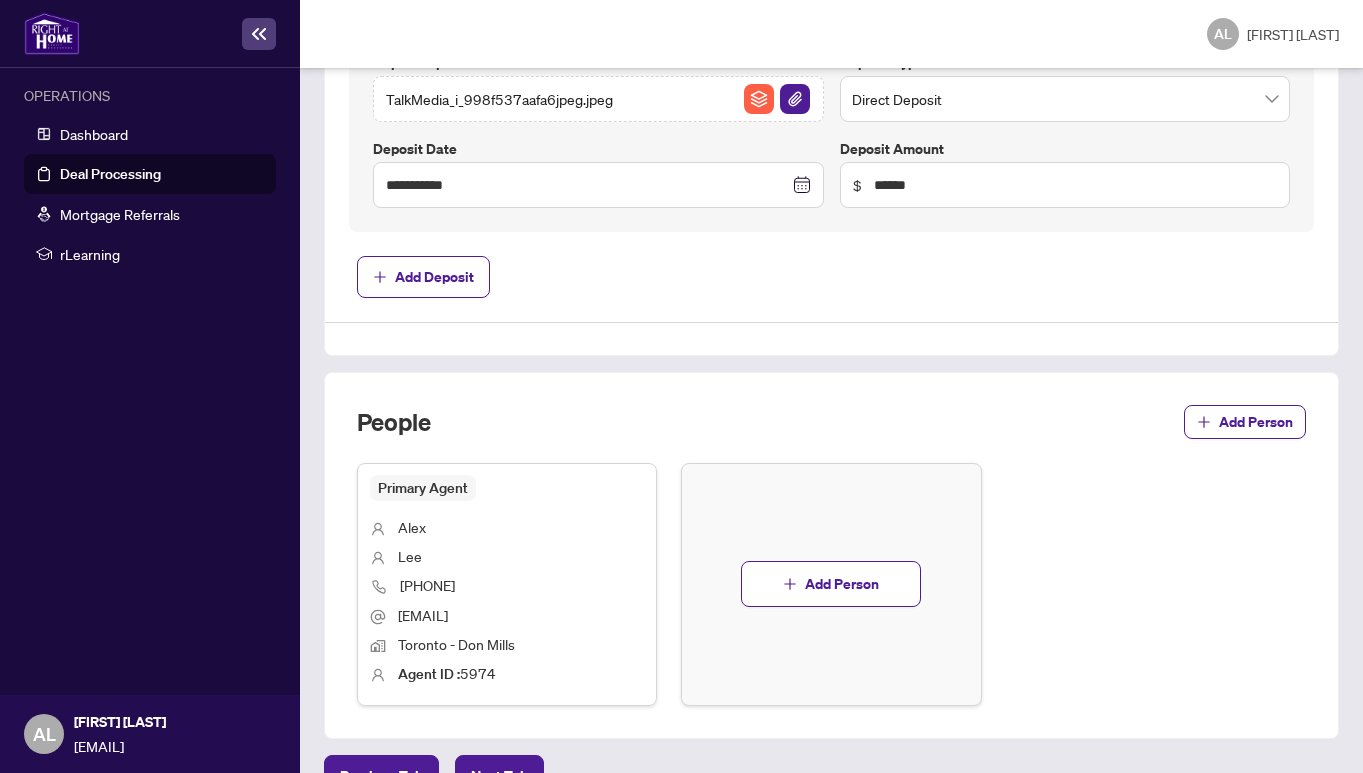 scroll, scrollTop: 947, scrollLeft: 0, axis: vertical 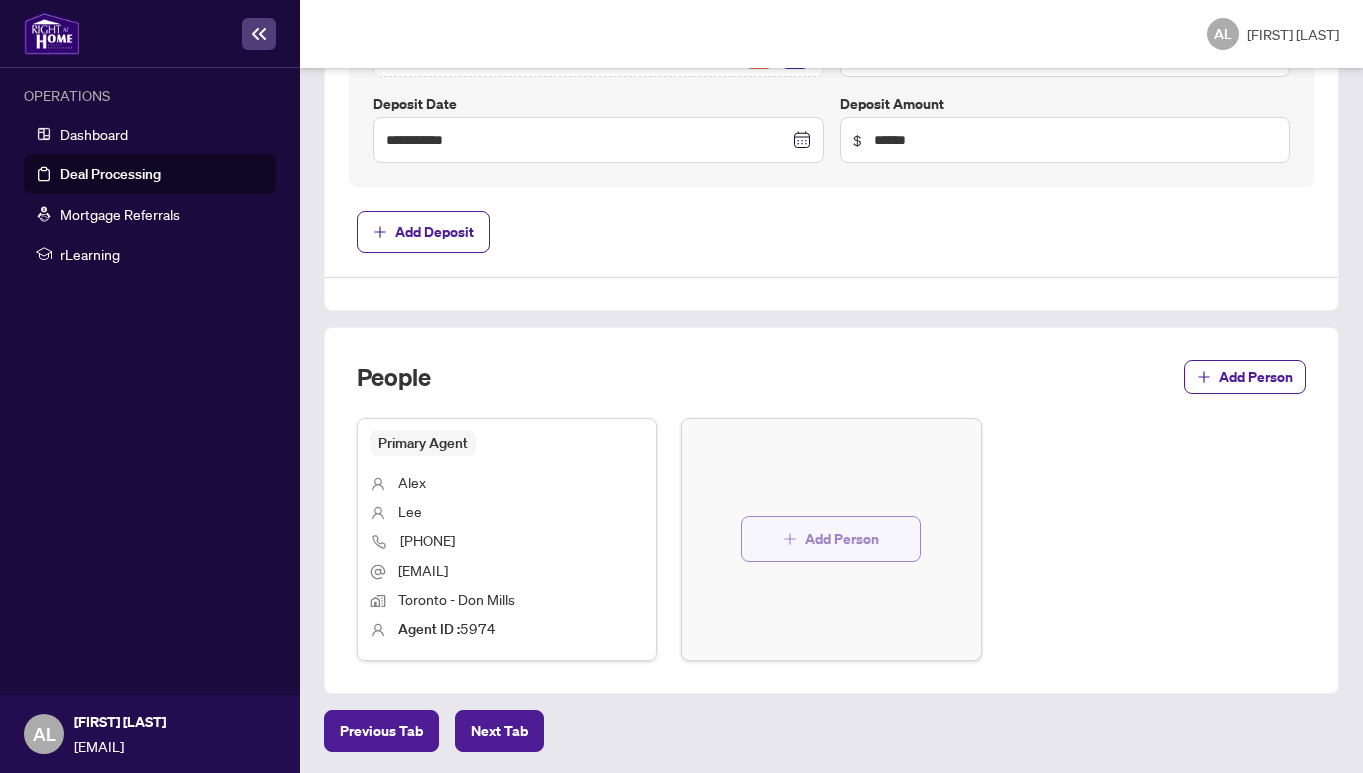 click on "Add Person" at bounding box center [842, 539] 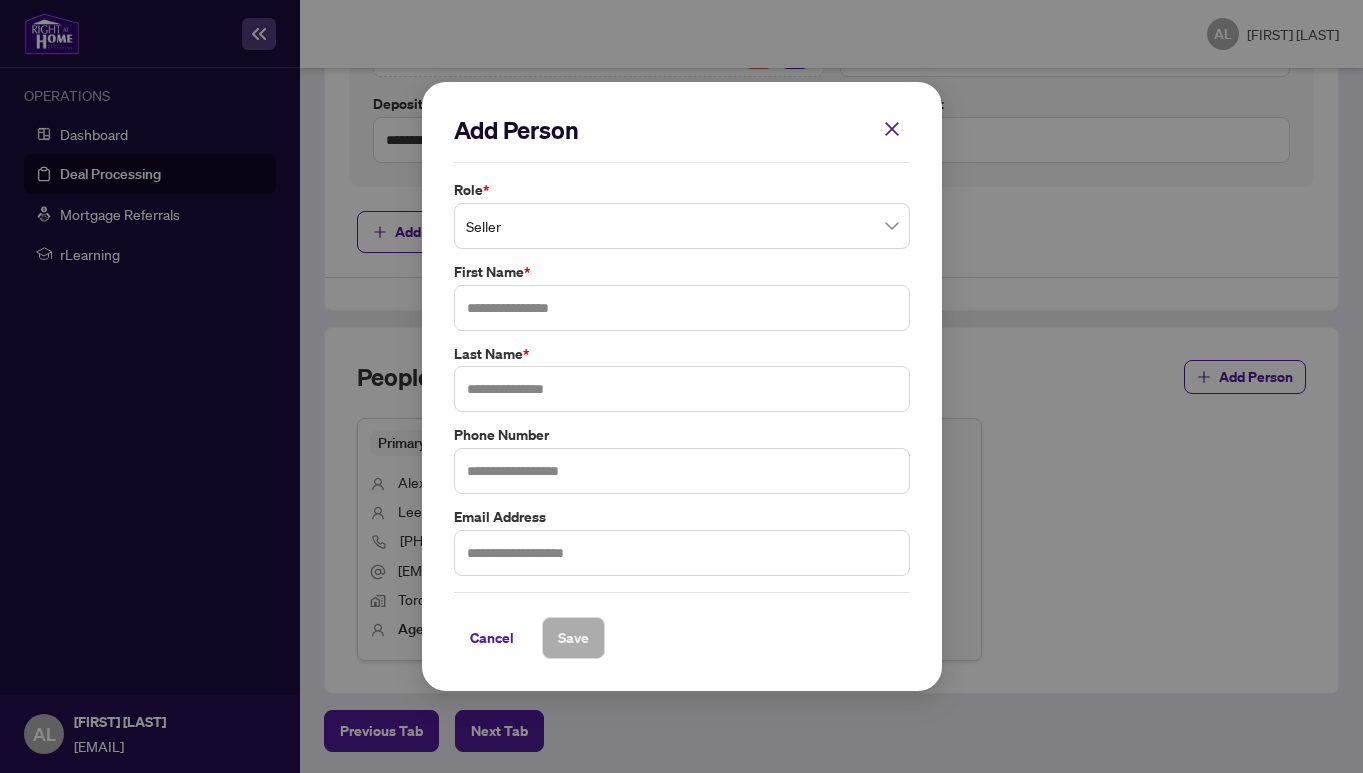 click on "Seller" at bounding box center (682, 226) 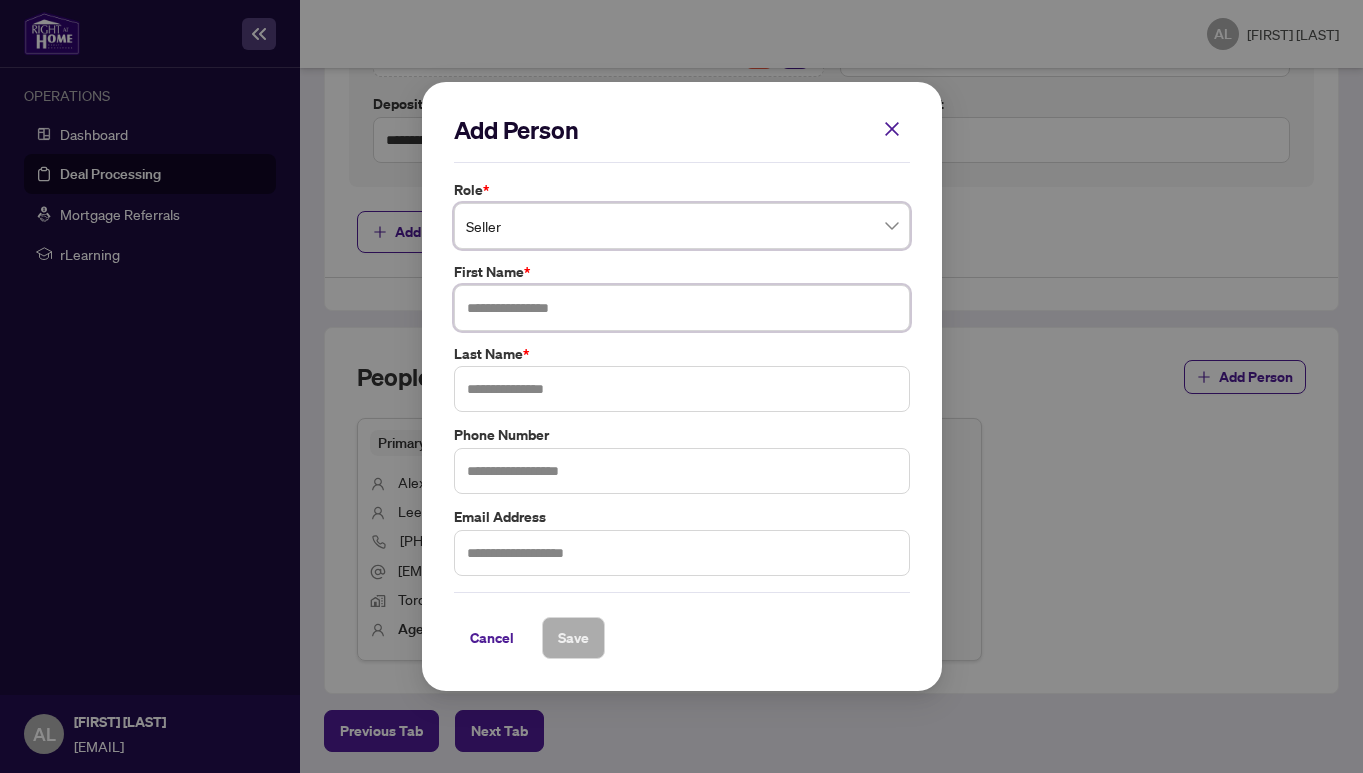click at bounding box center (682, 308) 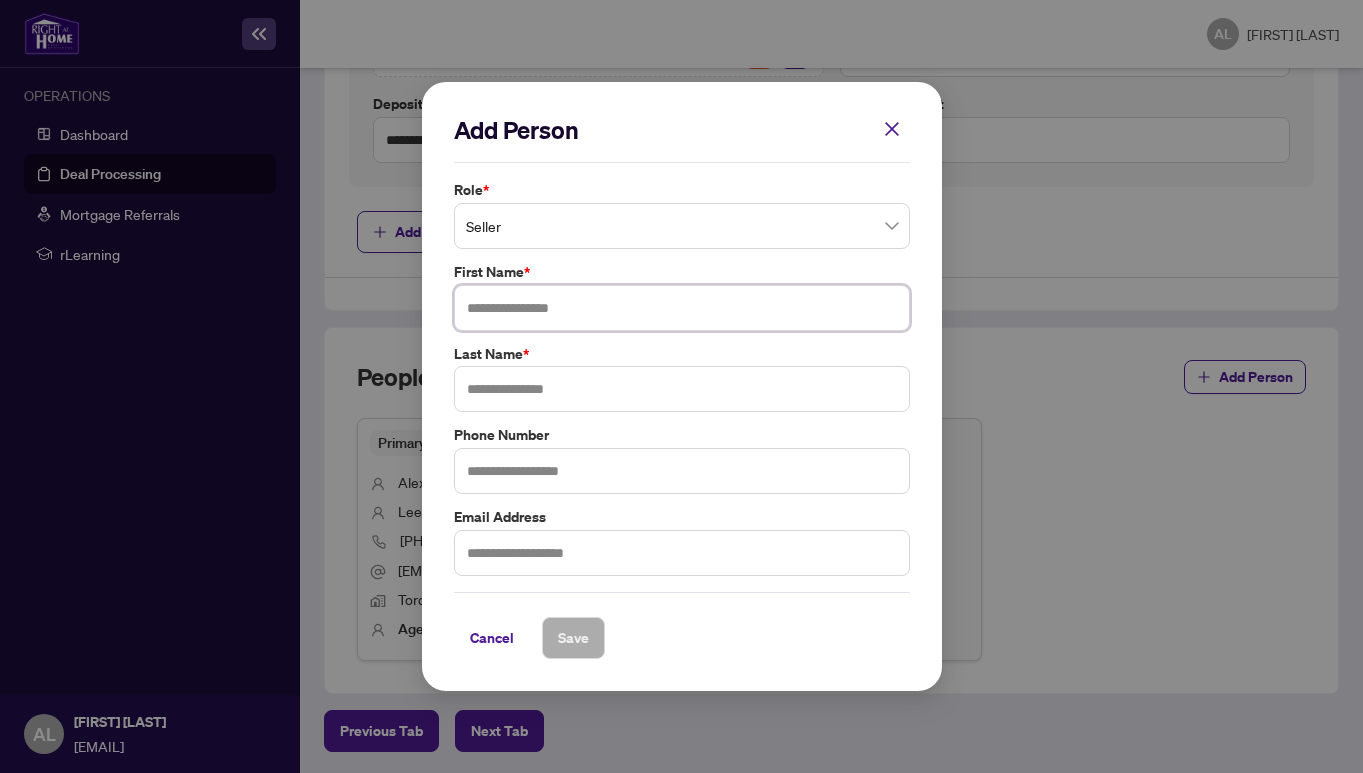 paste on "**********" 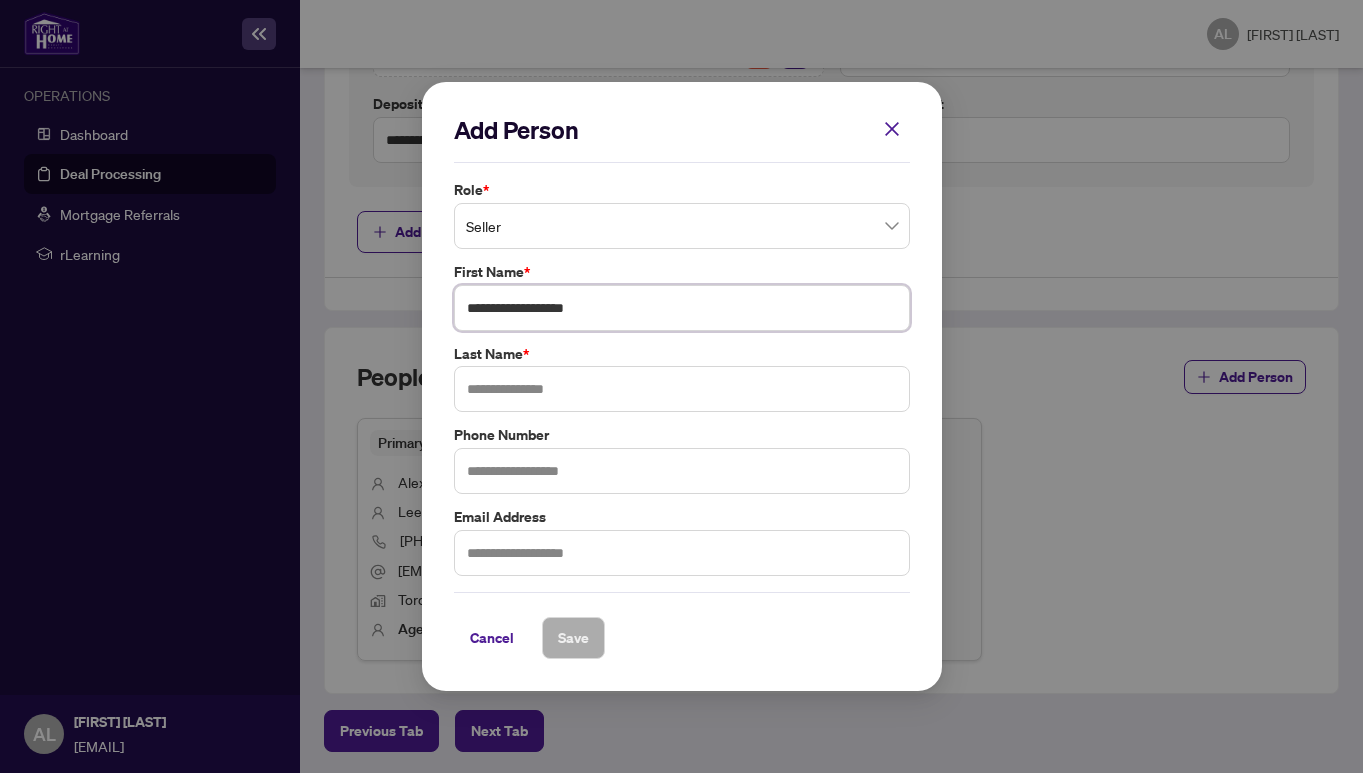 drag, startPoint x: 519, startPoint y: 307, endPoint x: 436, endPoint y: 306, distance: 83.00603 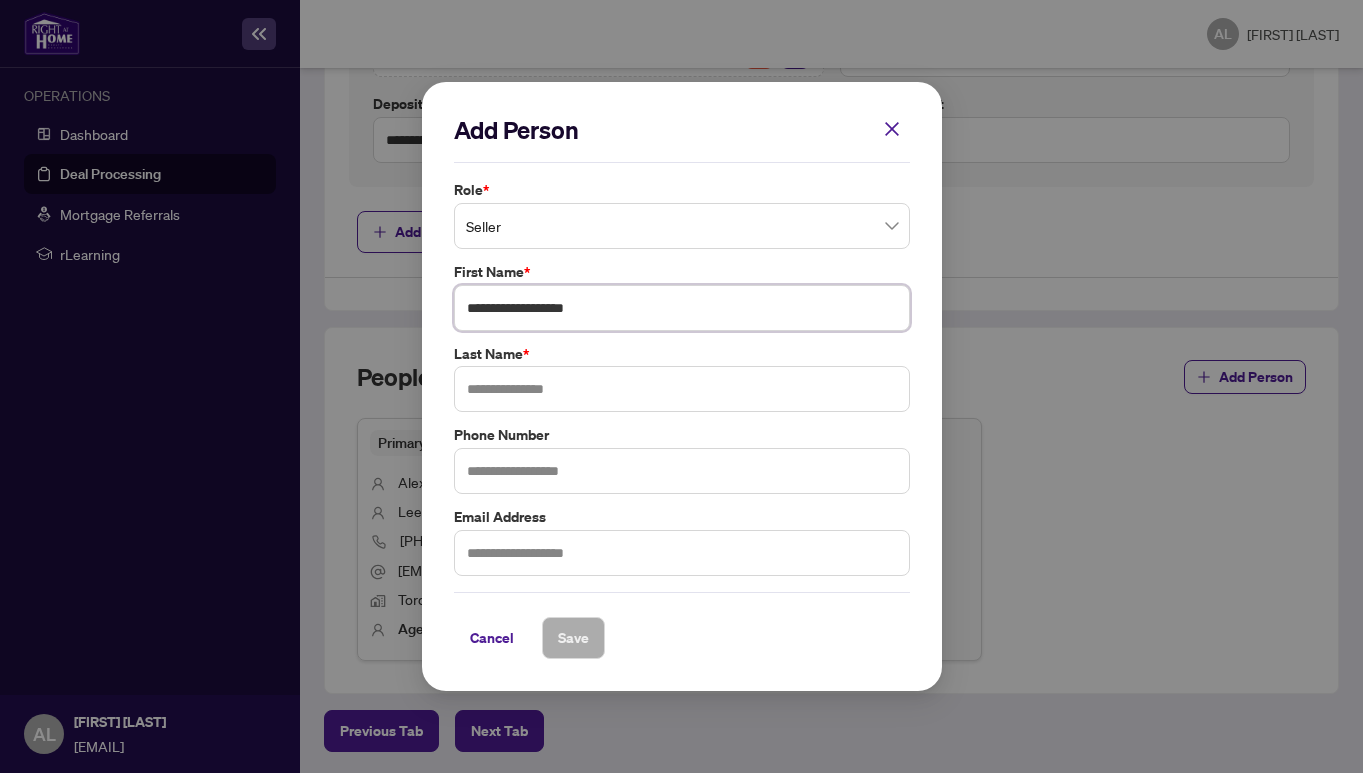 click on "**********" at bounding box center [682, 387] 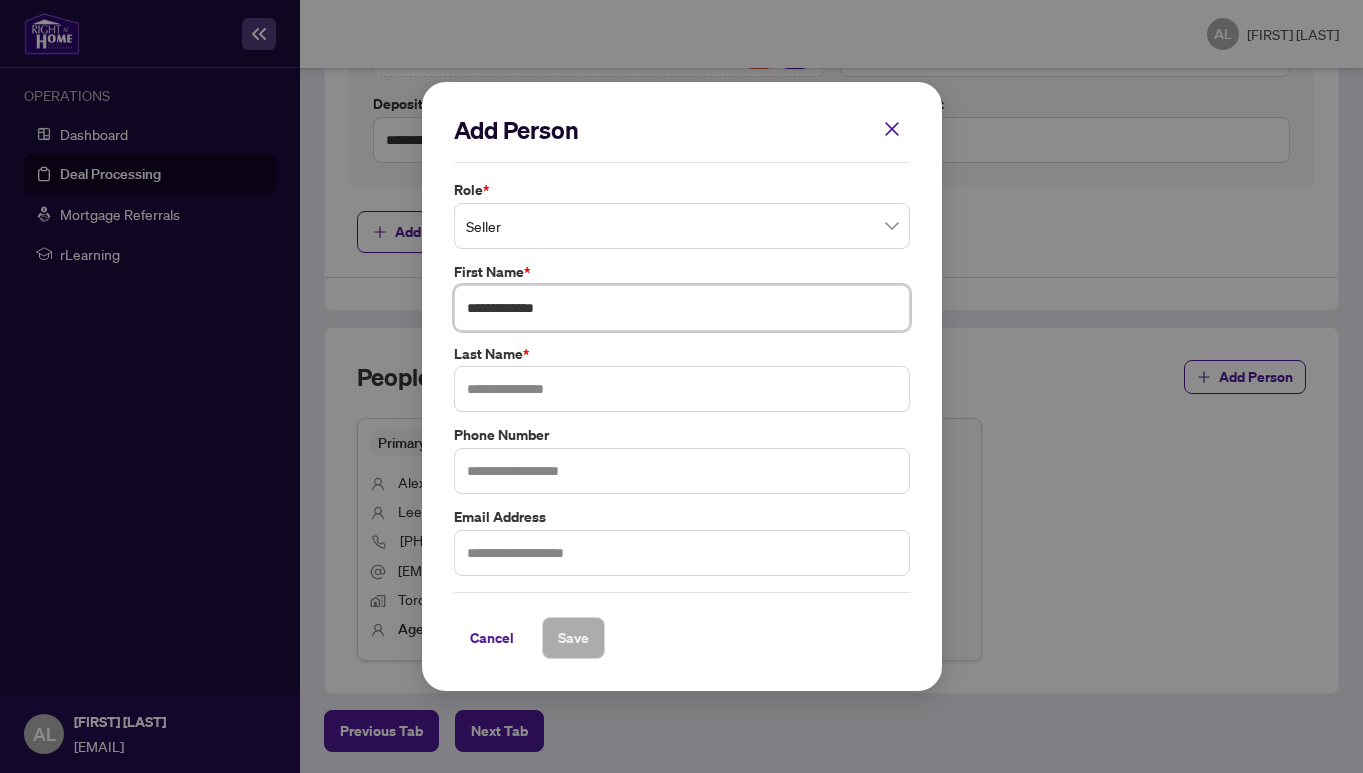type on "**********" 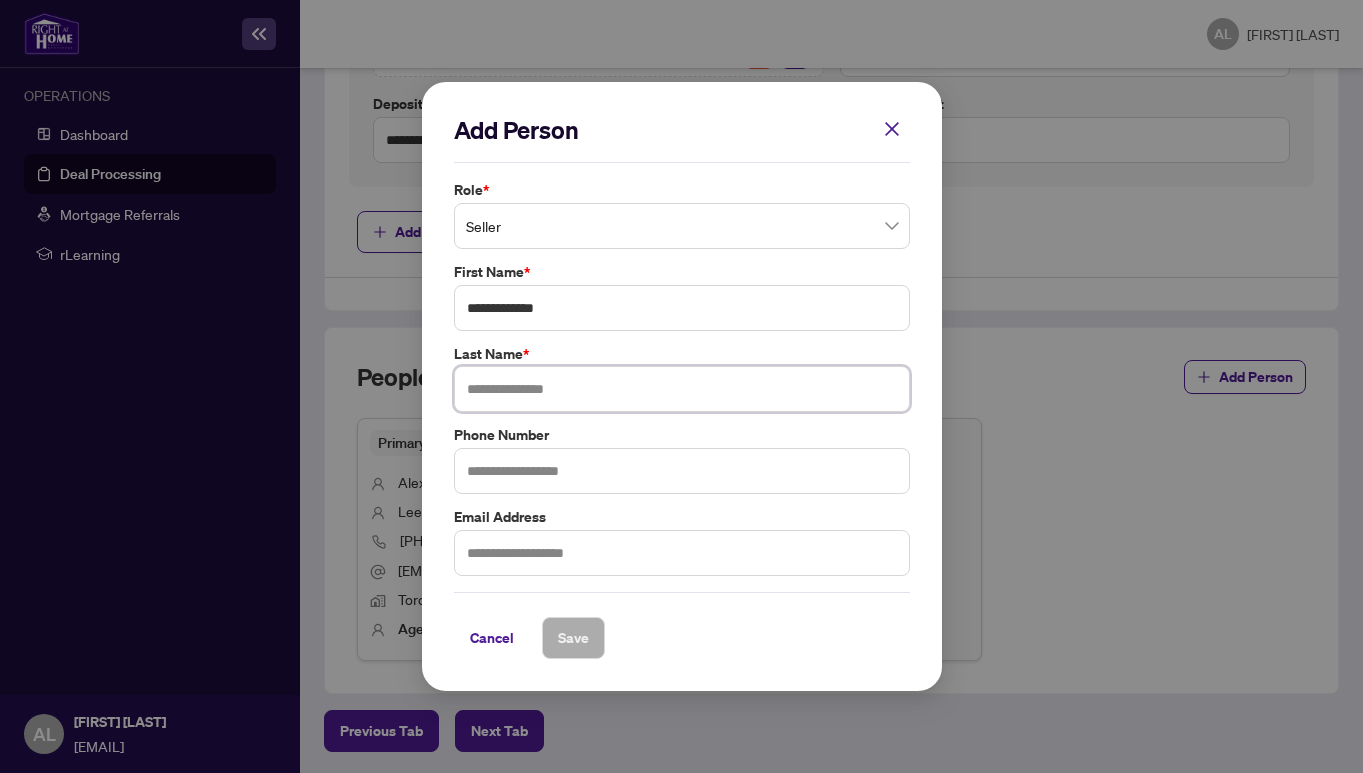 click at bounding box center [682, 389] 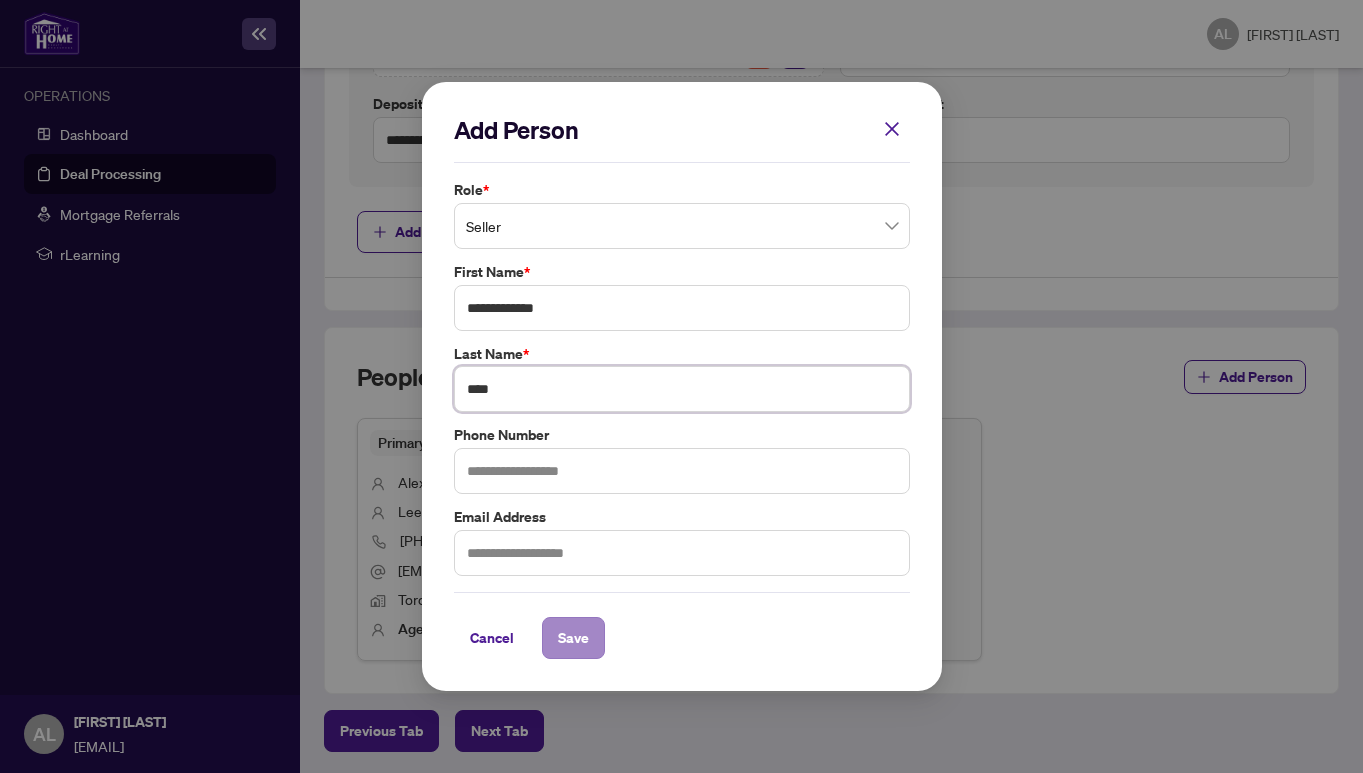 type on "****" 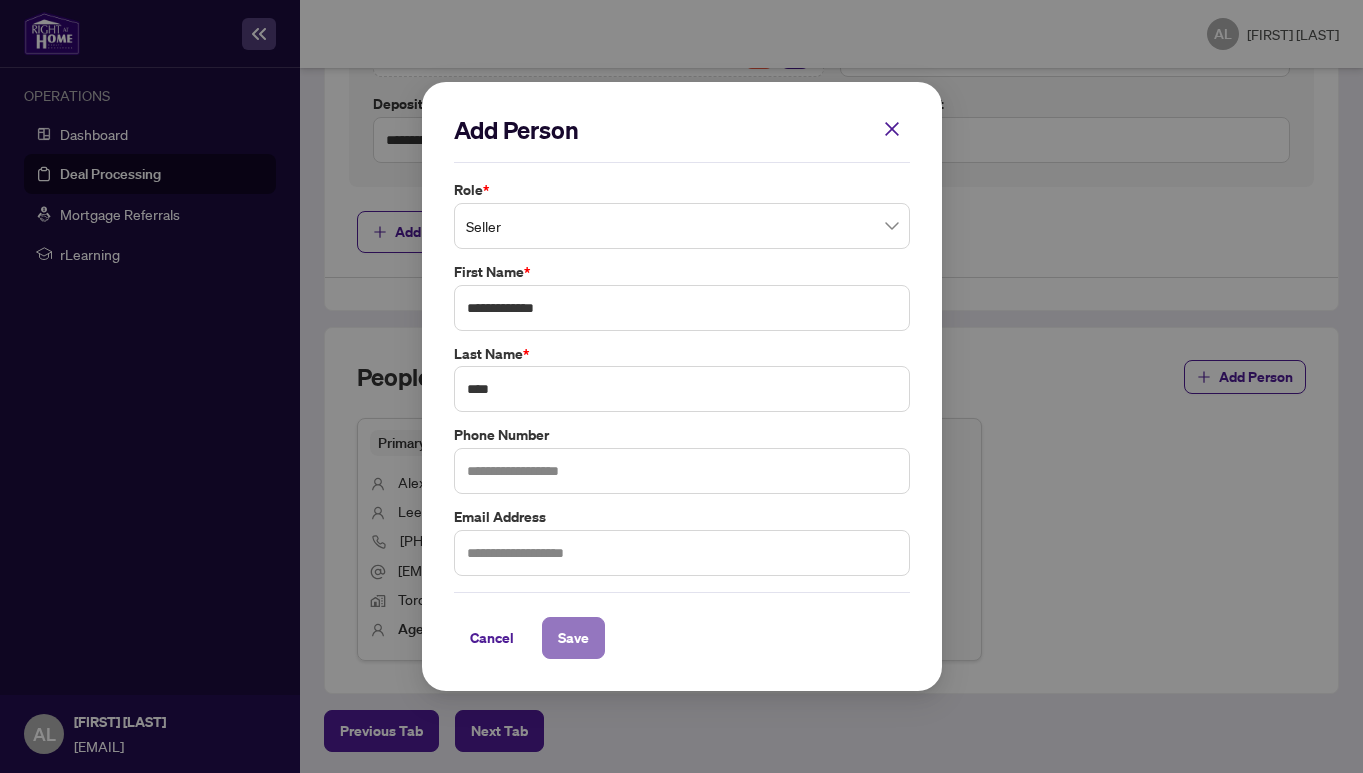click on "Save" at bounding box center [573, 638] 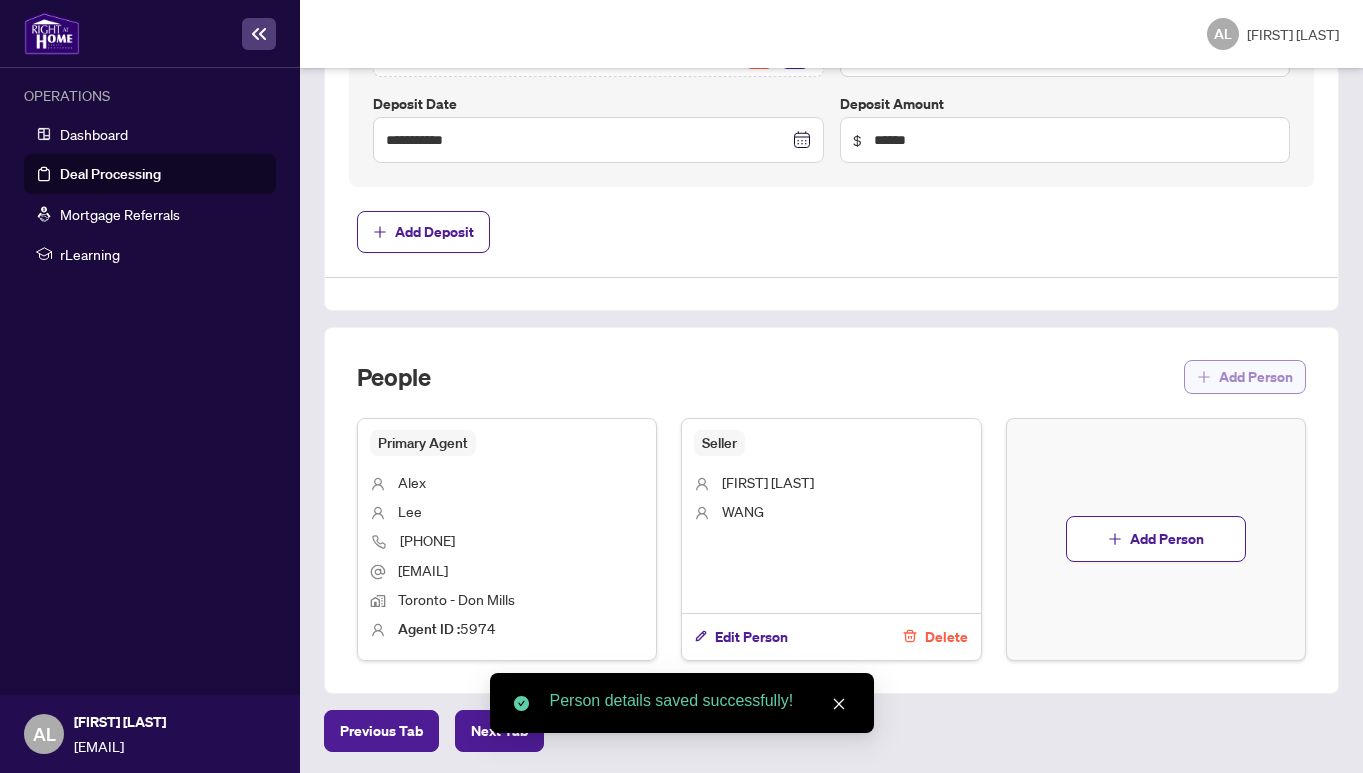 click on "Add Person" at bounding box center (1256, 377) 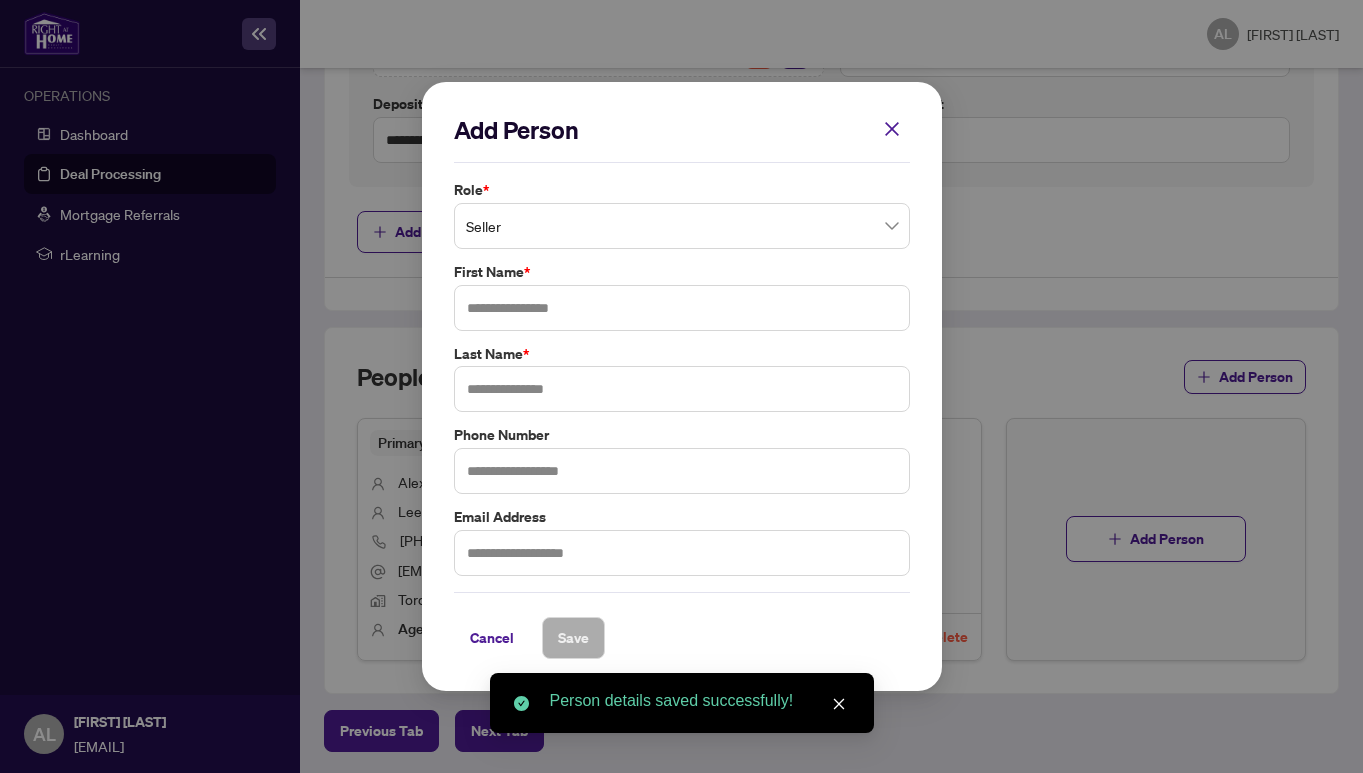 click on "Role *" at bounding box center [682, 190] 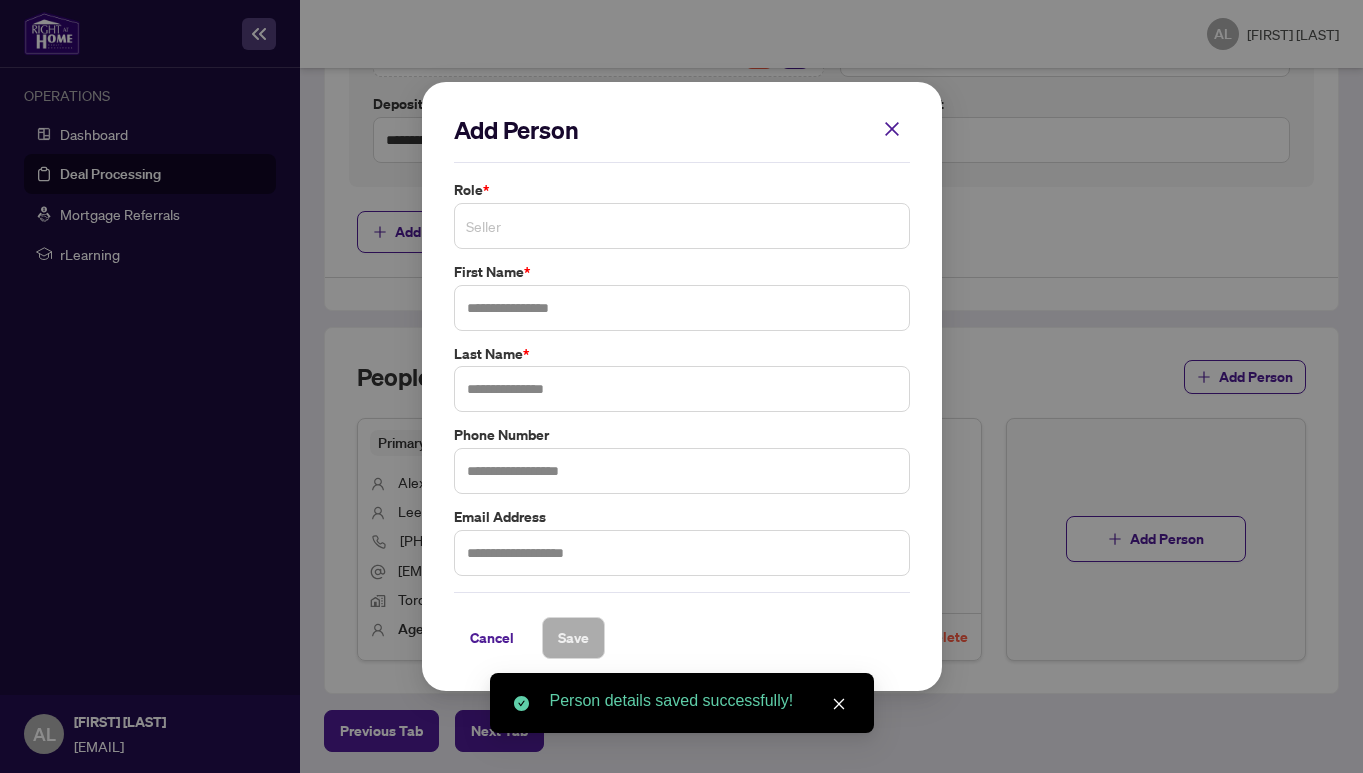 click on "Seller" at bounding box center [682, 226] 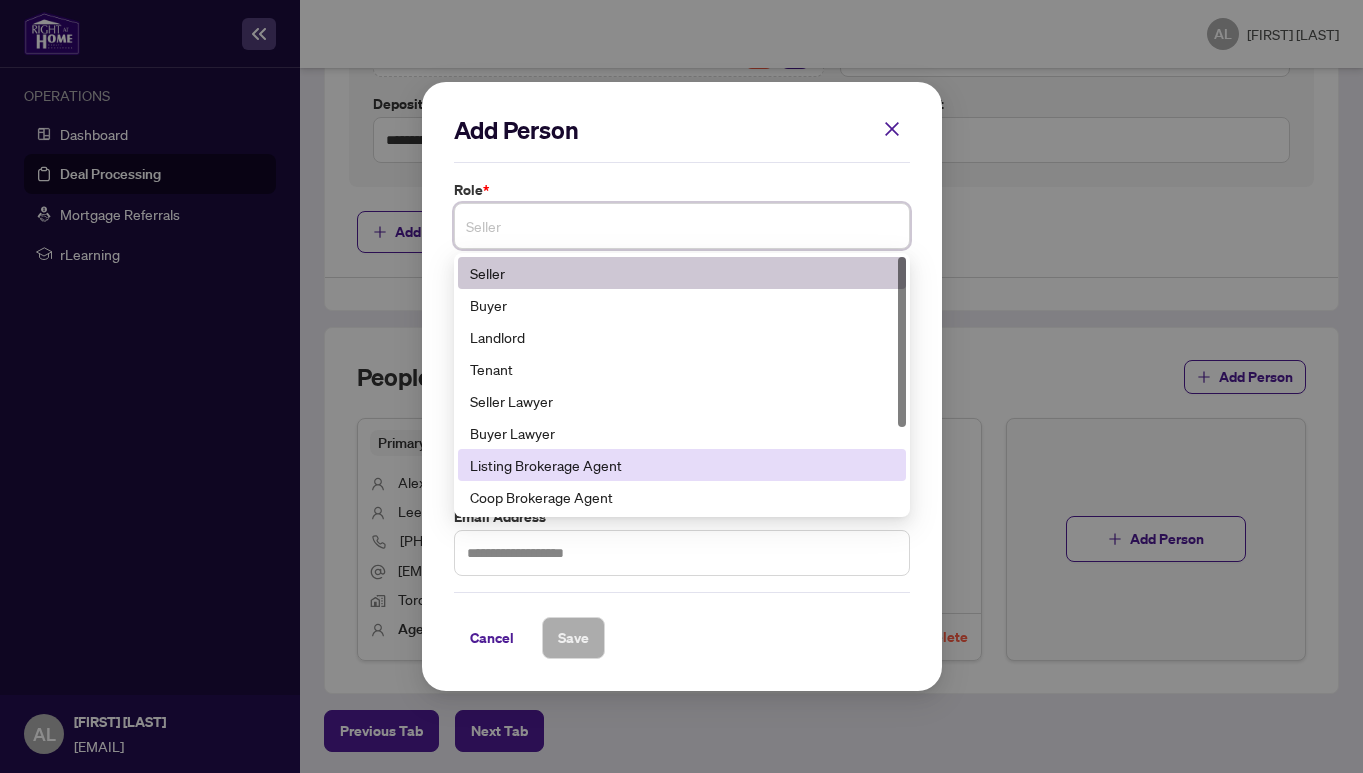 click on "Listing Brokerage Agent" at bounding box center [682, 465] 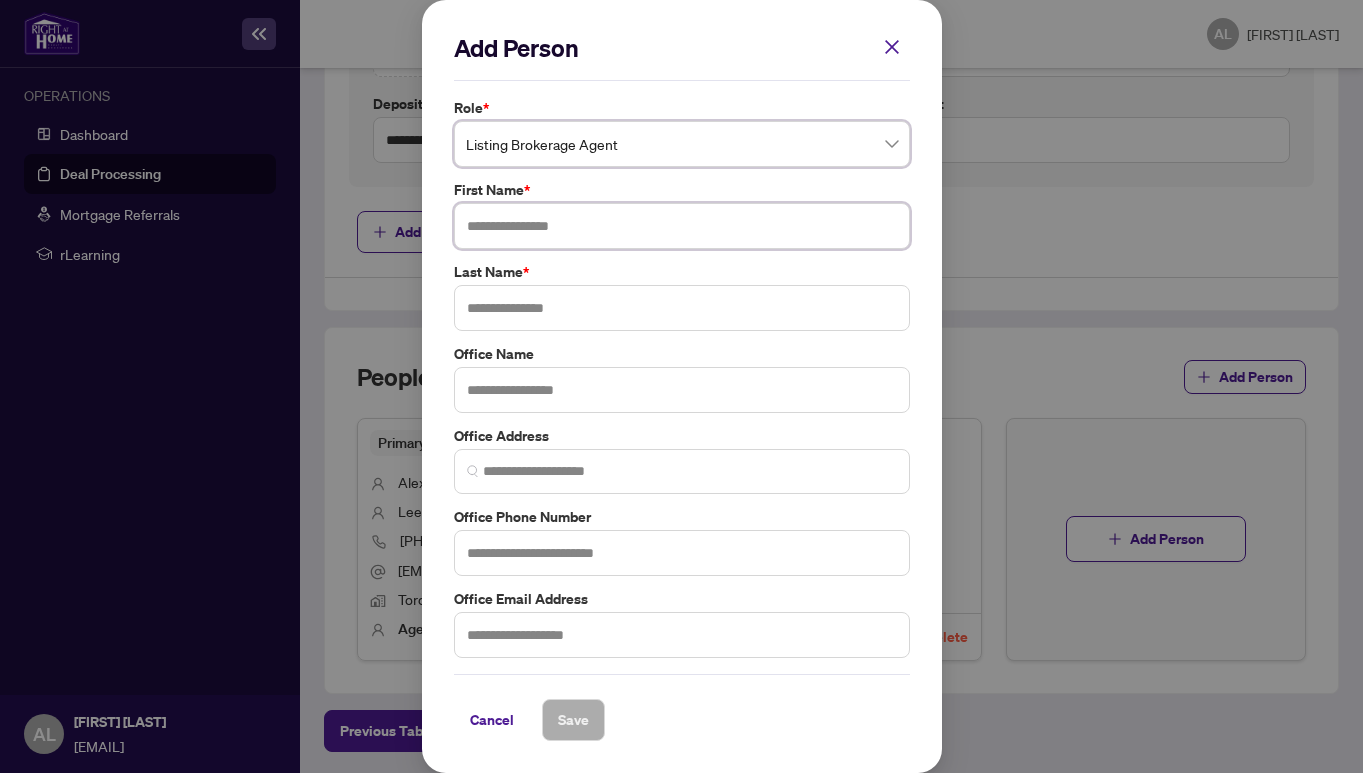 click at bounding box center [682, 226] 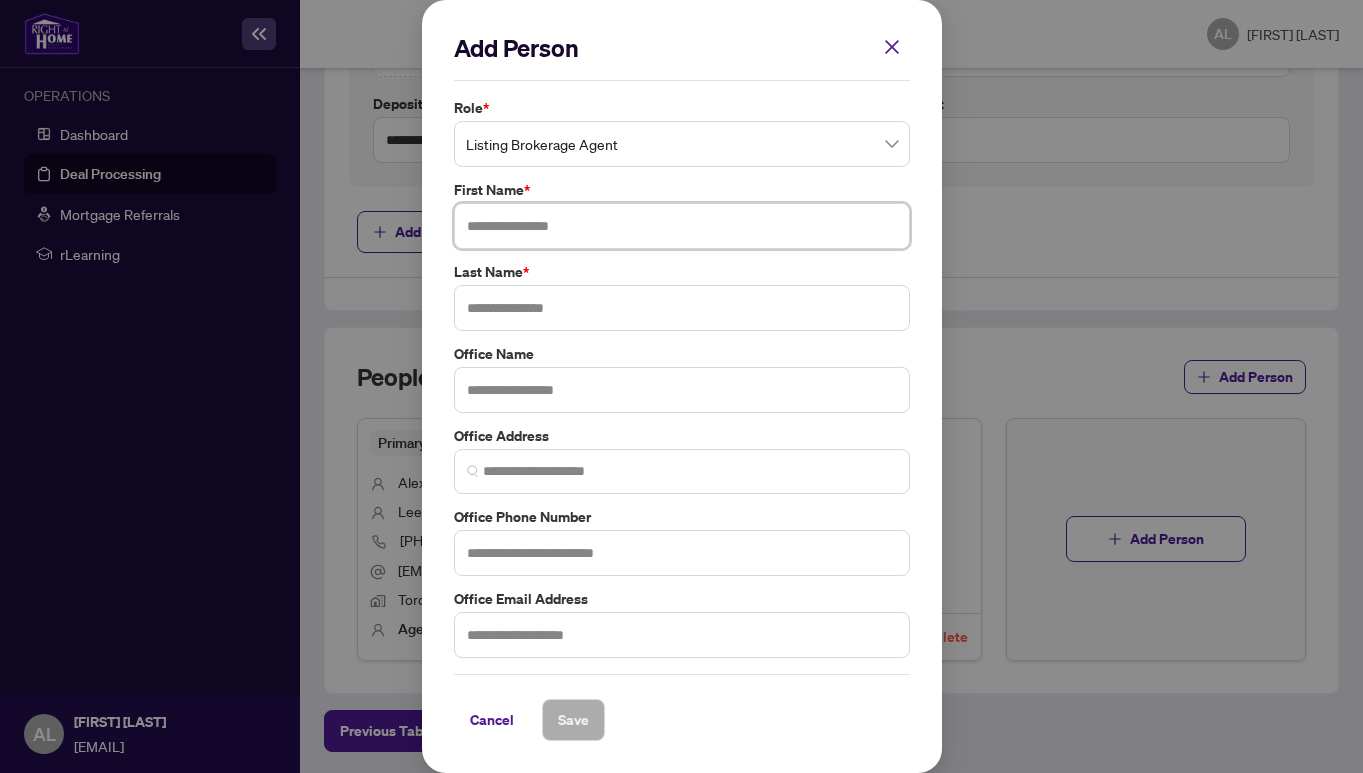 paste on "*********" 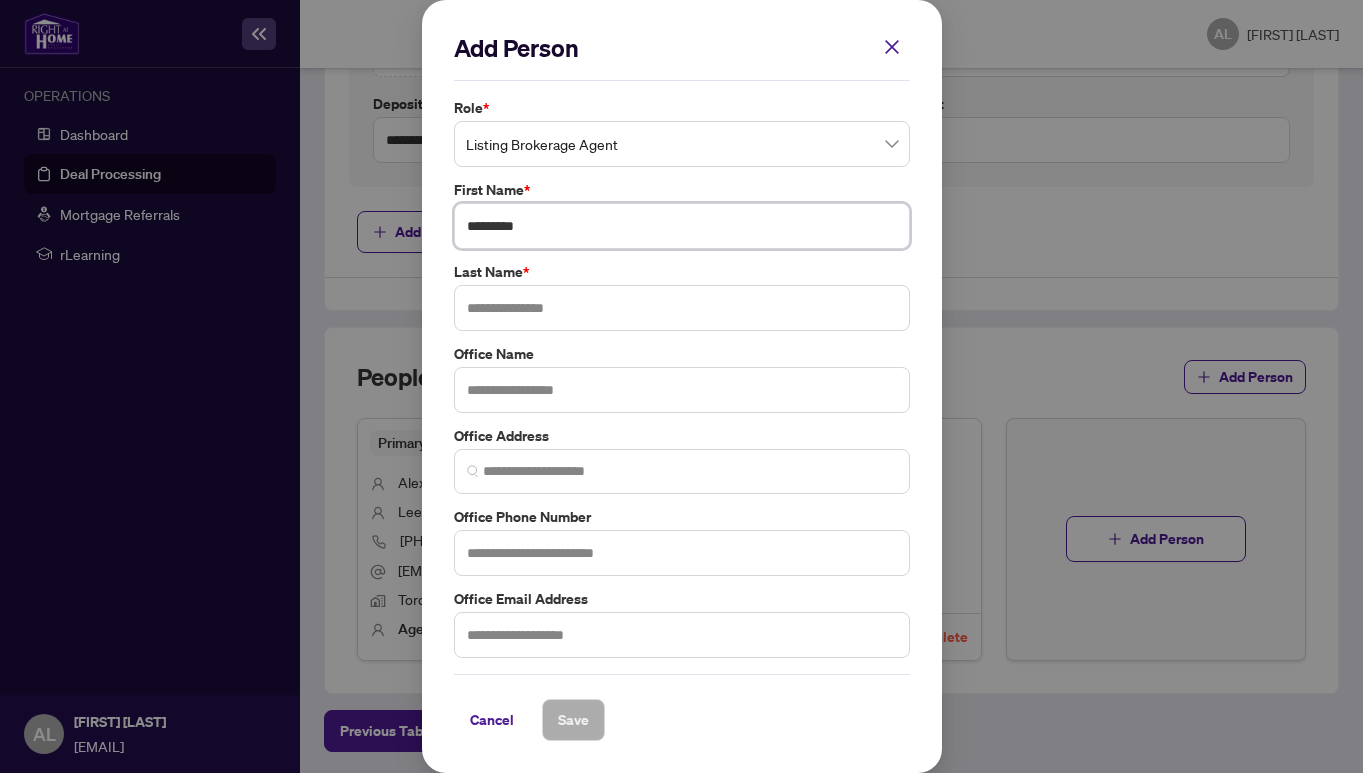 drag, startPoint x: 499, startPoint y: 225, endPoint x: 576, endPoint y: 225, distance: 77 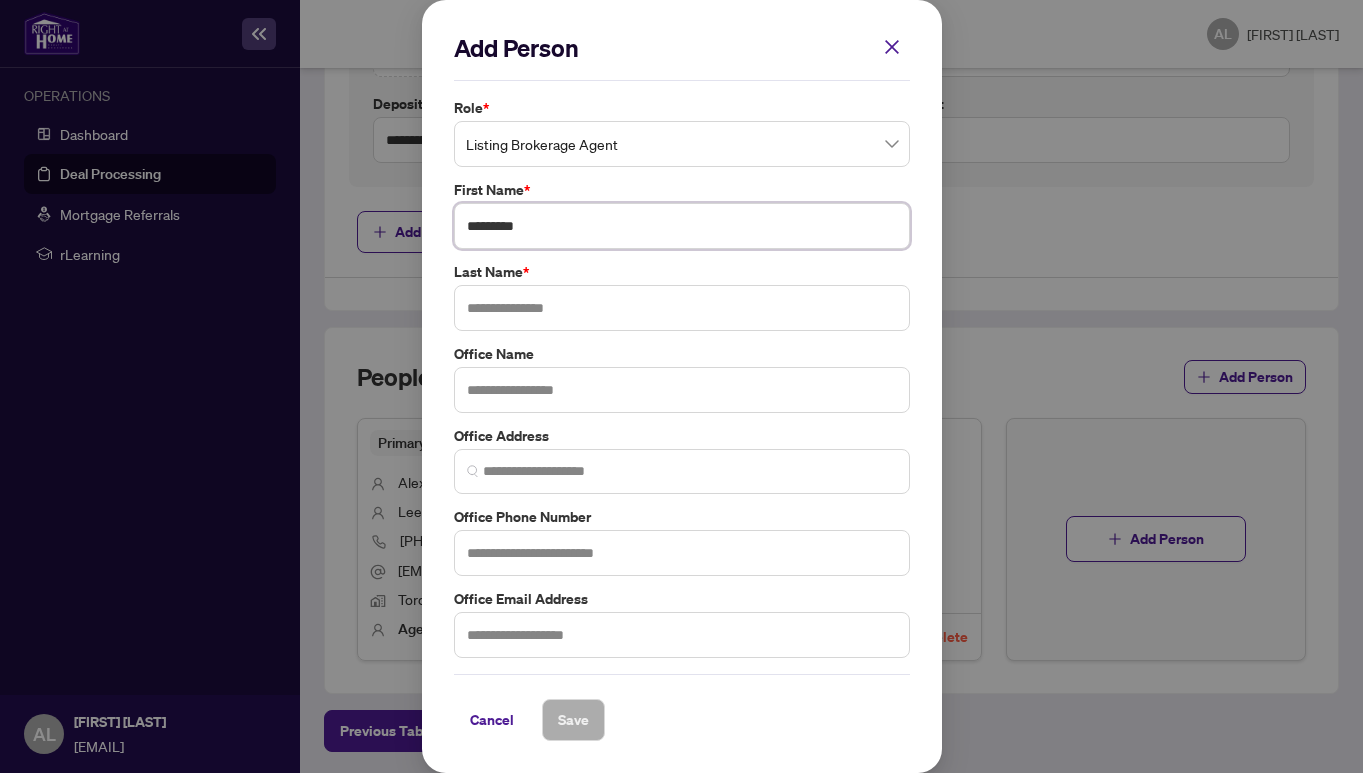 click on "*********" at bounding box center (682, 226) 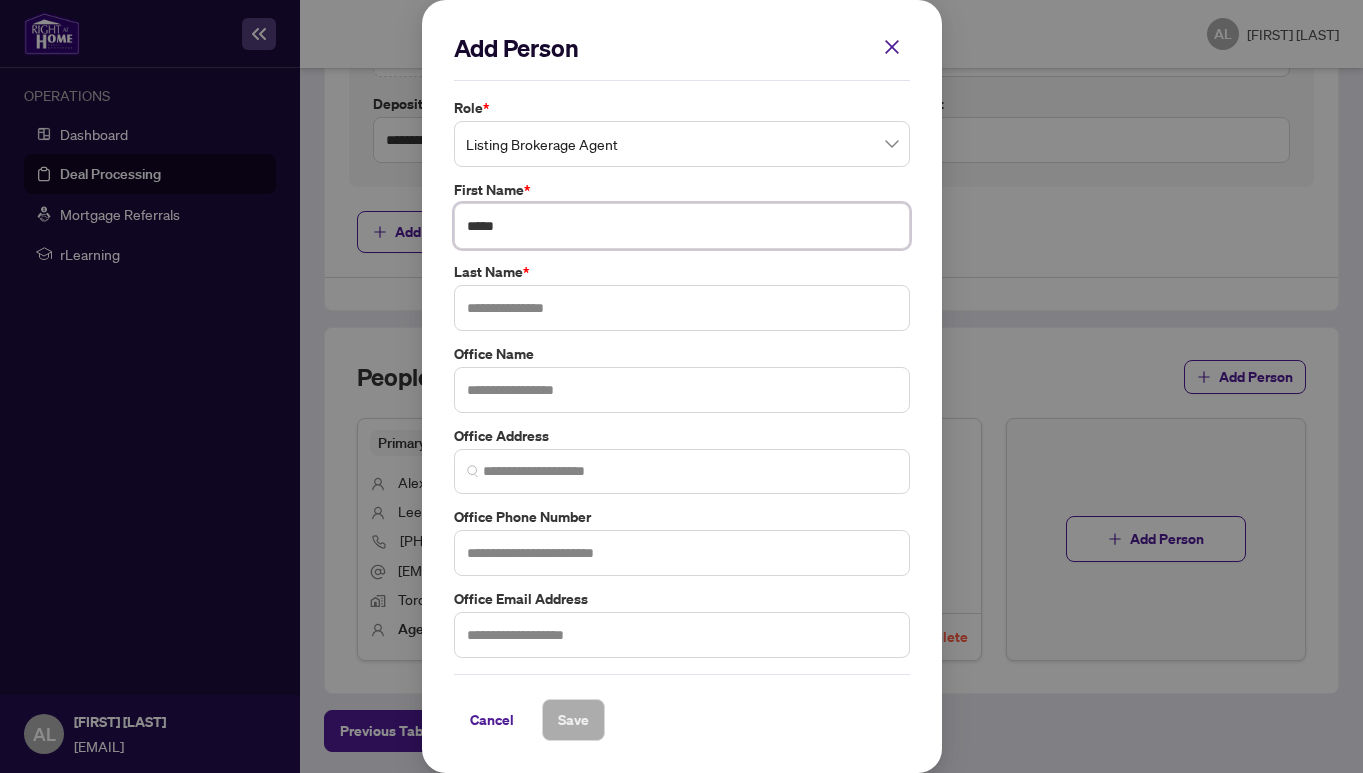 type on "****" 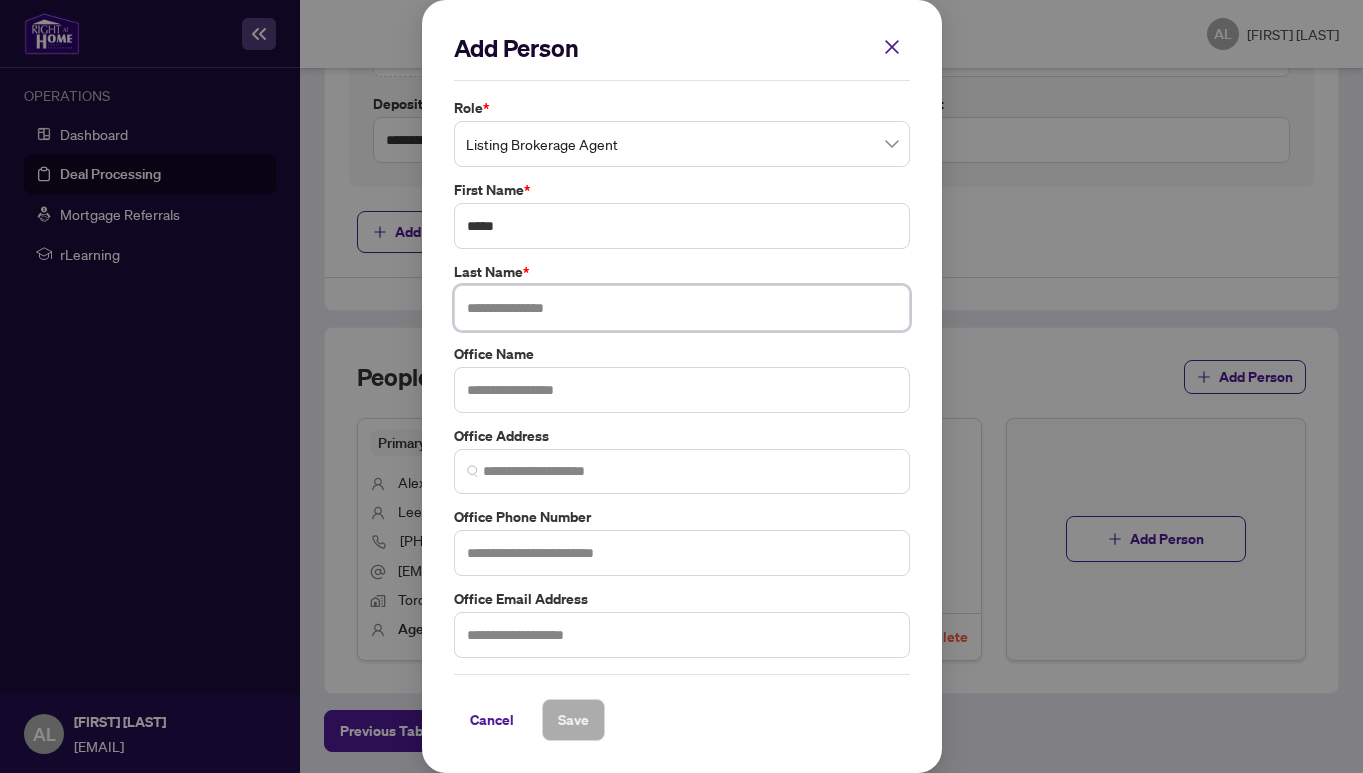 click at bounding box center [682, 308] 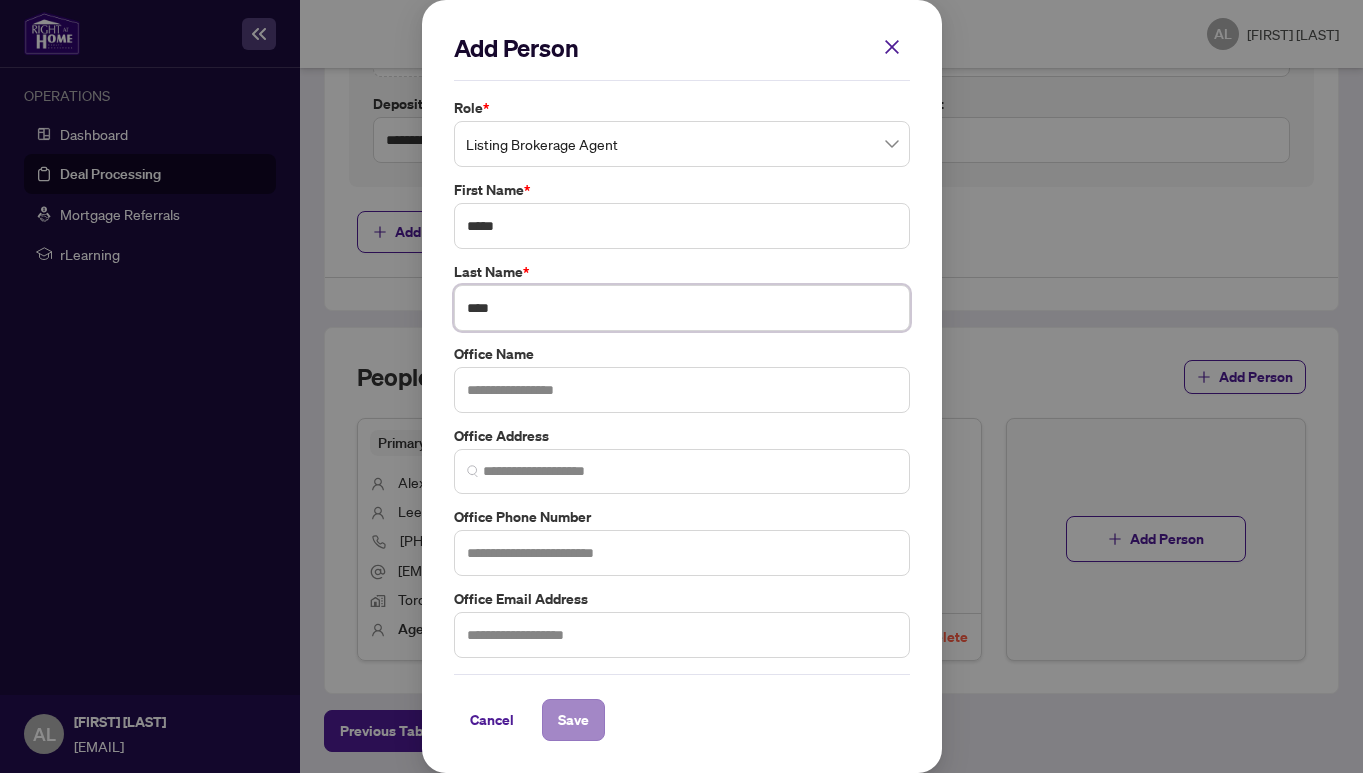 type on "****" 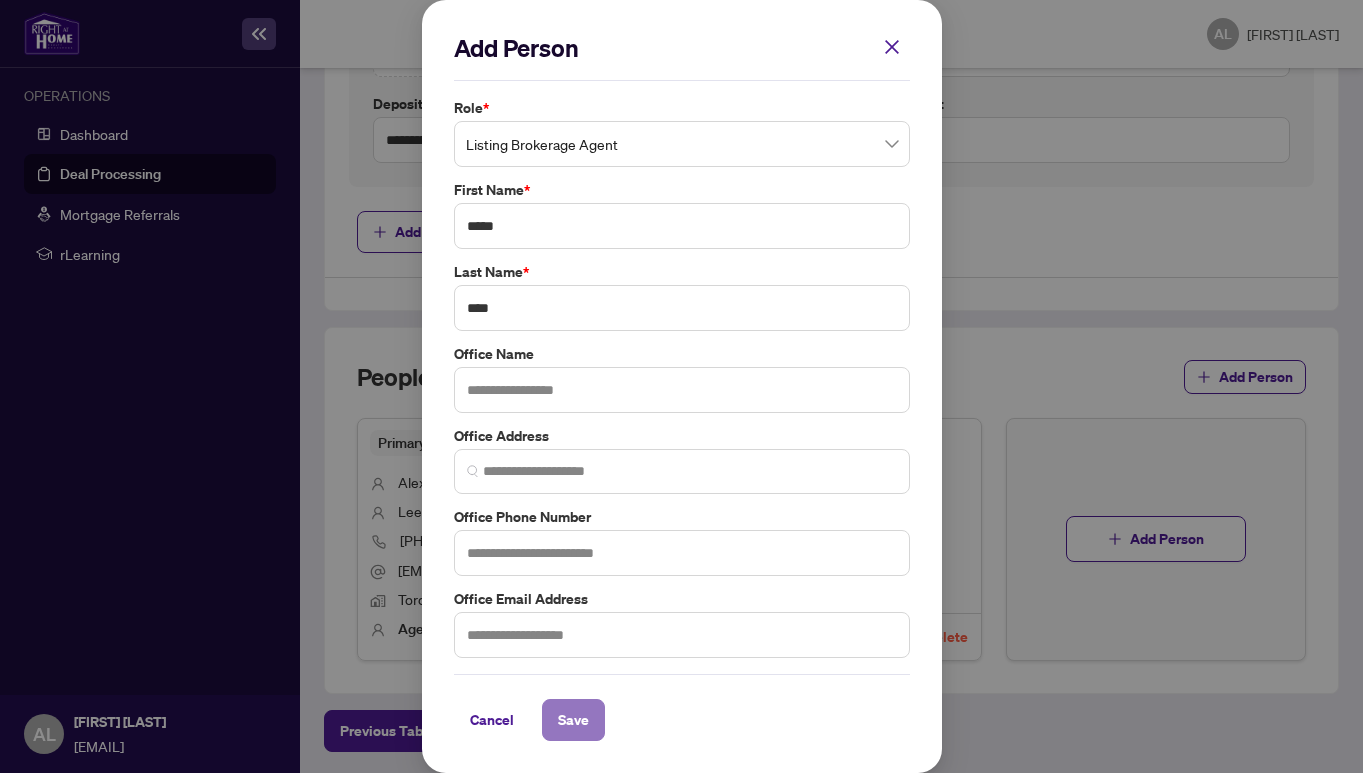 click on "Save" at bounding box center (573, 720) 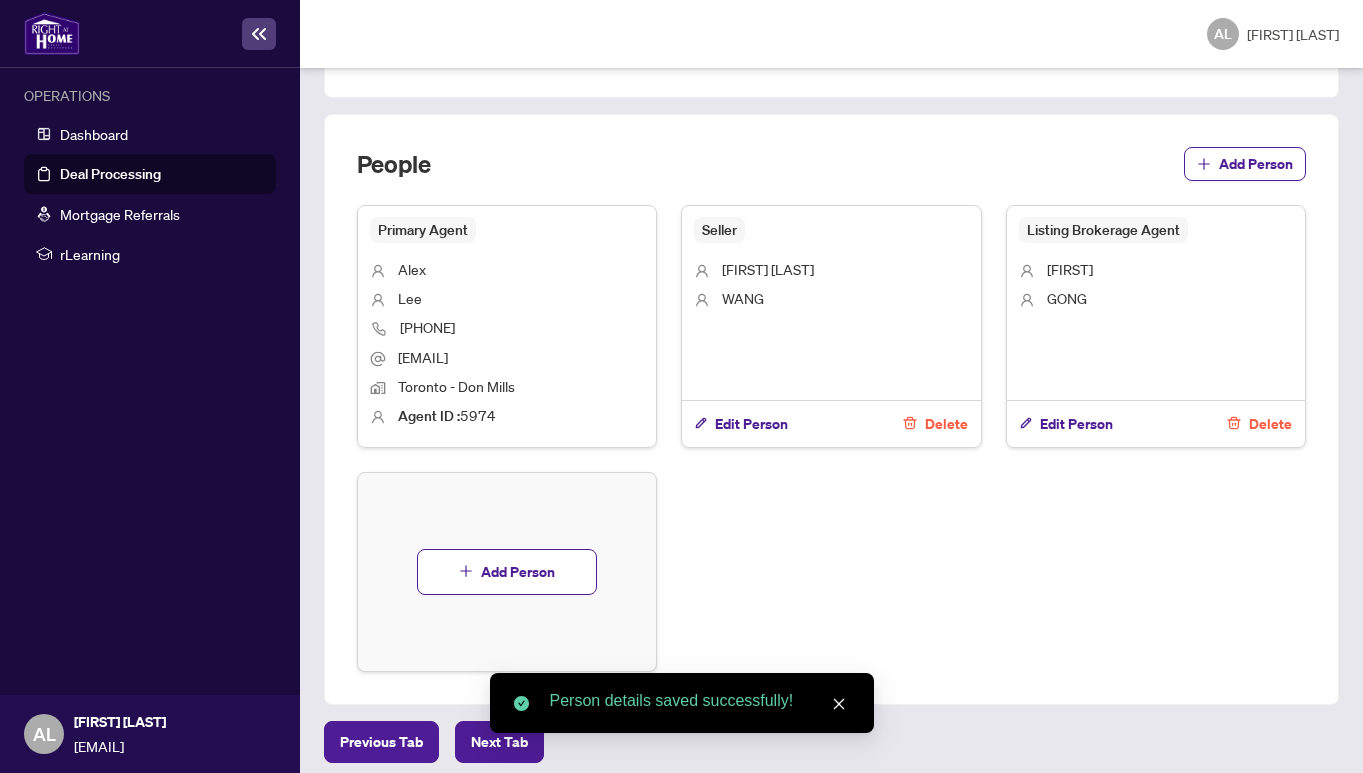 scroll, scrollTop: 1171, scrollLeft: 0, axis: vertical 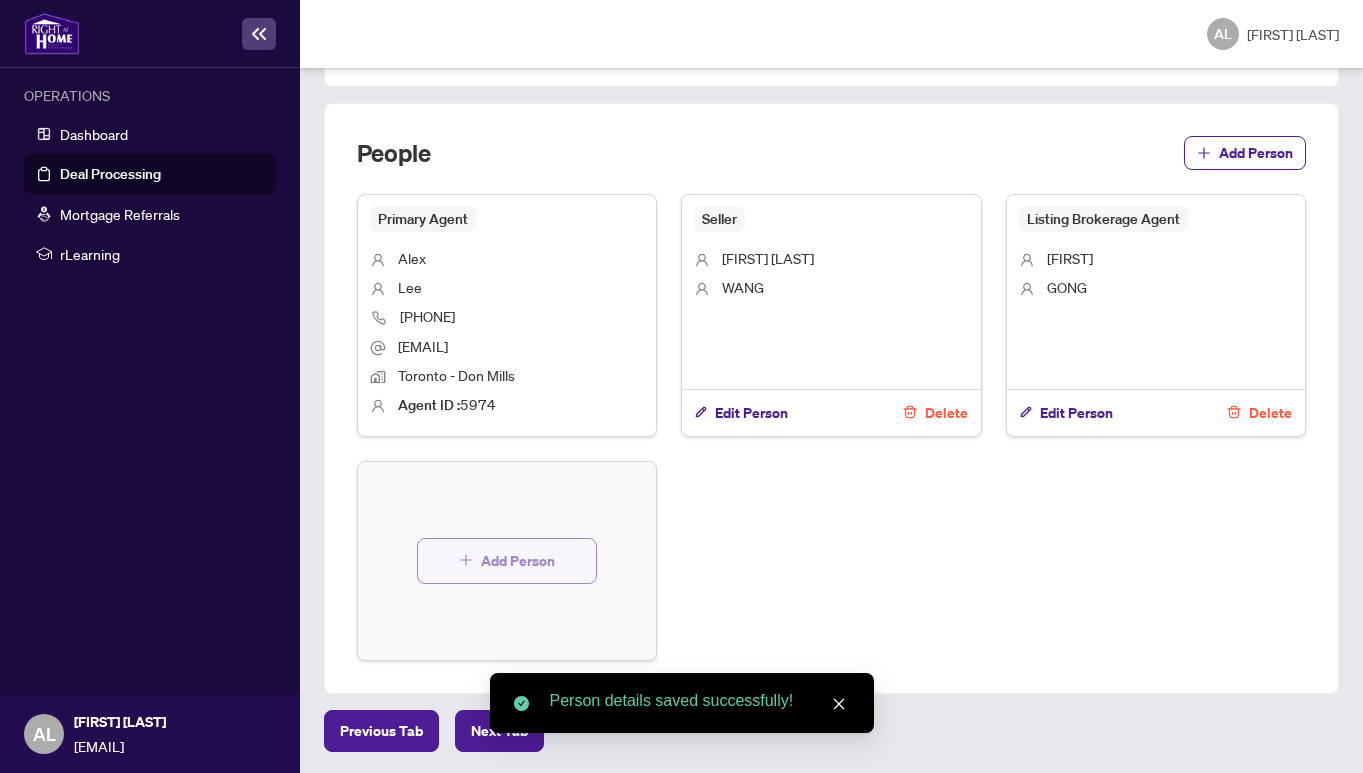 click on "Add Person" at bounding box center (518, 561) 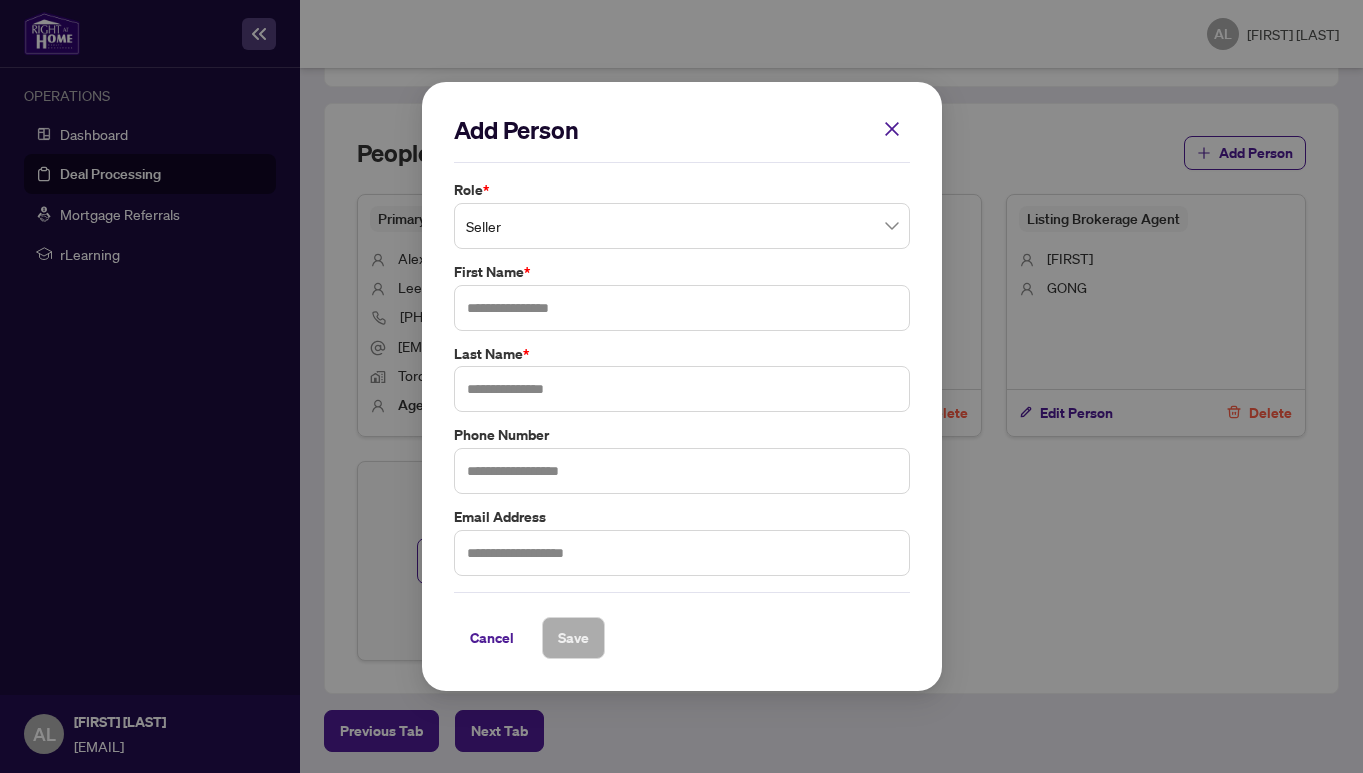 click on "Role * Seller First Name * Last Name * Phone Number Email Address" at bounding box center [682, 378] 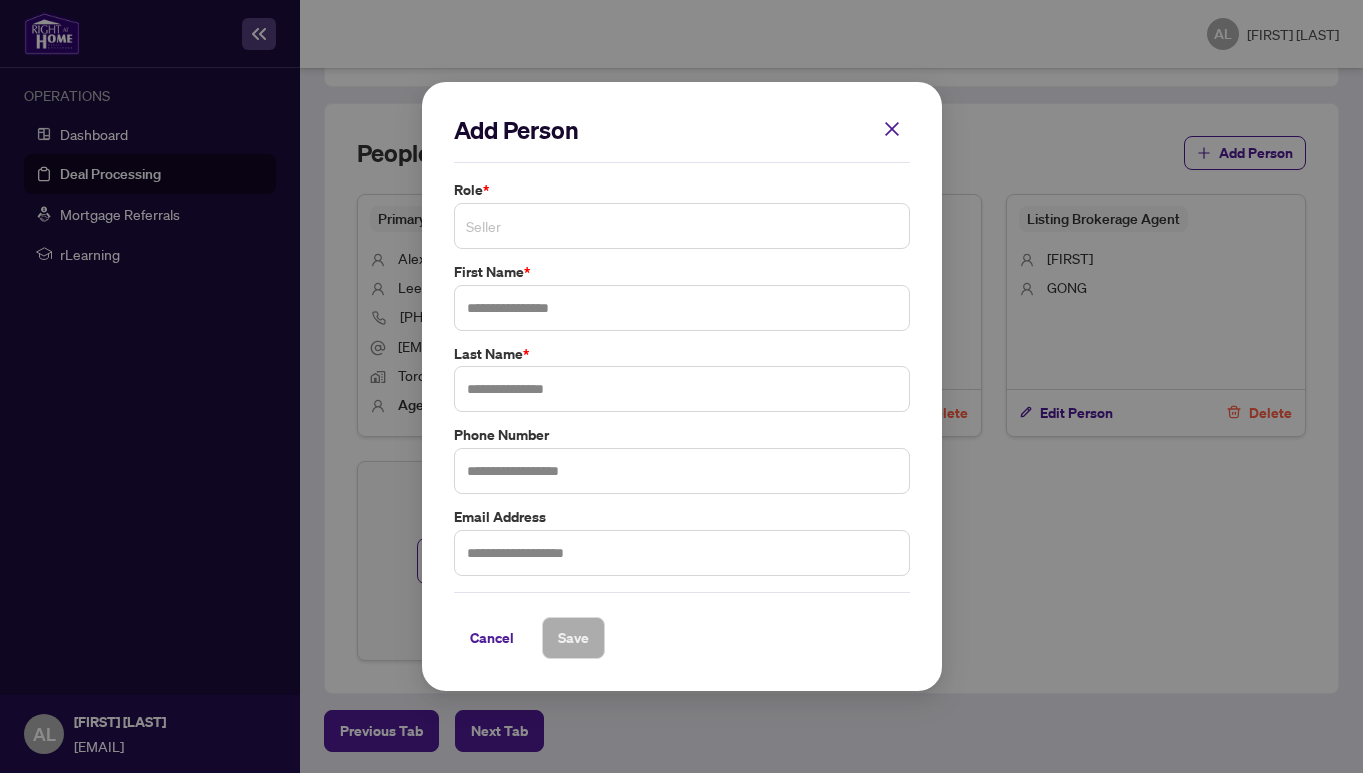 click on "Seller" at bounding box center (682, 226) 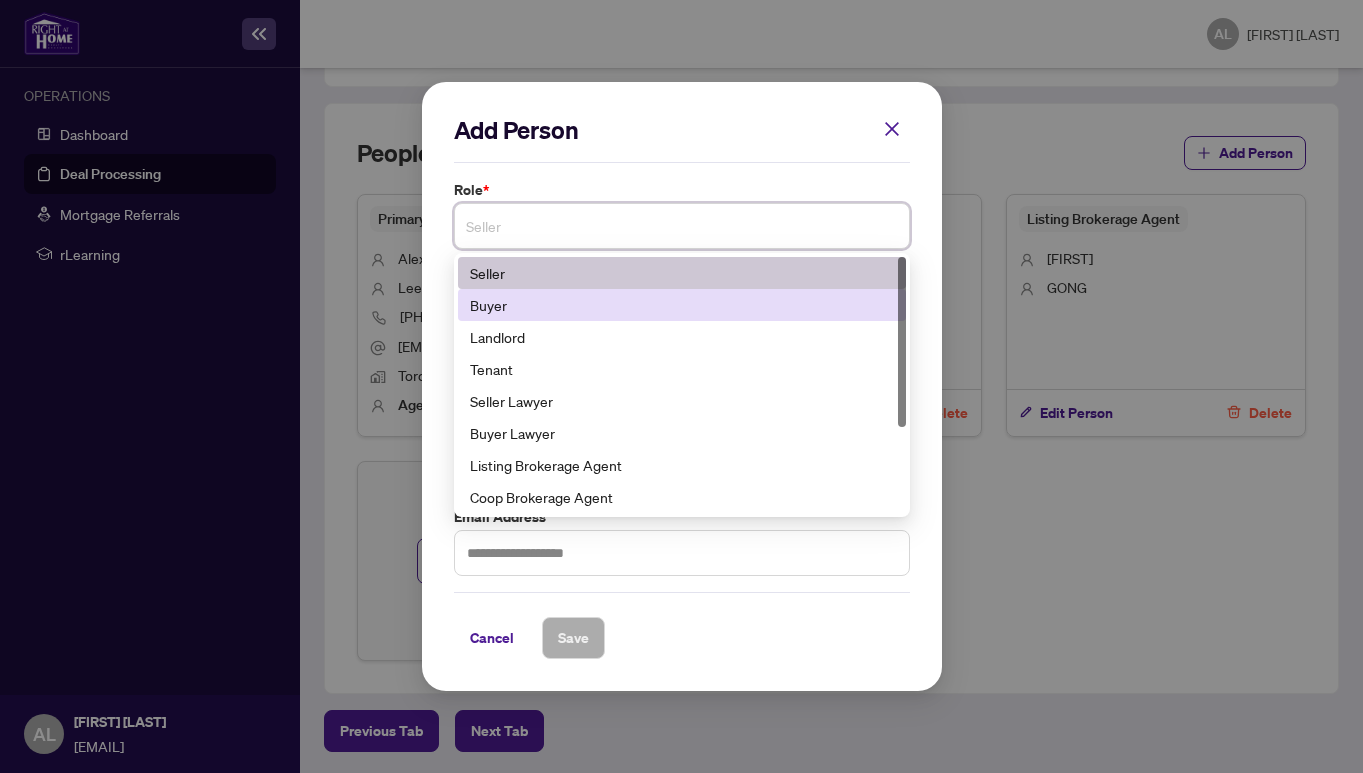 click on "Buyer" at bounding box center (682, 305) 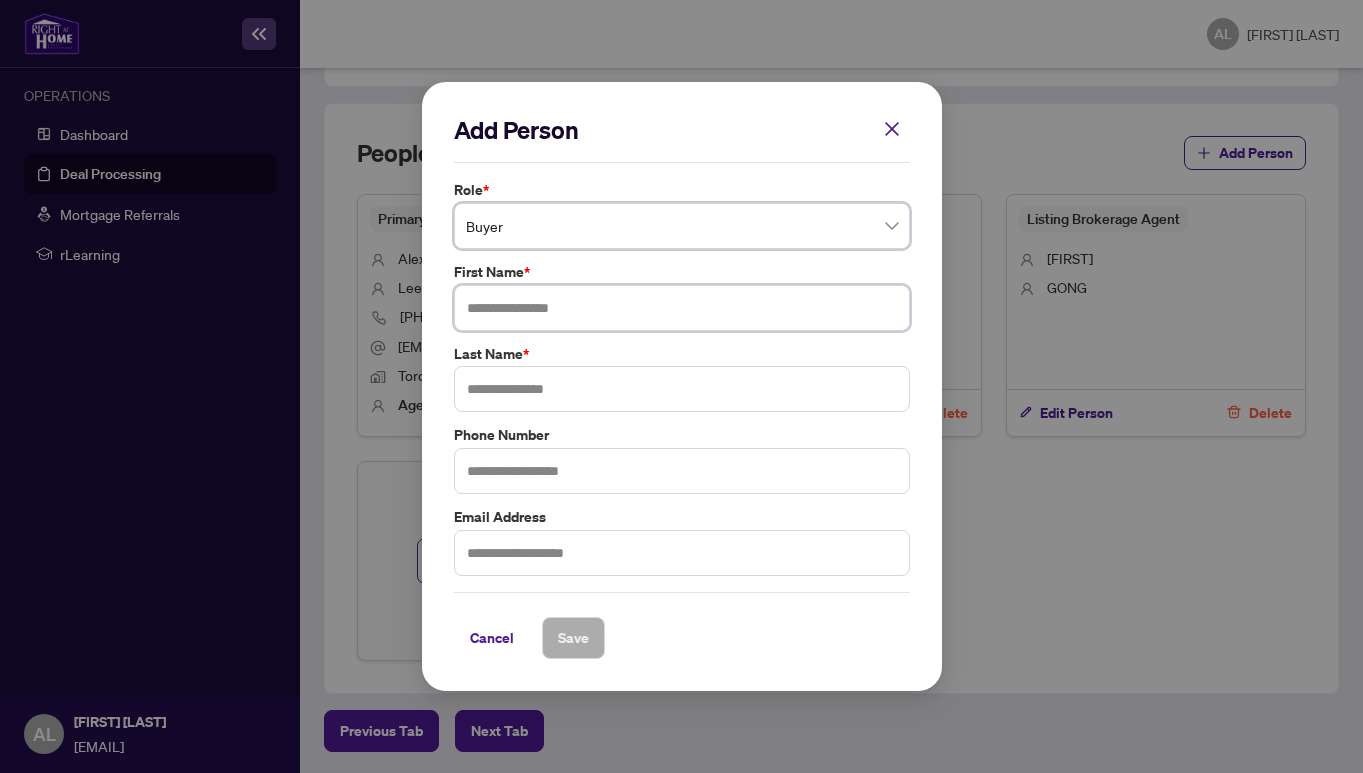 click at bounding box center (682, 308) 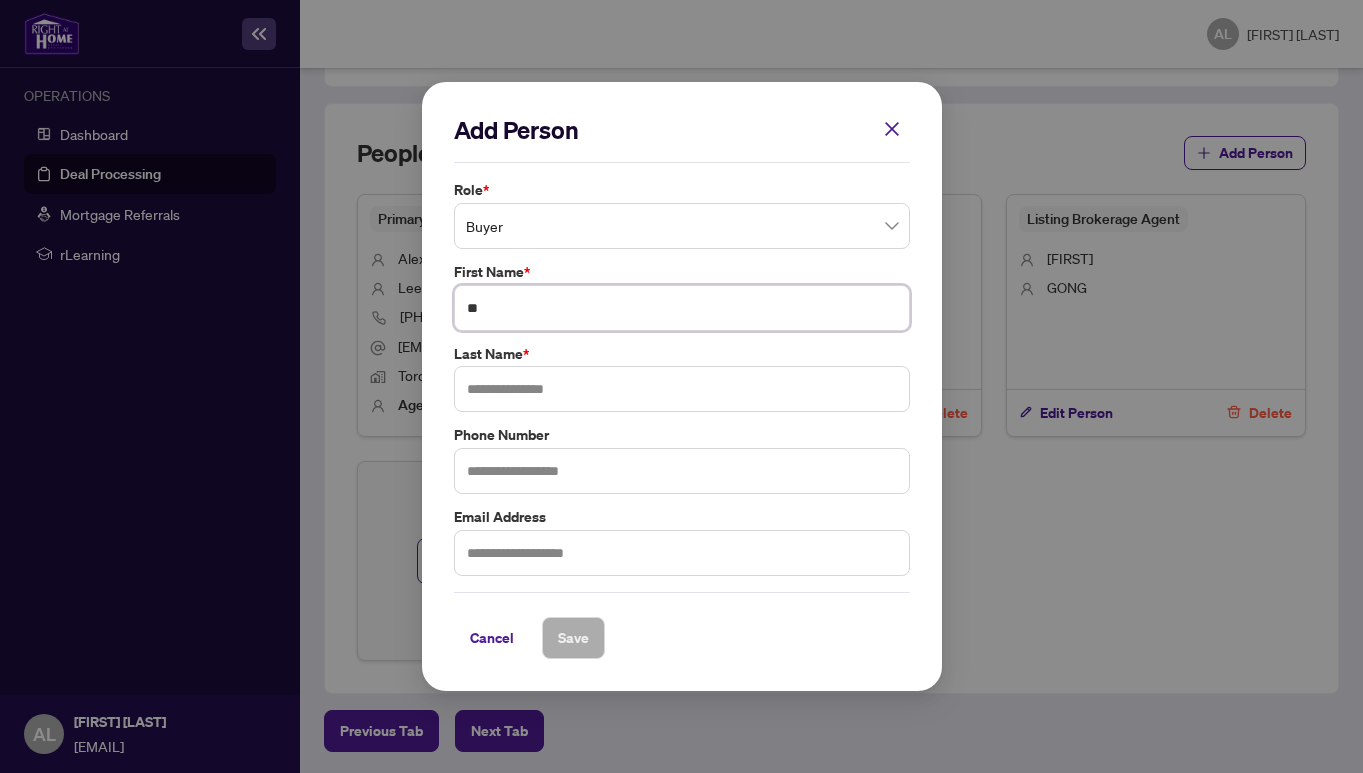type on "*" 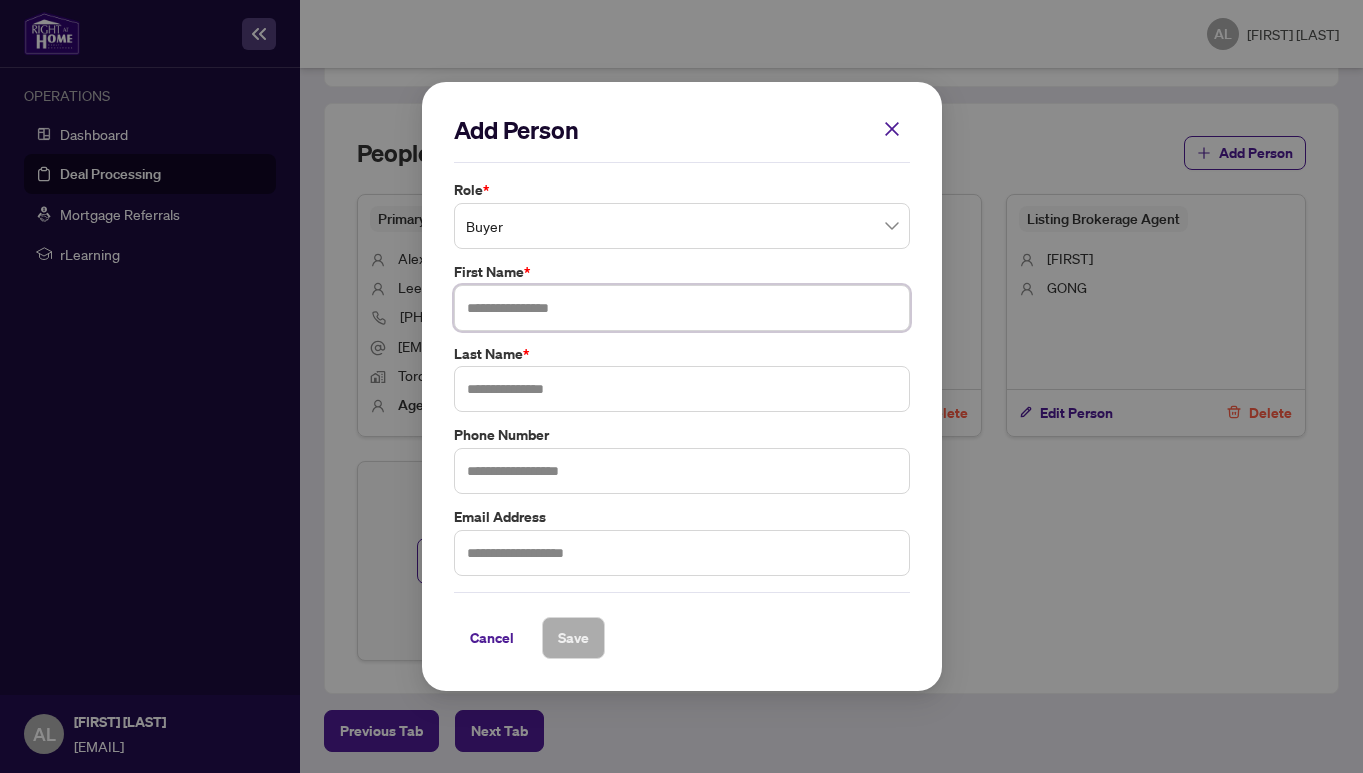 type on "*" 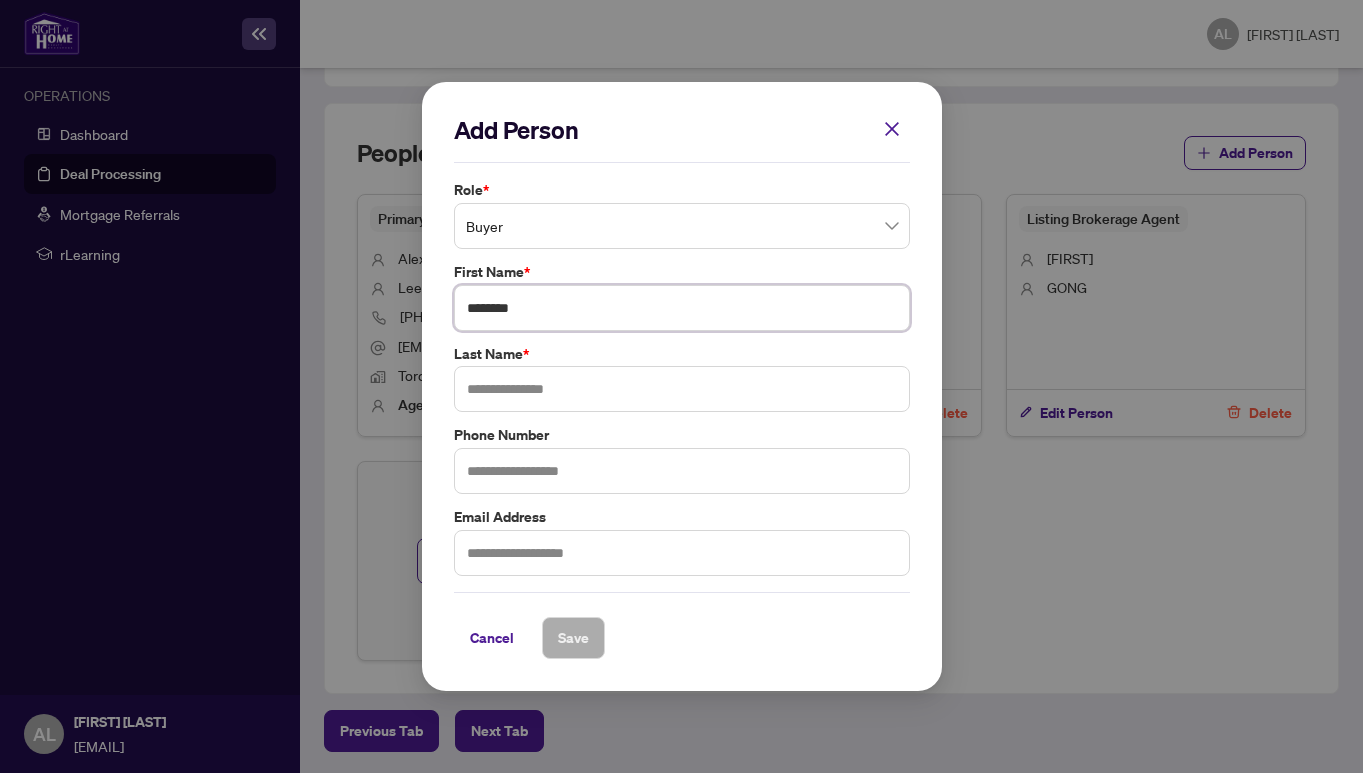 type on "********" 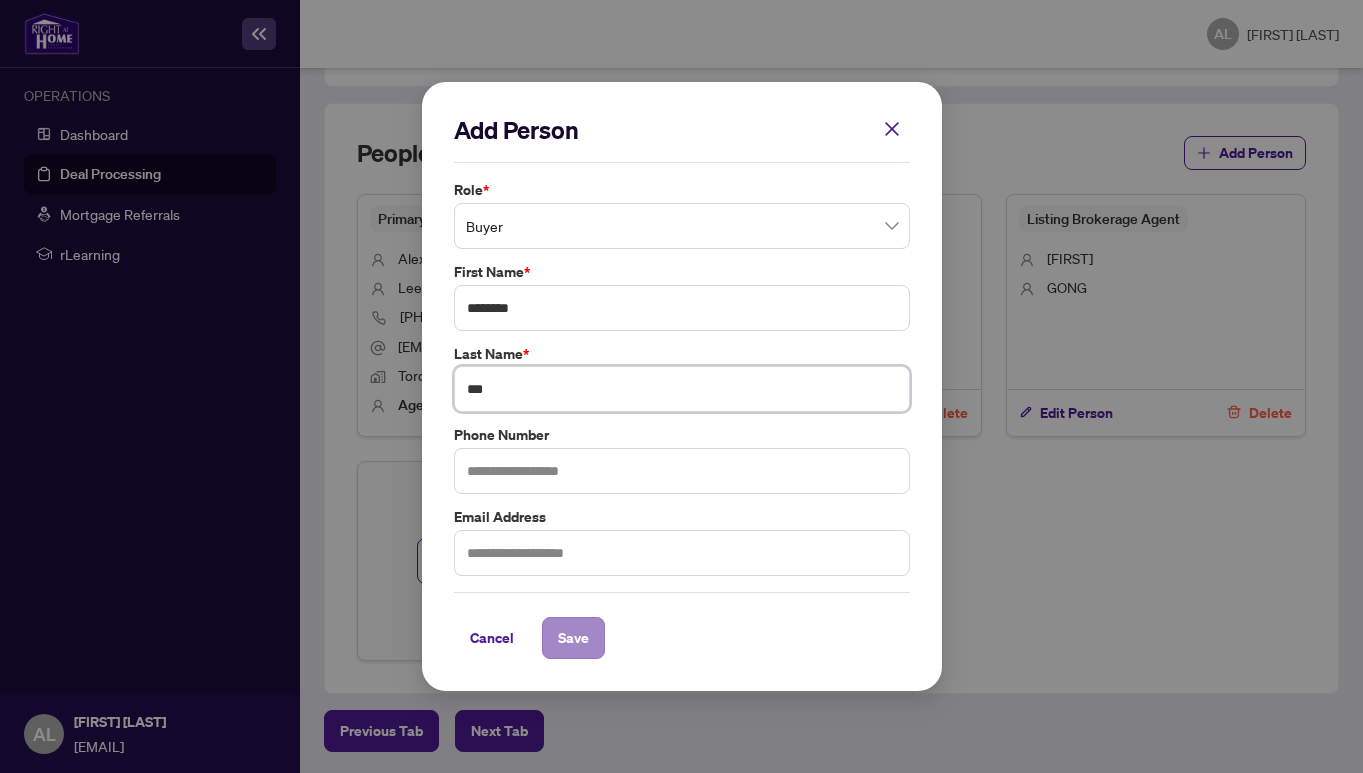 type on "***" 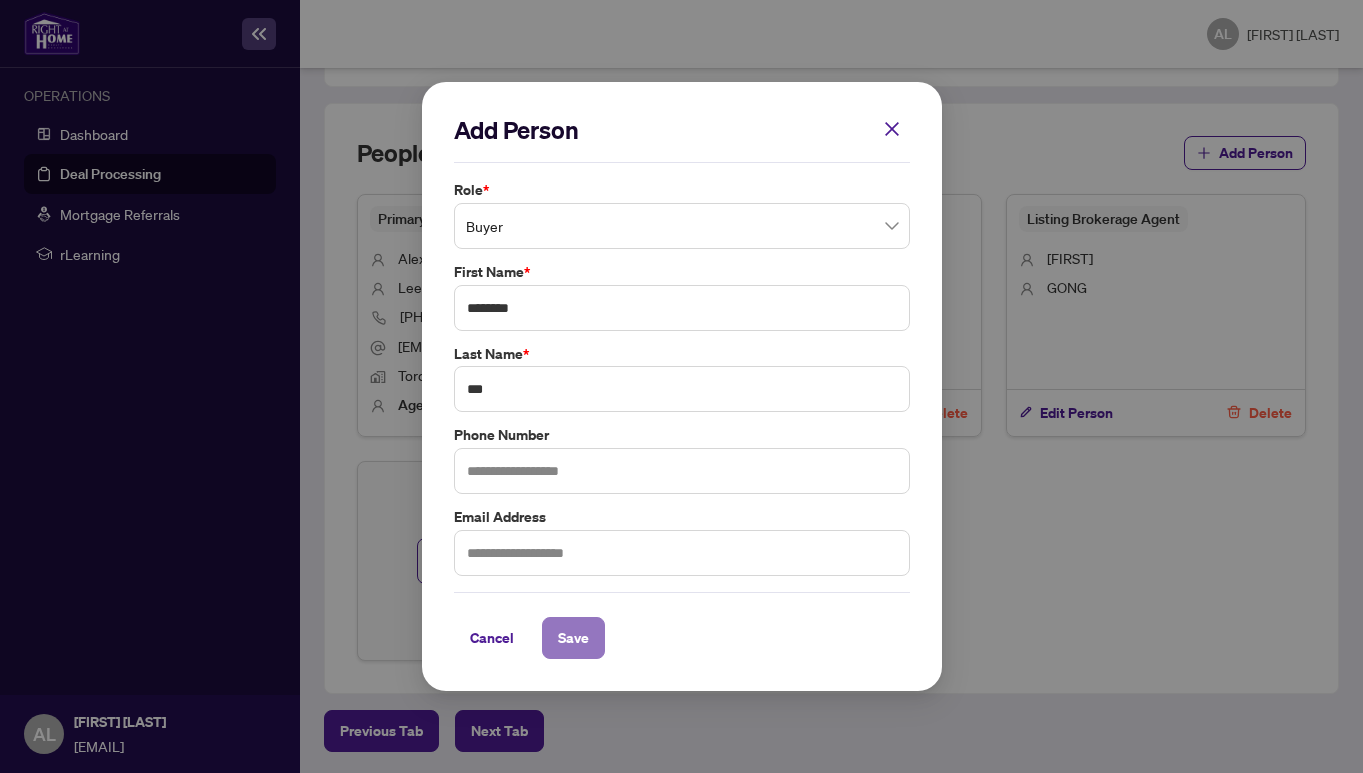 click on "Save" at bounding box center (573, 638) 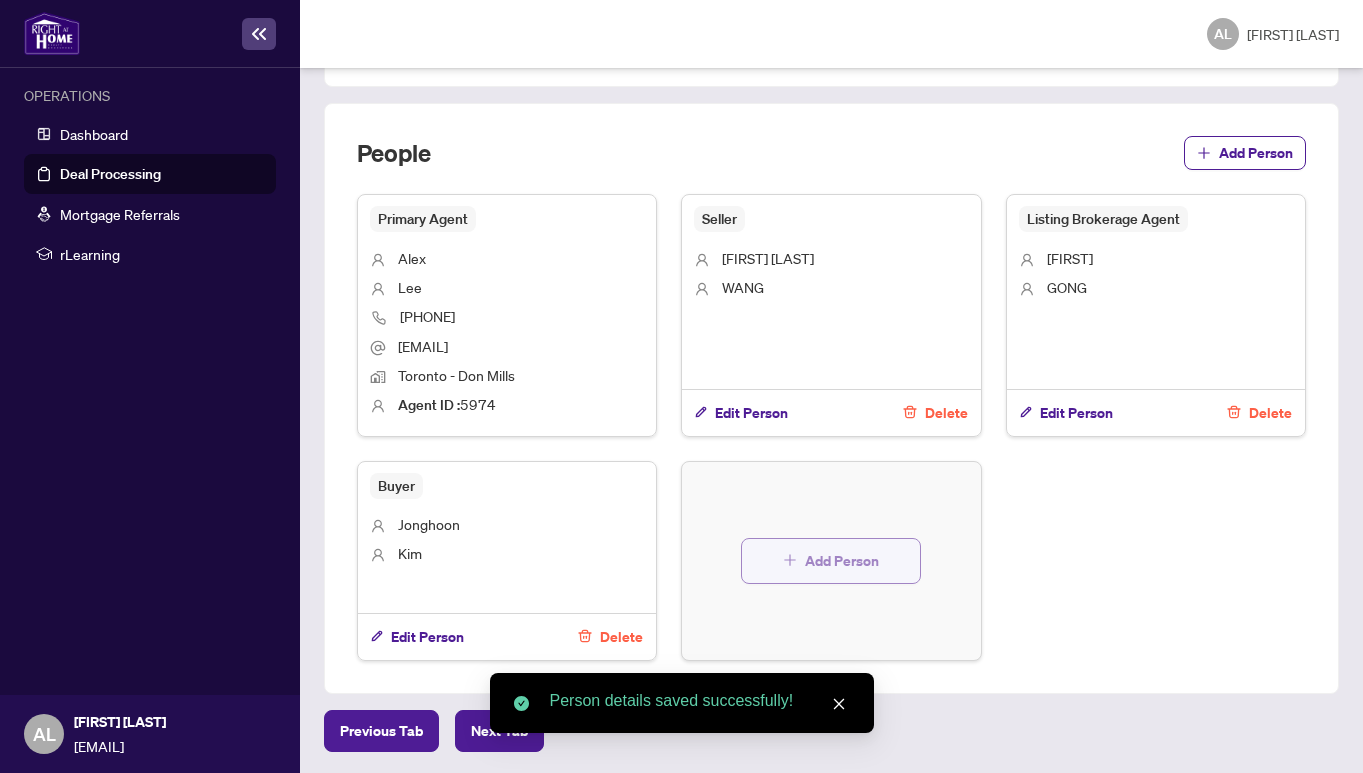 click on "Add Person" at bounding box center [842, 561] 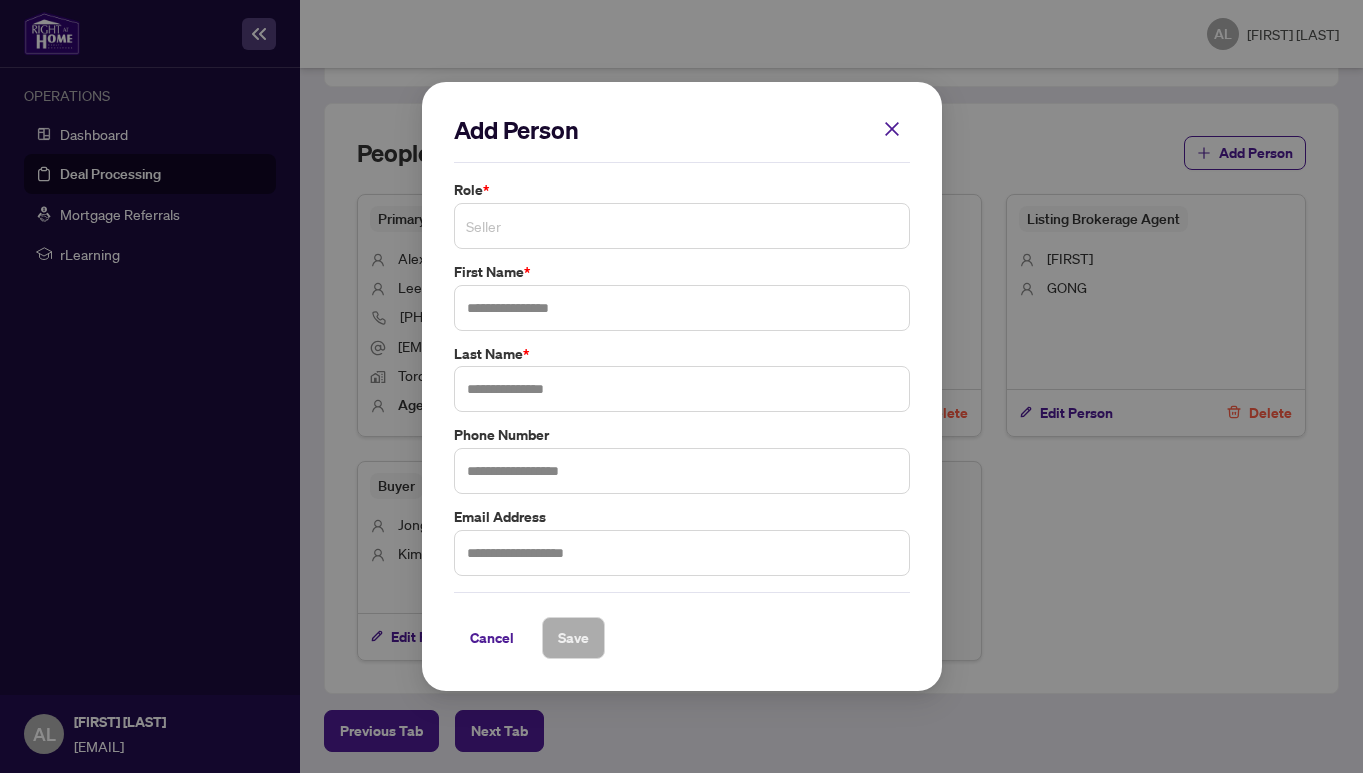 click on "Seller" at bounding box center (682, 226) 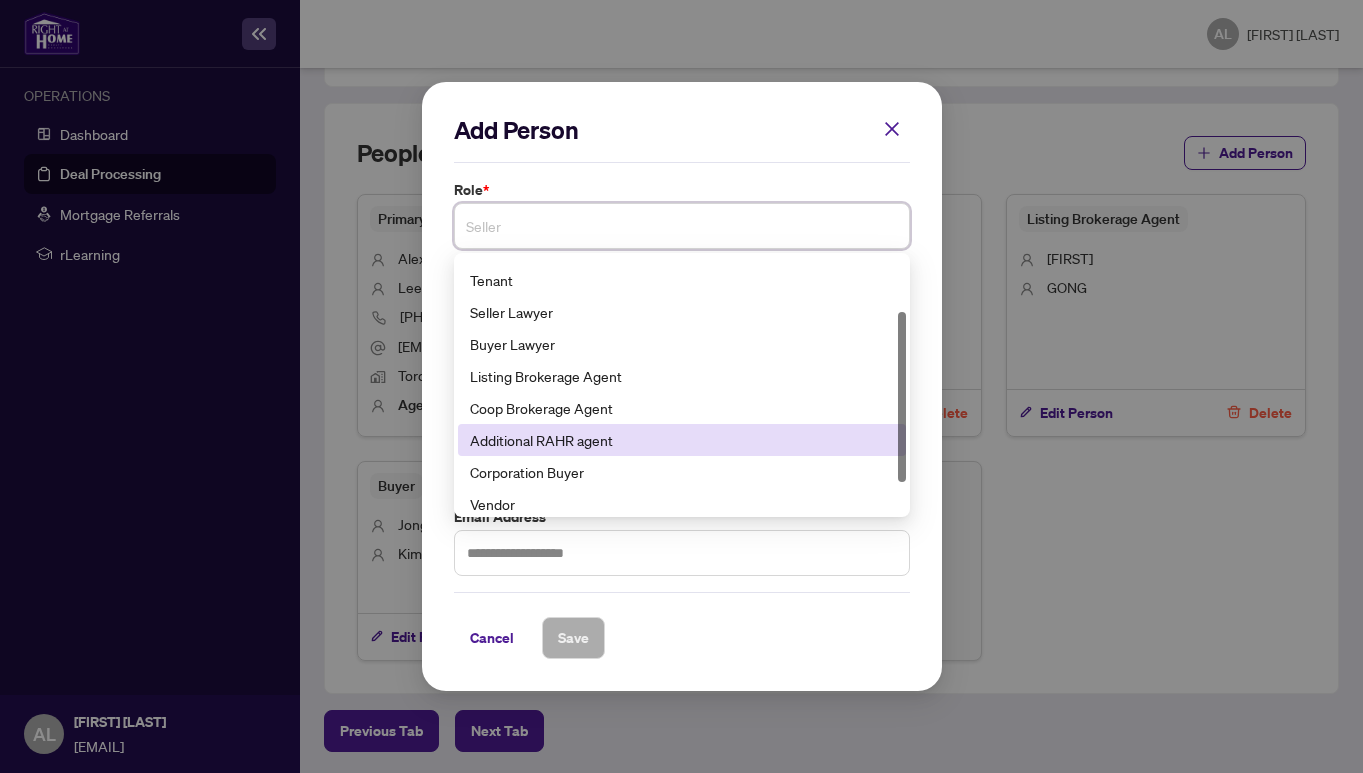scroll, scrollTop: 68, scrollLeft: 0, axis: vertical 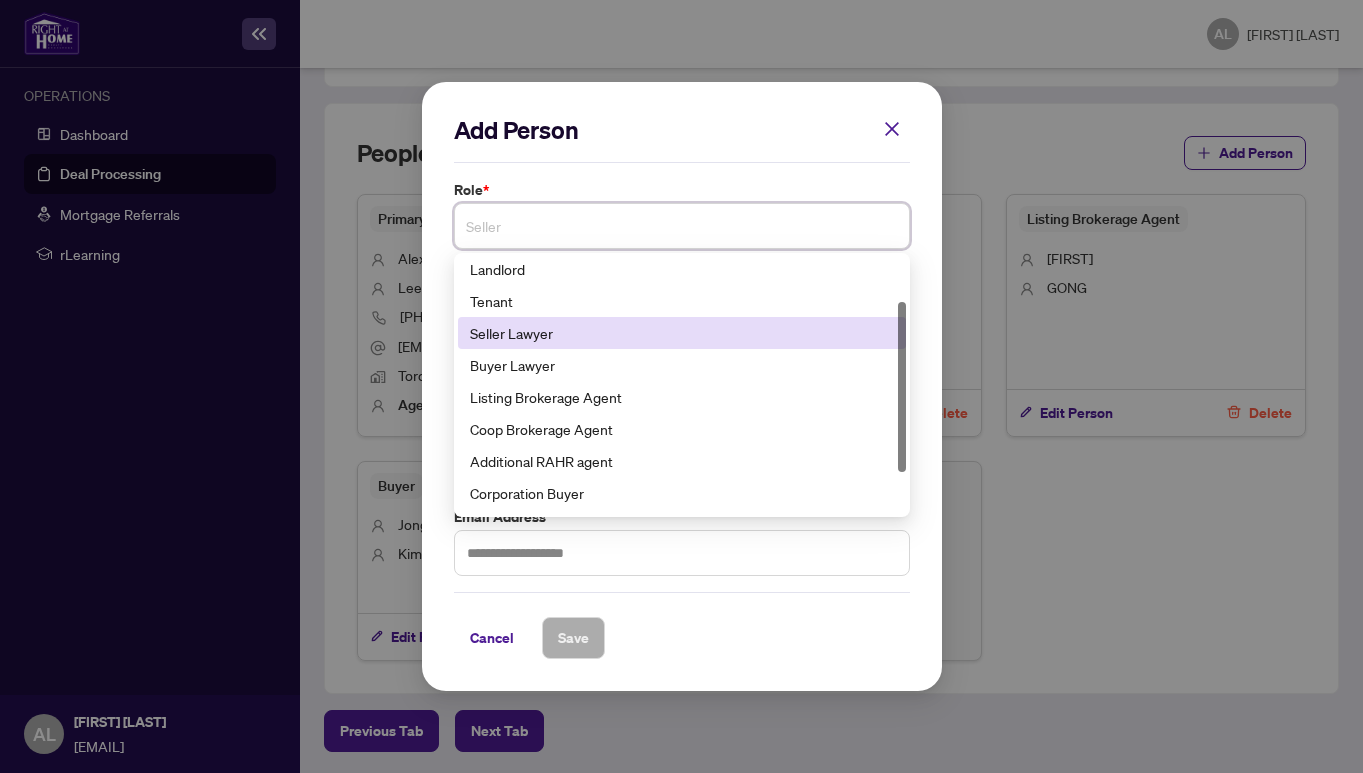 click on "Seller Lawyer" at bounding box center [682, 333] 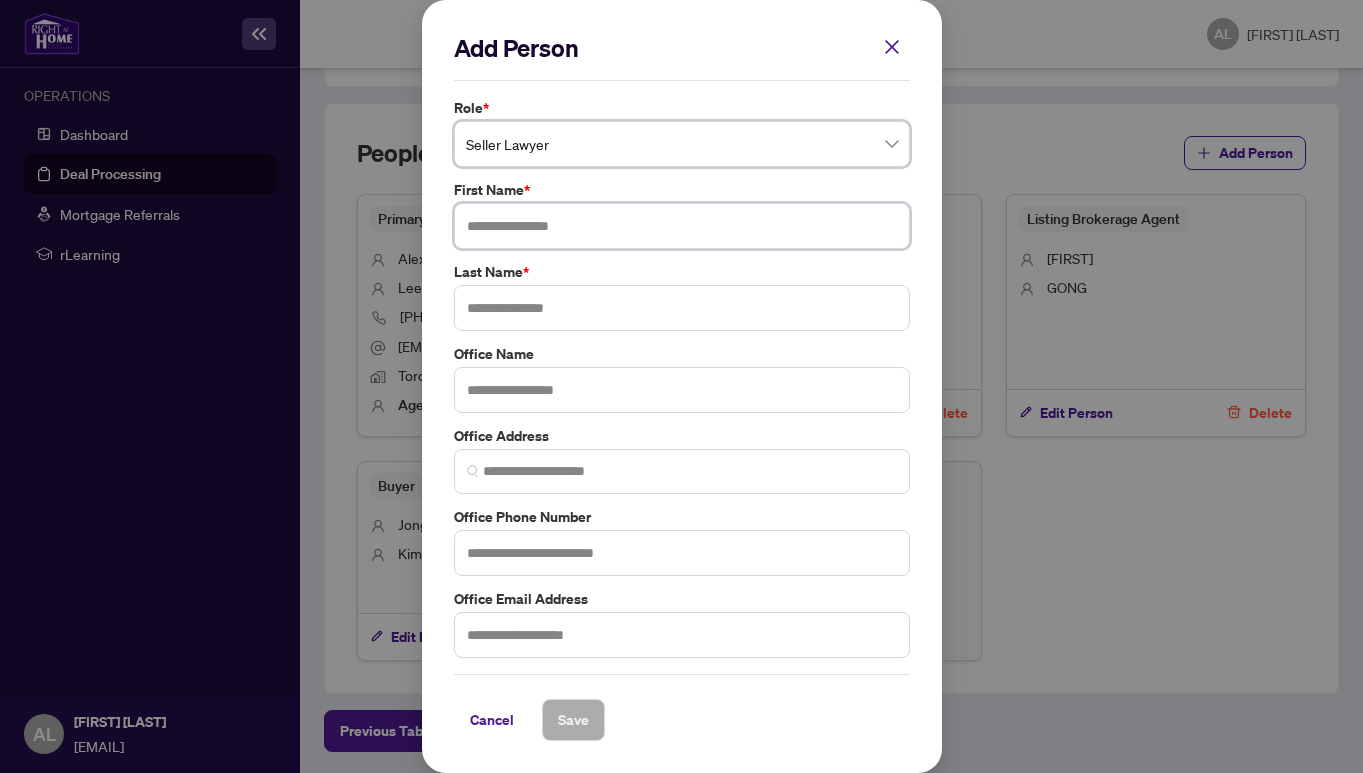 click at bounding box center (682, 226) 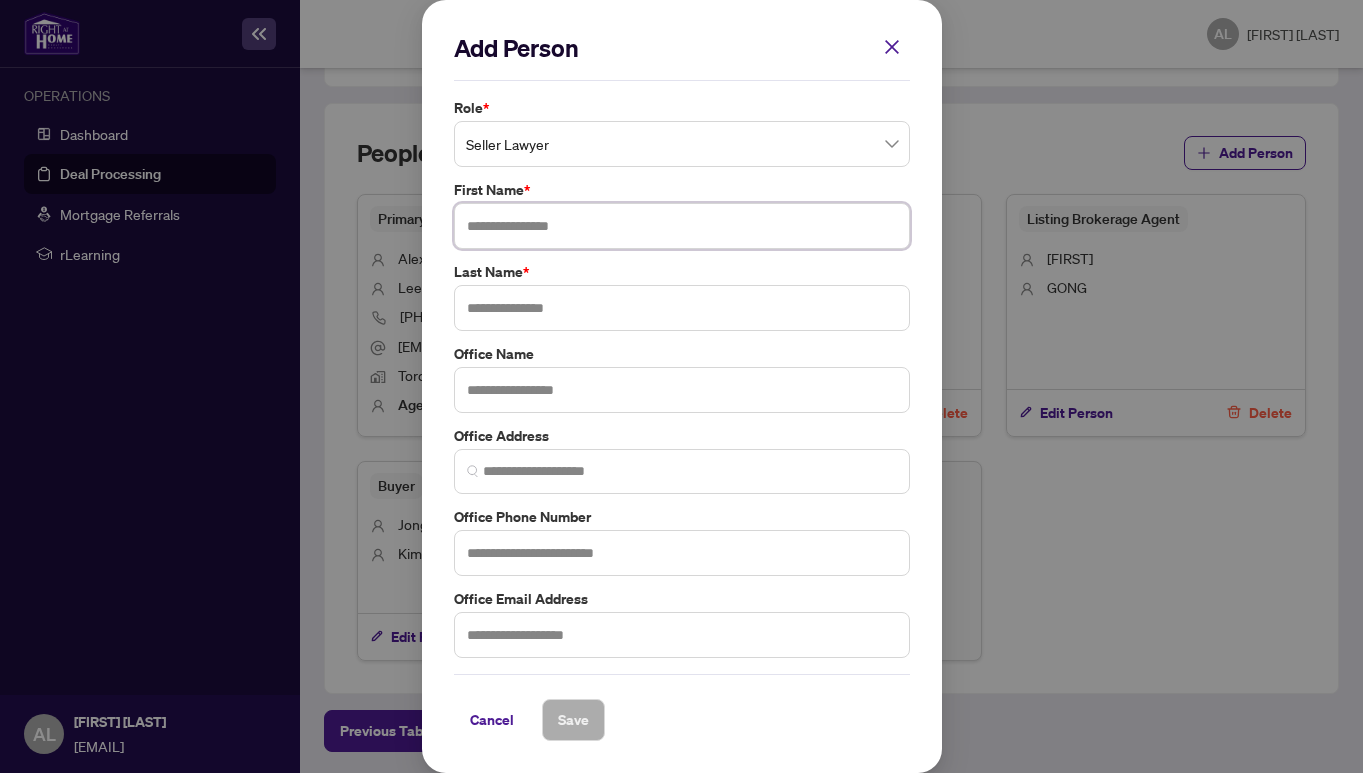 paste on "**********" 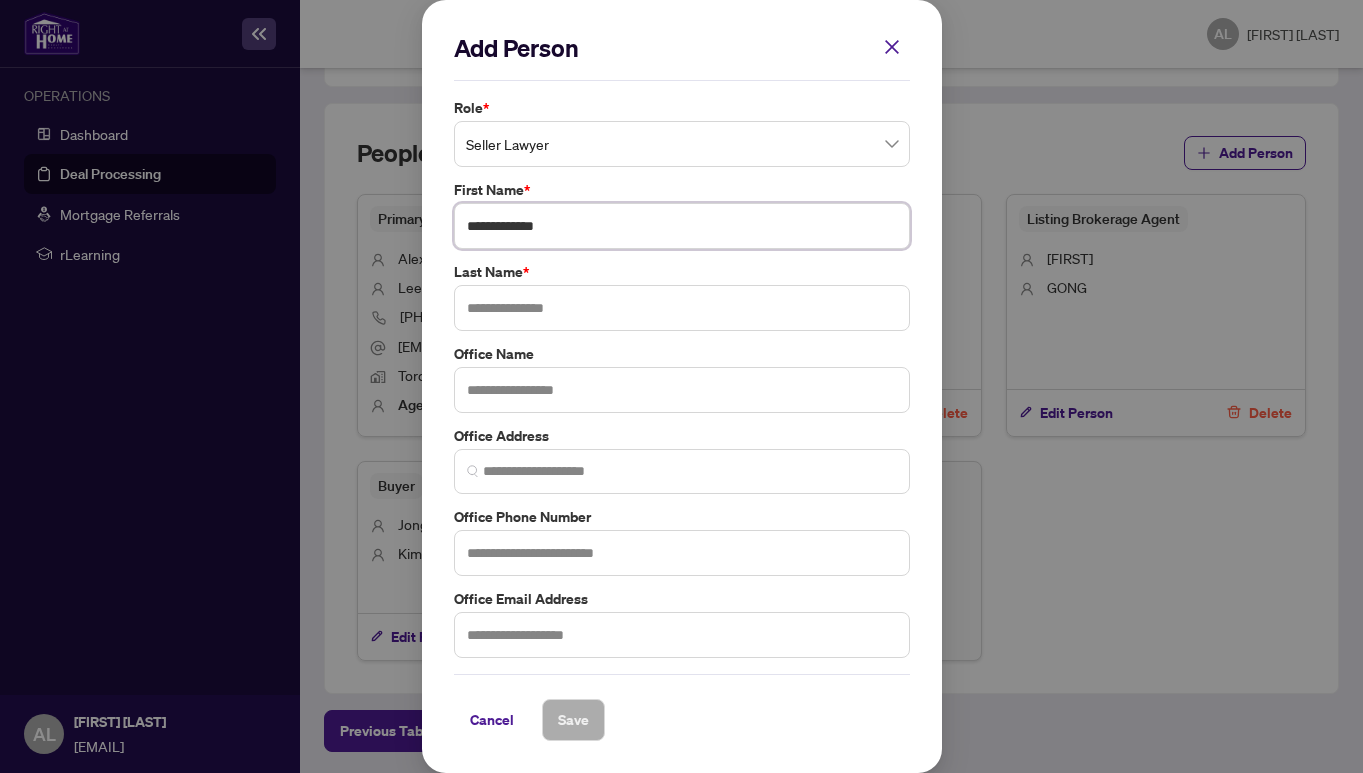 drag, startPoint x: 500, startPoint y: 223, endPoint x: 575, endPoint y: 223, distance: 75 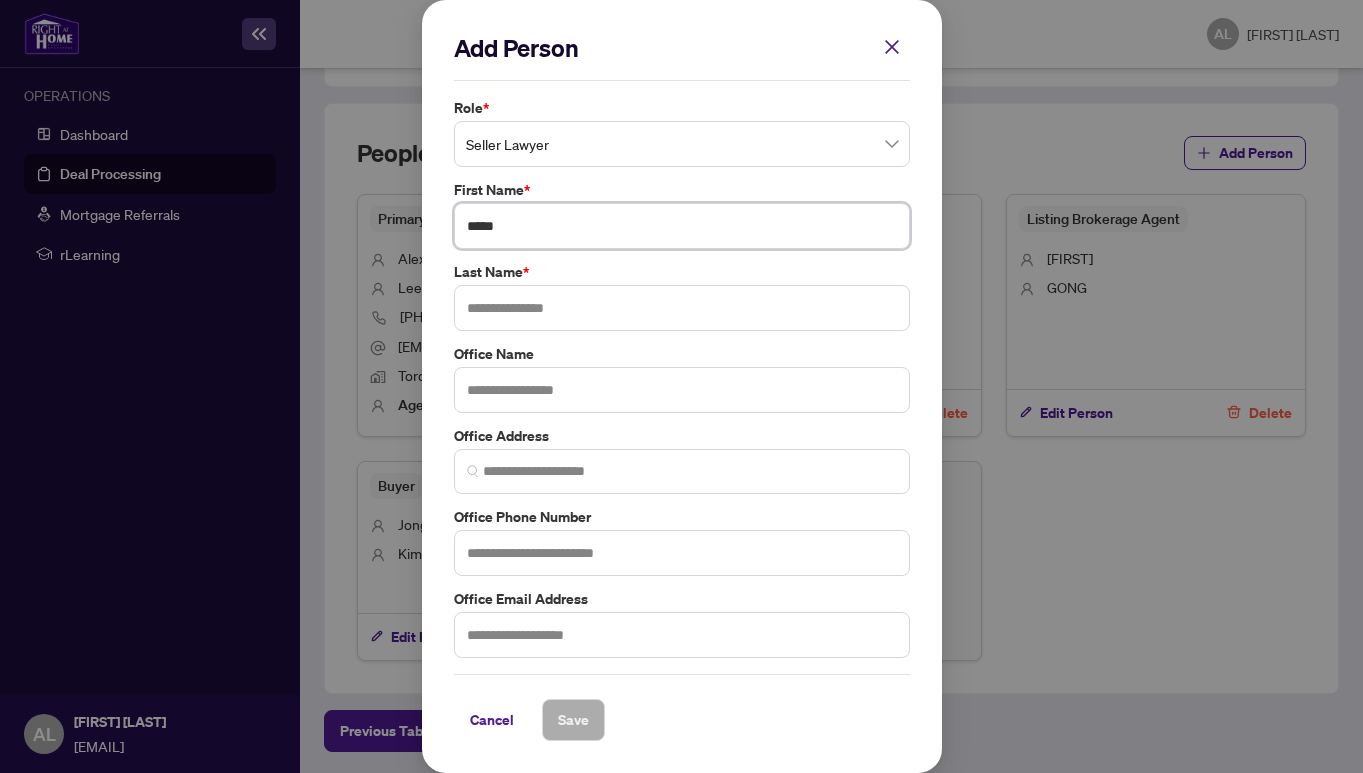 type on "****" 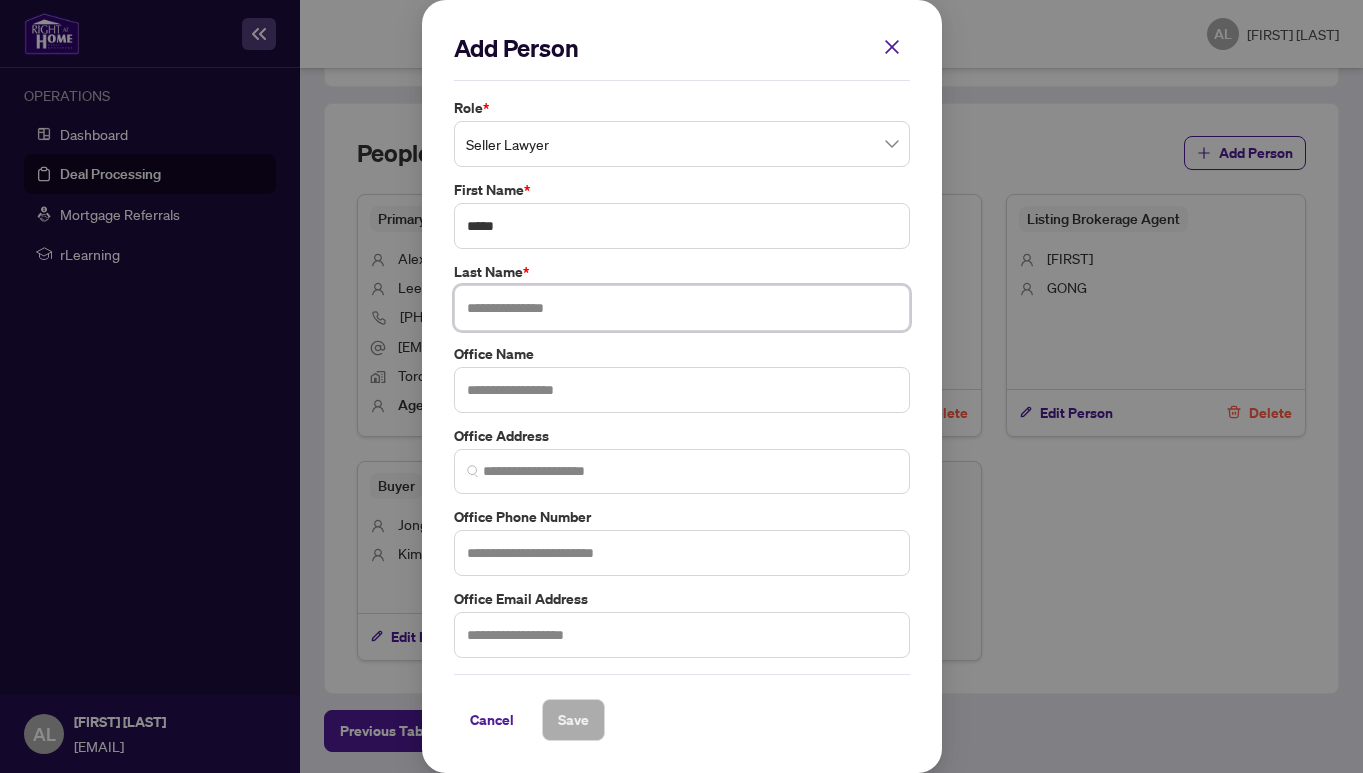 click at bounding box center [682, 308] 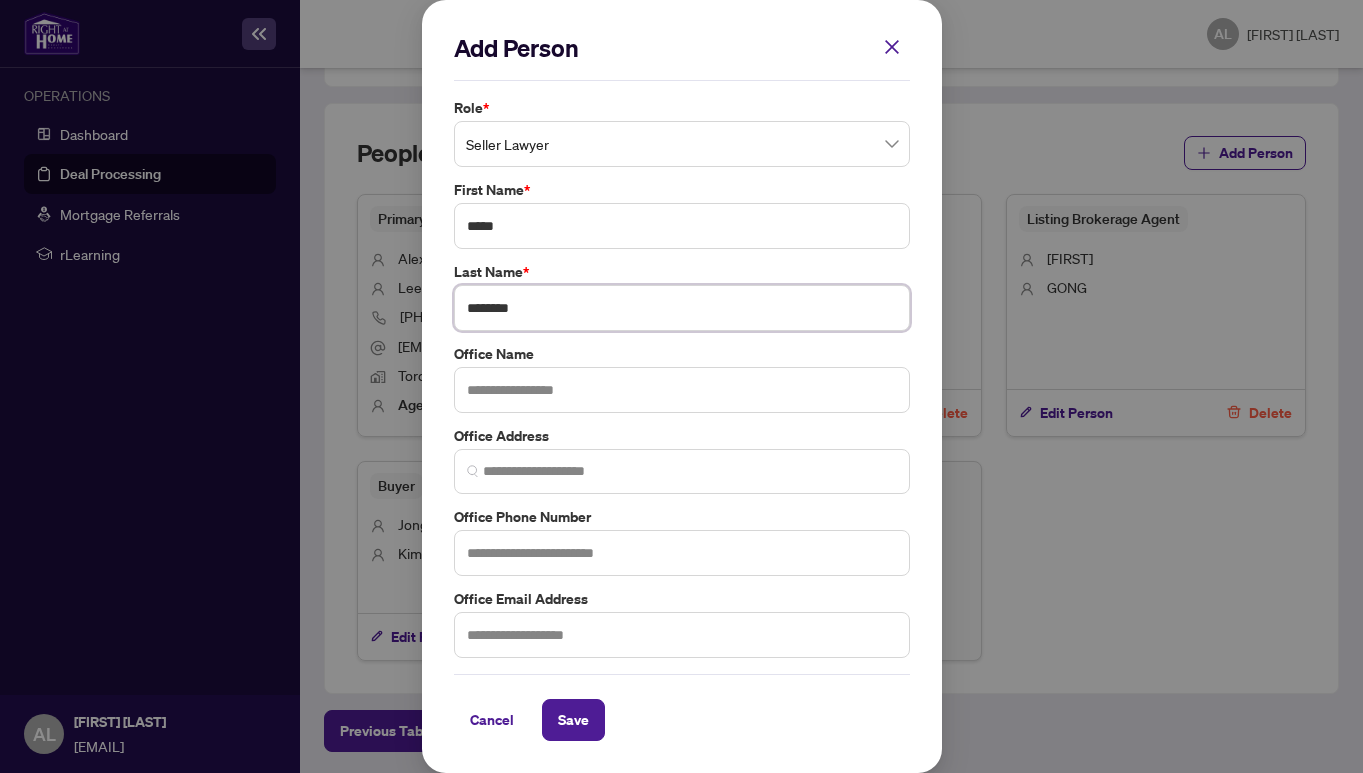drag, startPoint x: 489, startPoint y: 307, endPoint x: 440, endPoint y: 308, distance: 49.010204 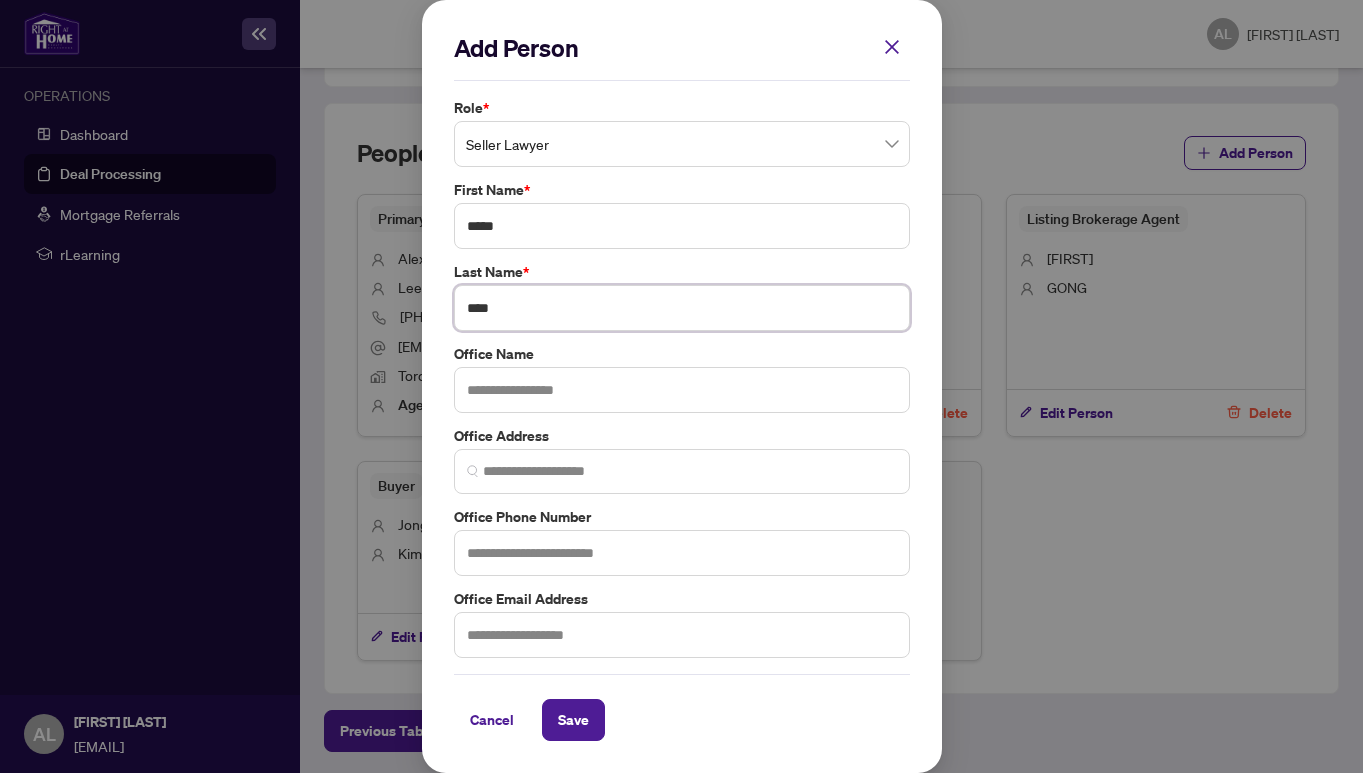 type on "****" 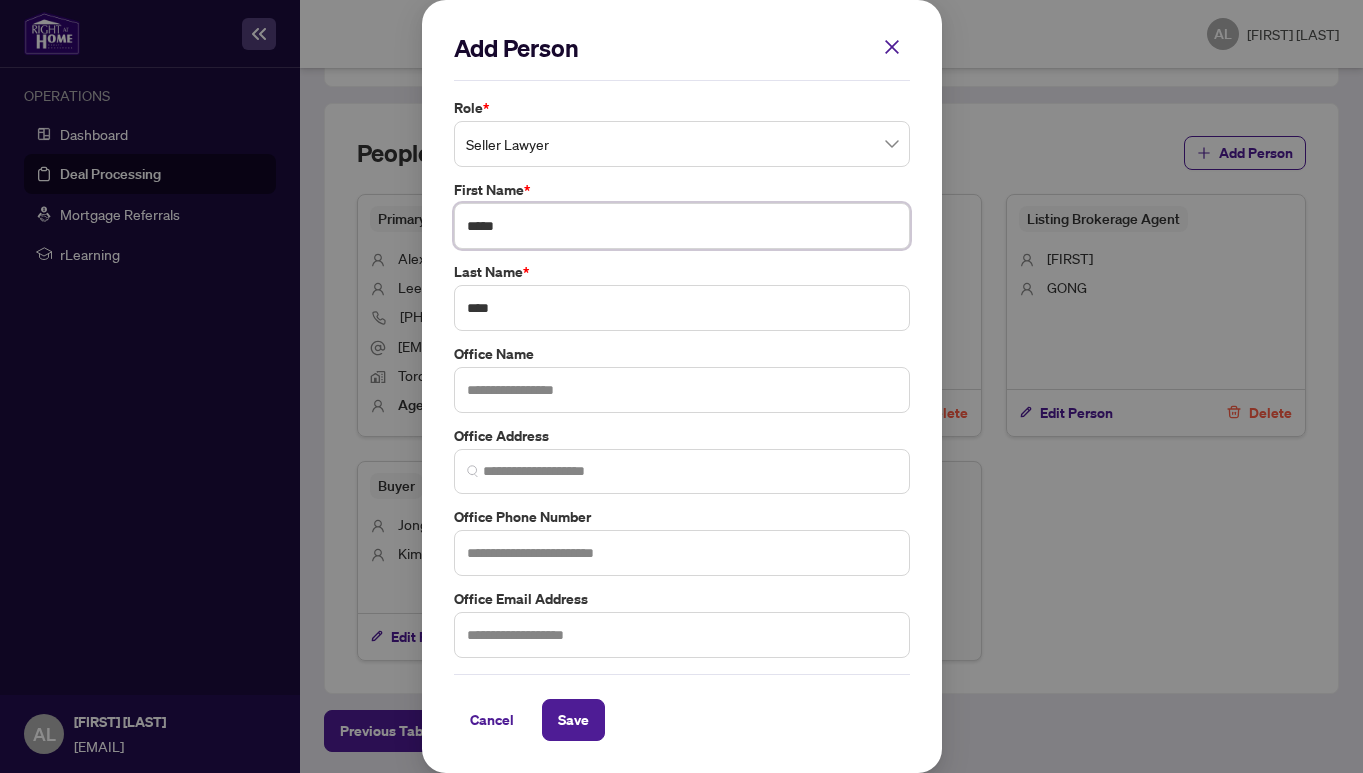 click on "****" at bounding box center (682, 226) 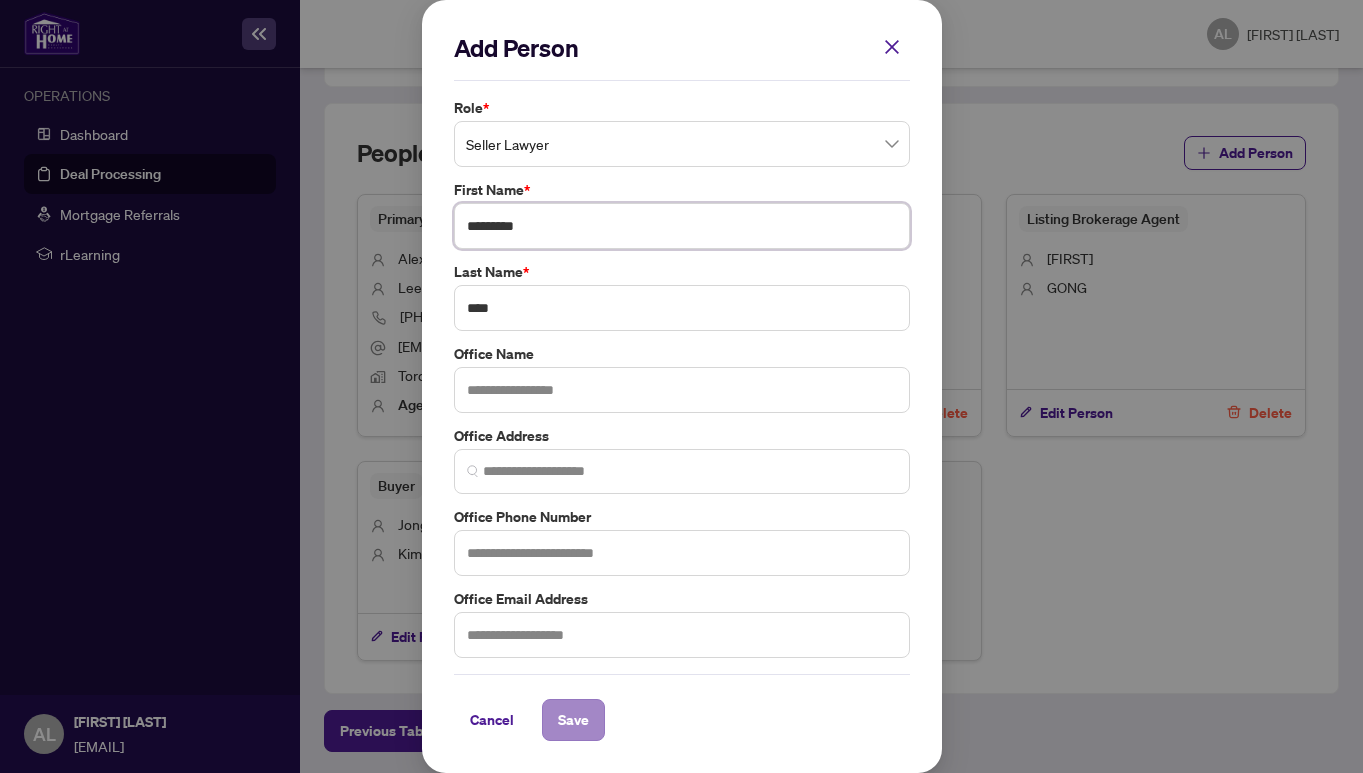 type on "********" 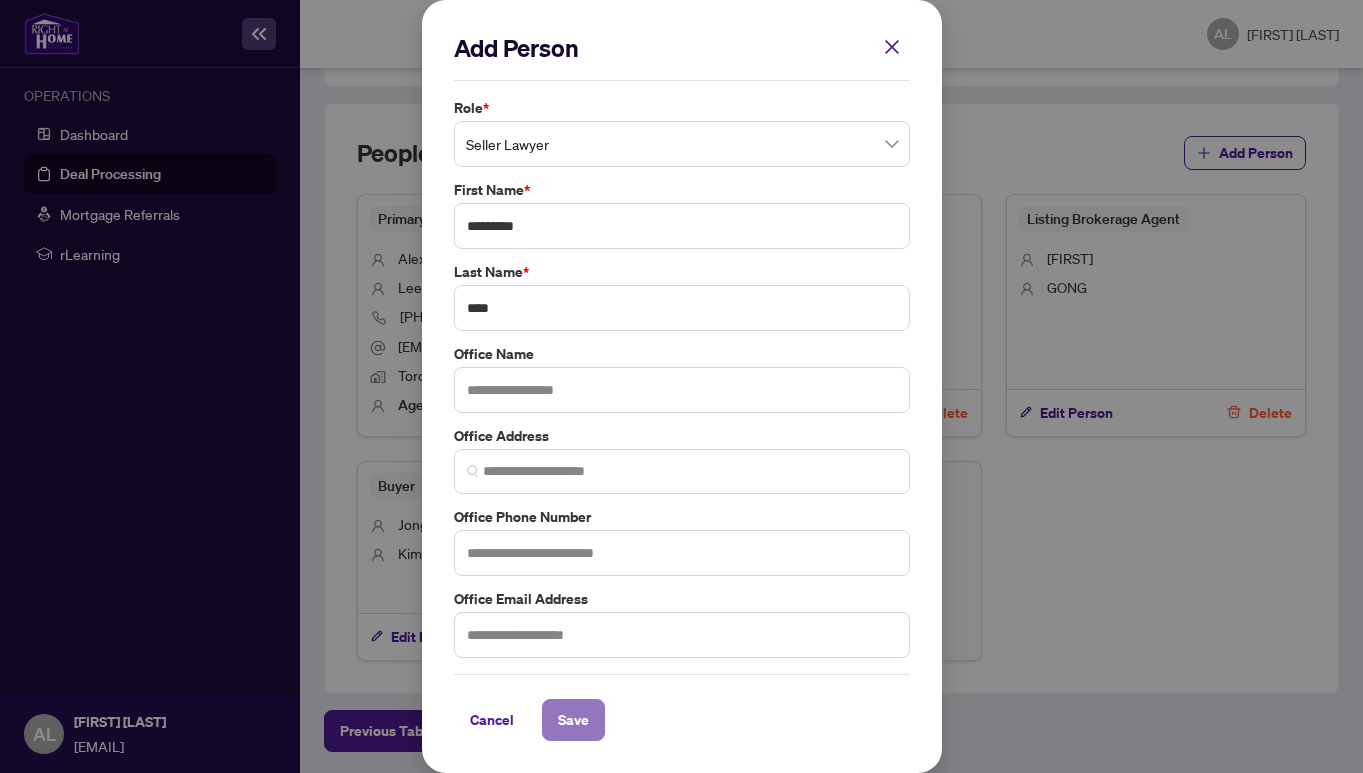 click on "Save" at bounding box center [573, 720] 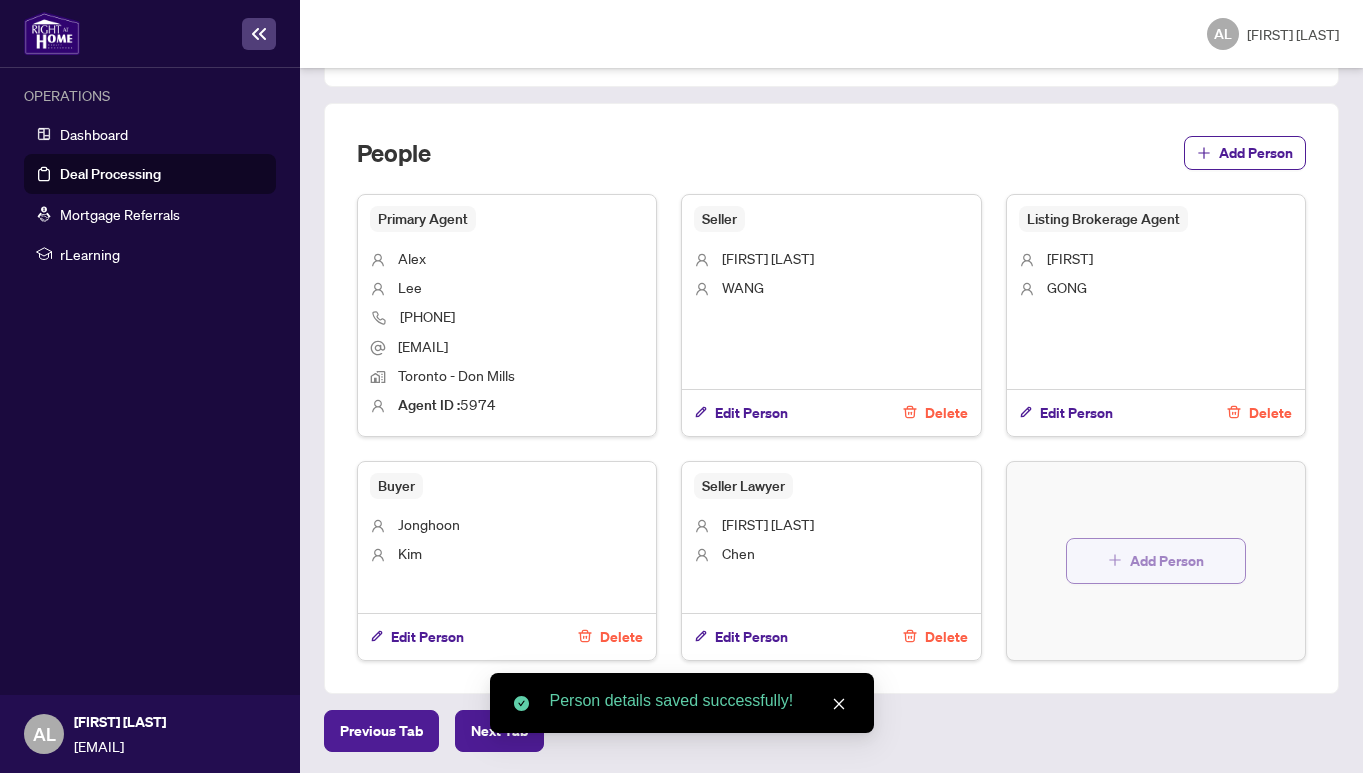 click on "Add Person" at bounding box center (1167, 561) 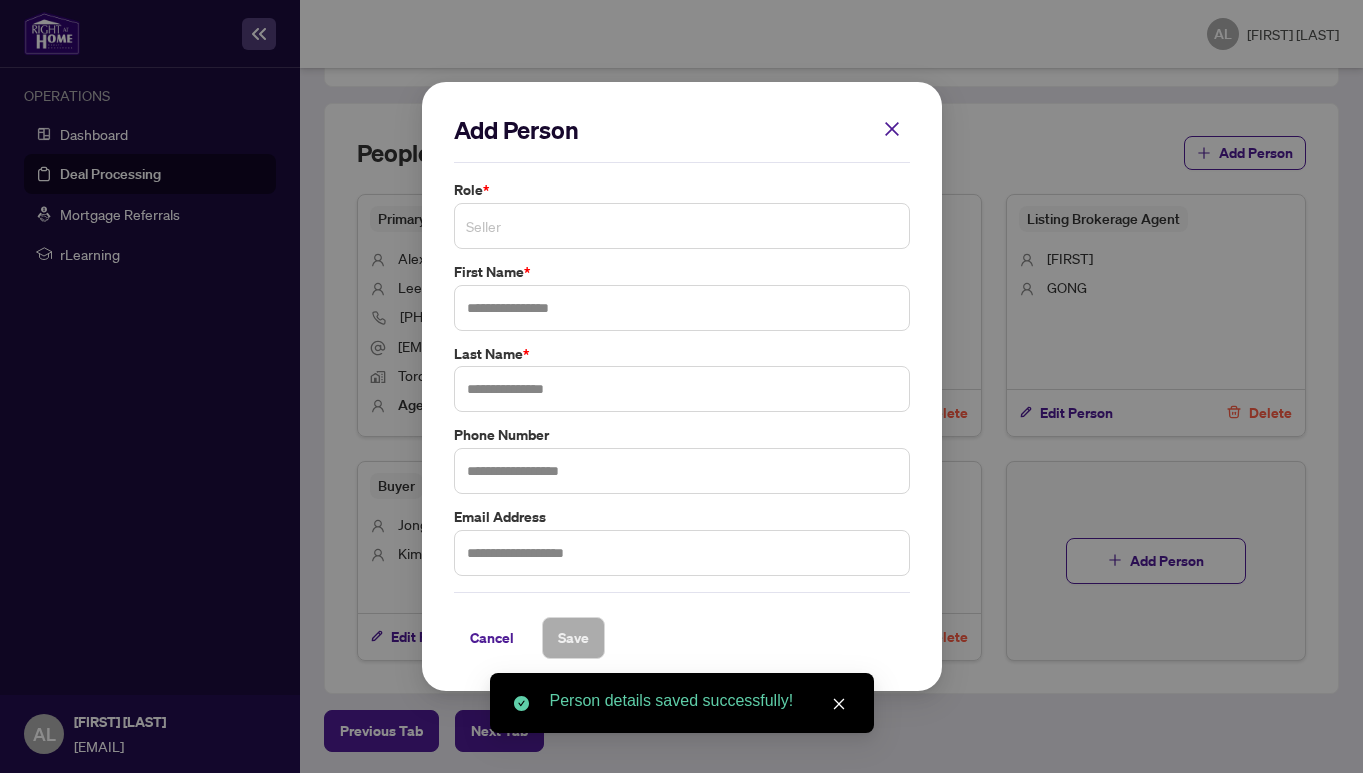 click on "Seller" at bounding box center (682, 226) 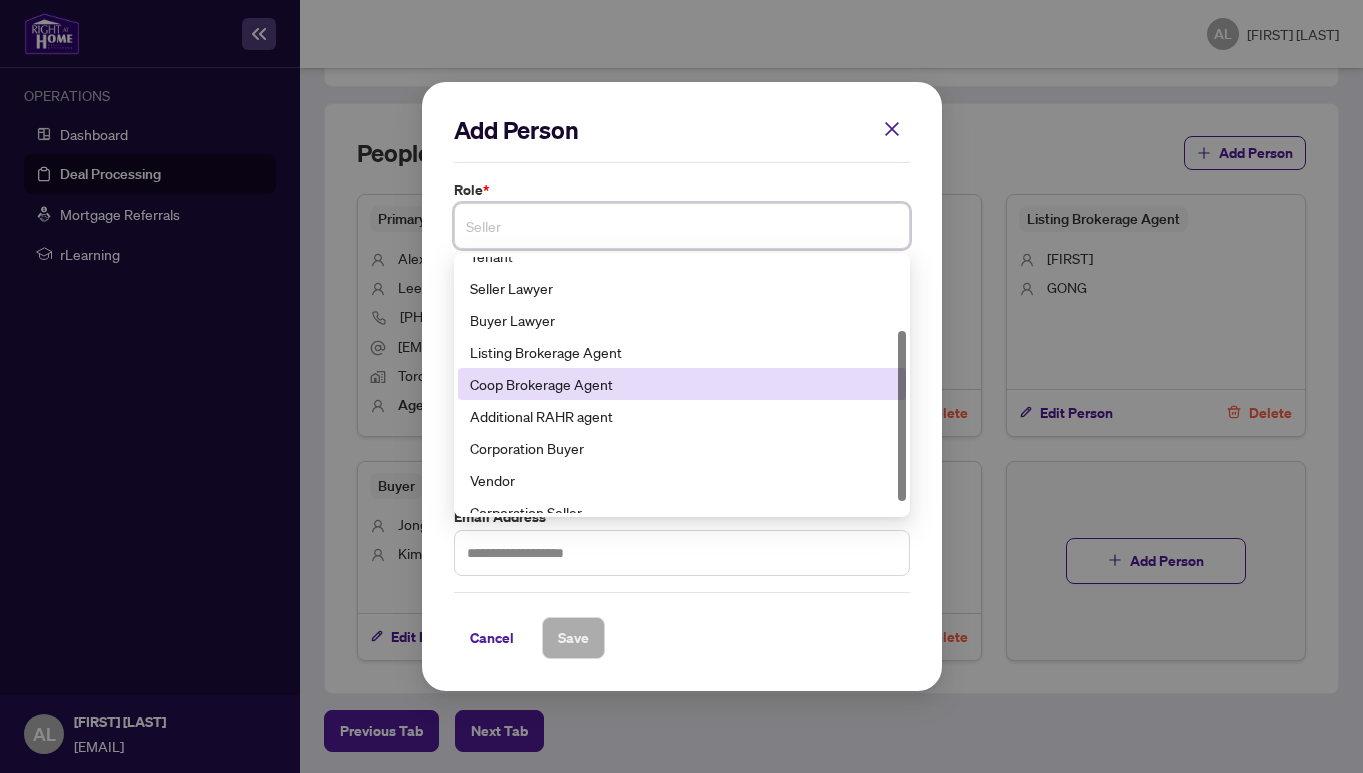 scroll, scrollTop: 111, scrollLeft: 0, axis: vertical 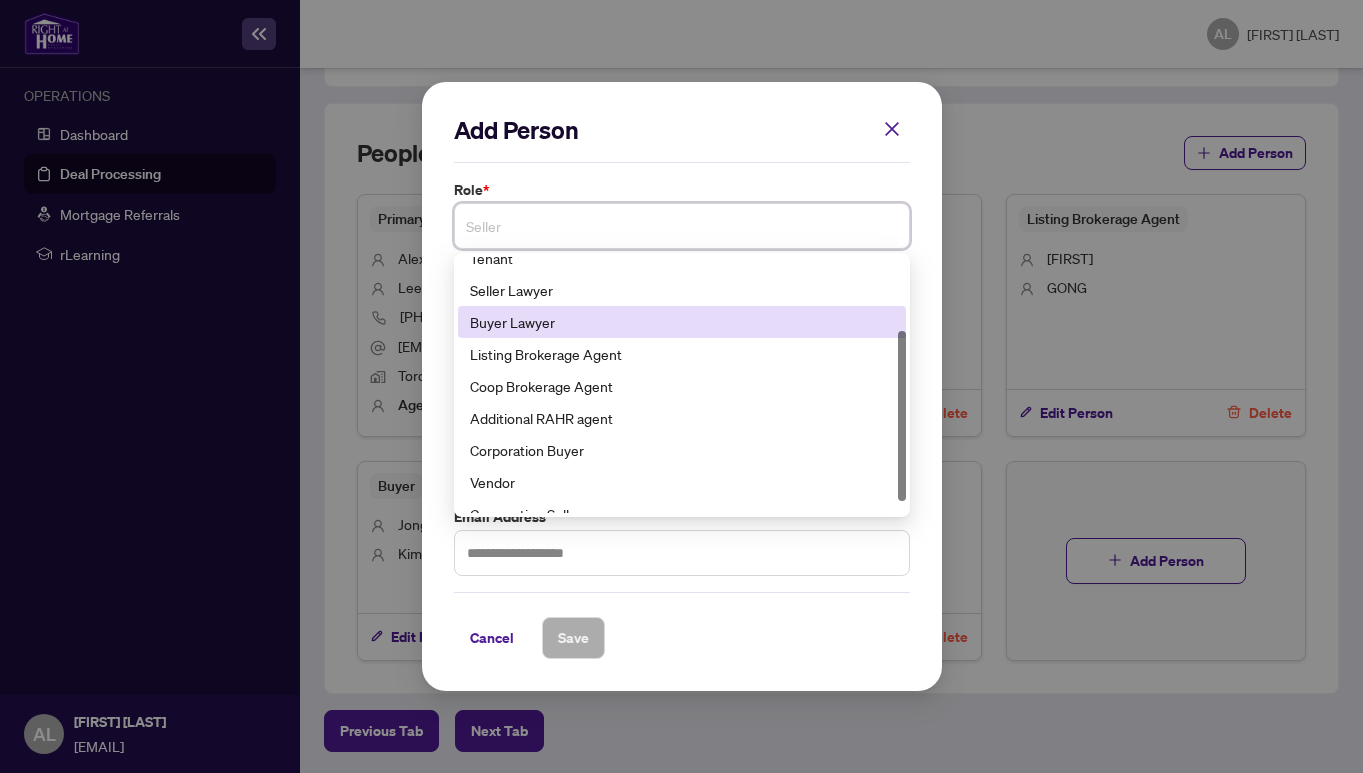 click on "Buyer Lawyer" at bounding box center (682, 322) 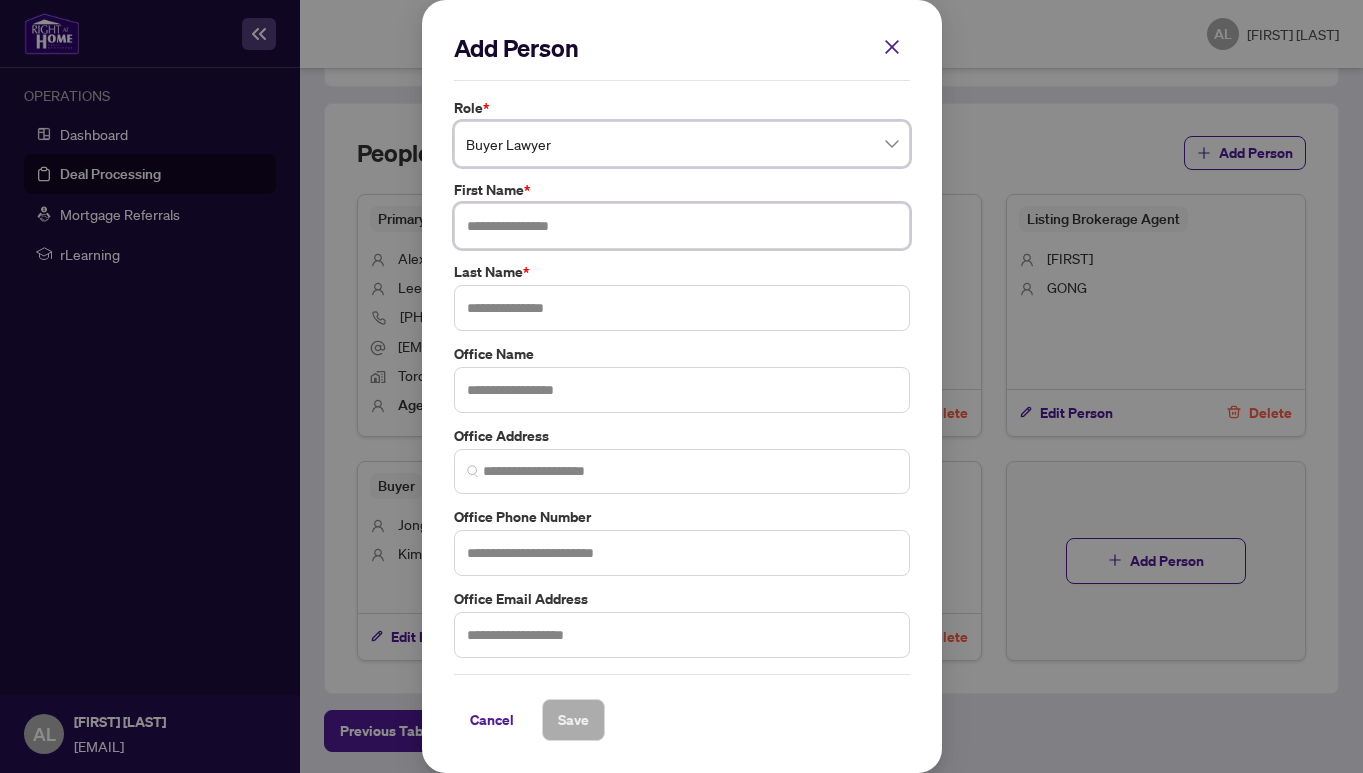 click at bounding box center [682, 226] 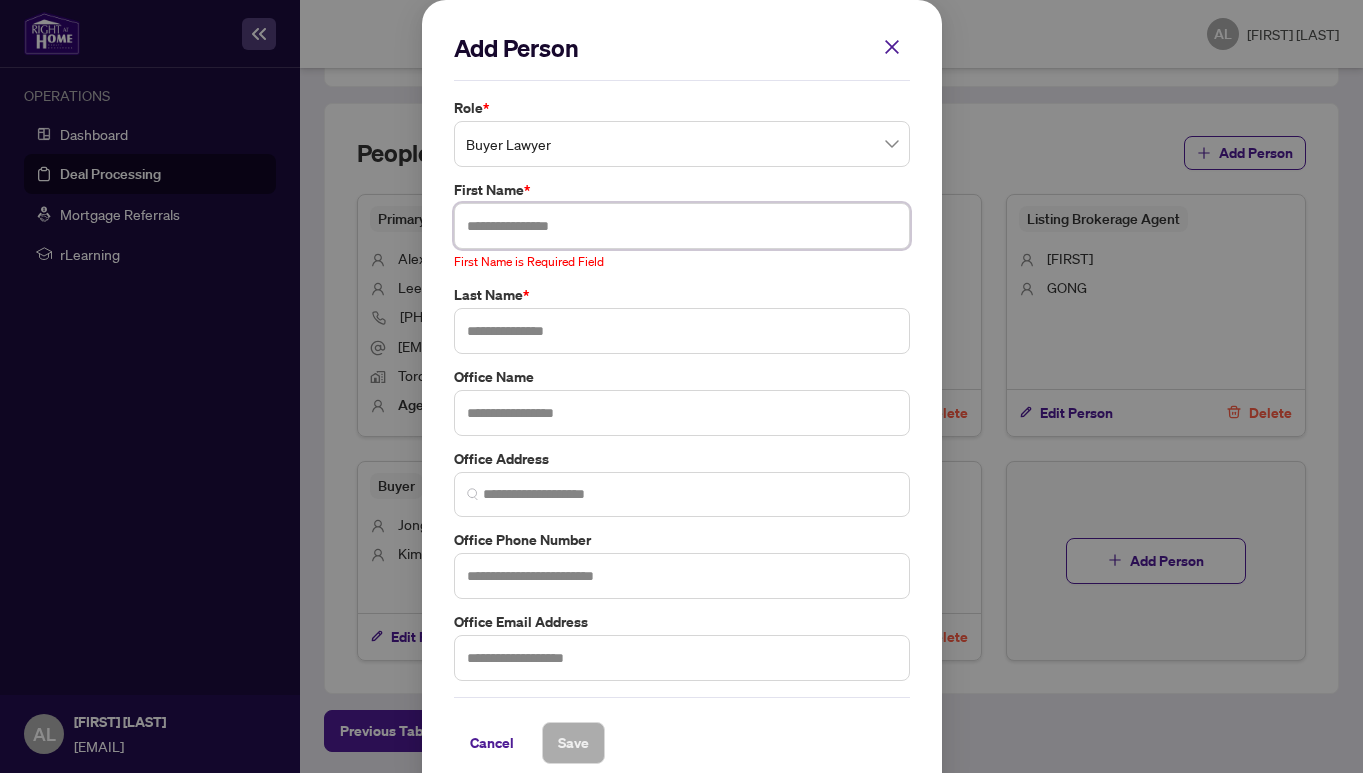 paste on "**********" 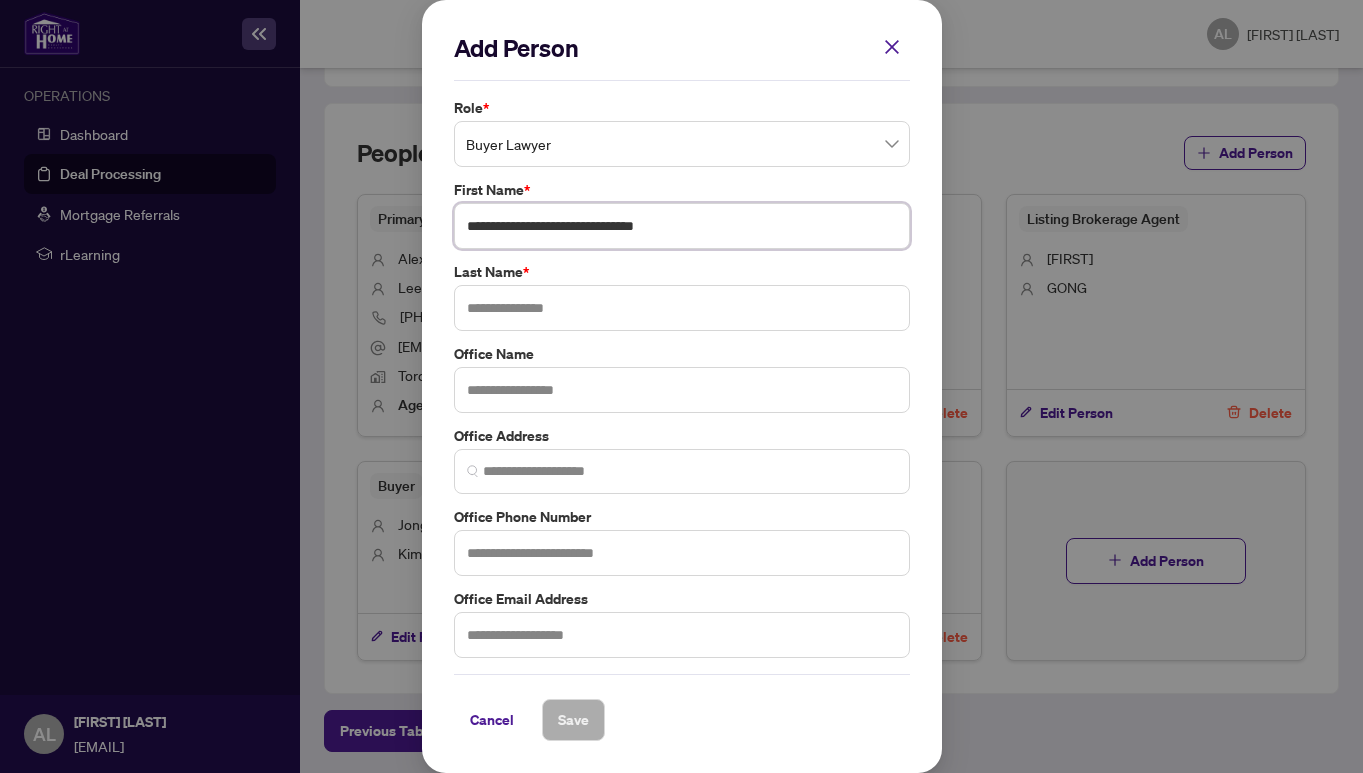 drag, startPoint x: 557, startPoint y: 227, endPoint x: 732, endPoint y: 227, distance: 175 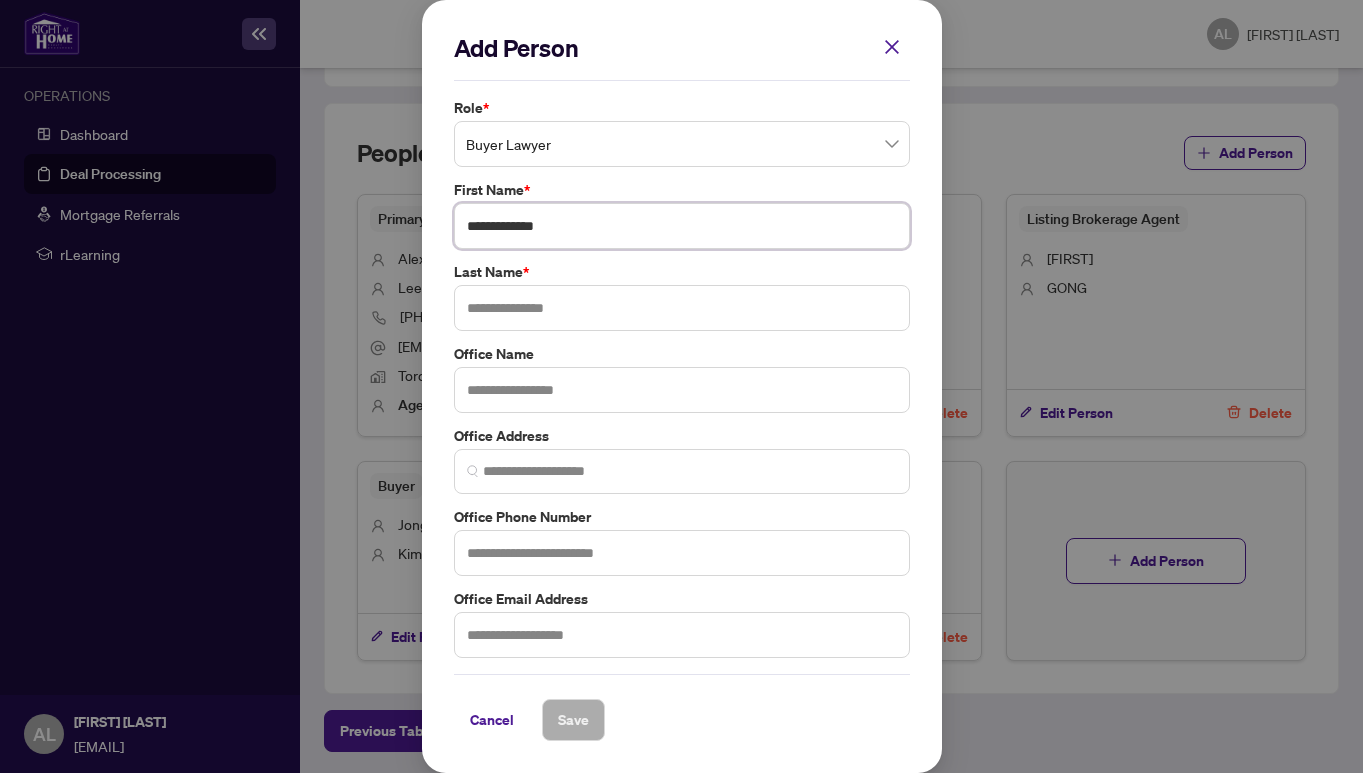 type on "**********" 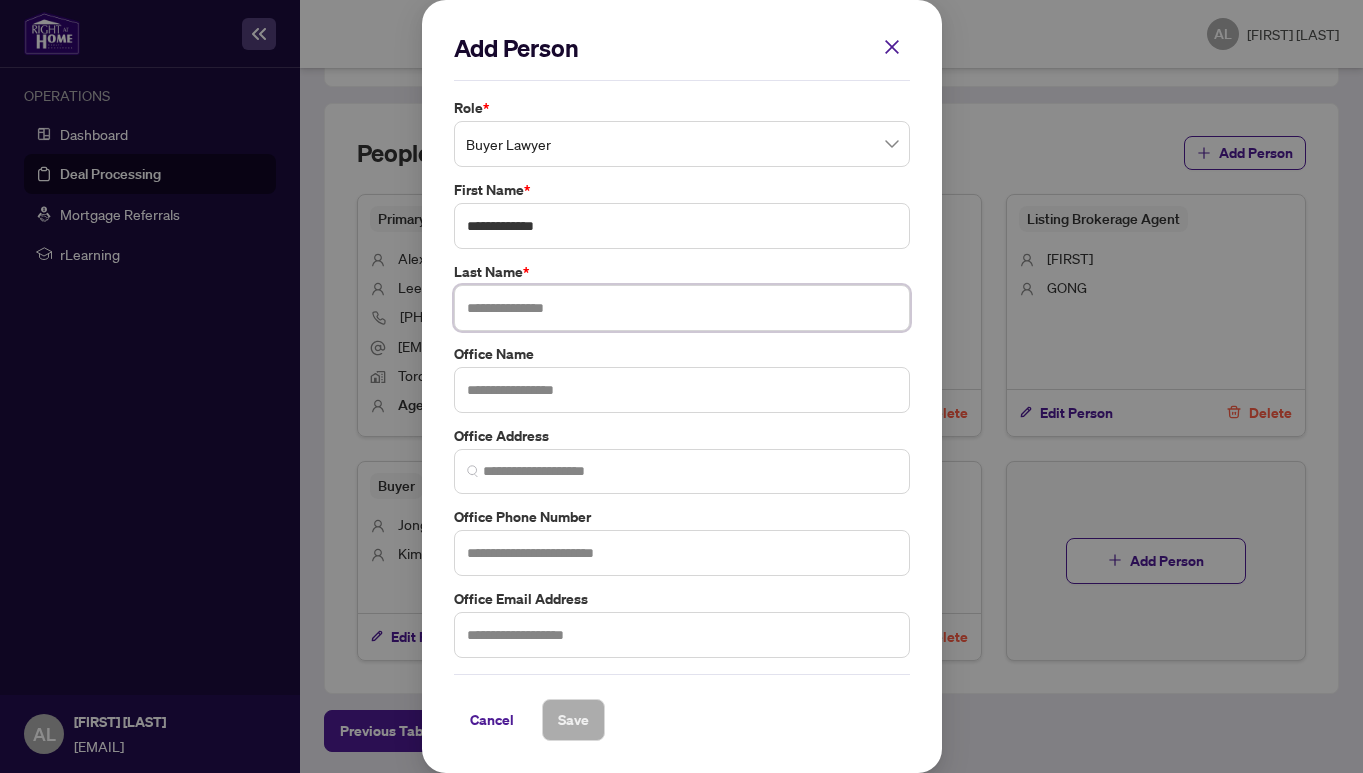 click at bounding box center (682, 308) 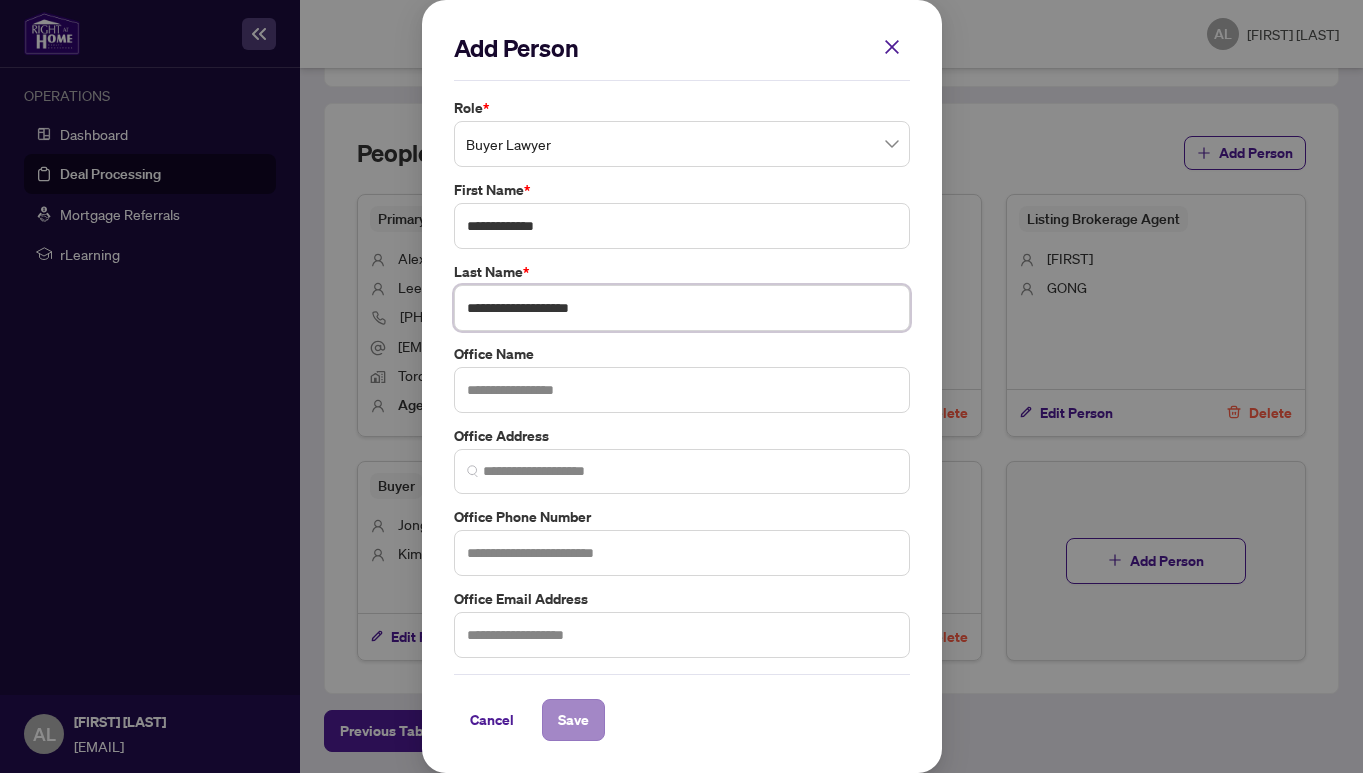 type on "**********" 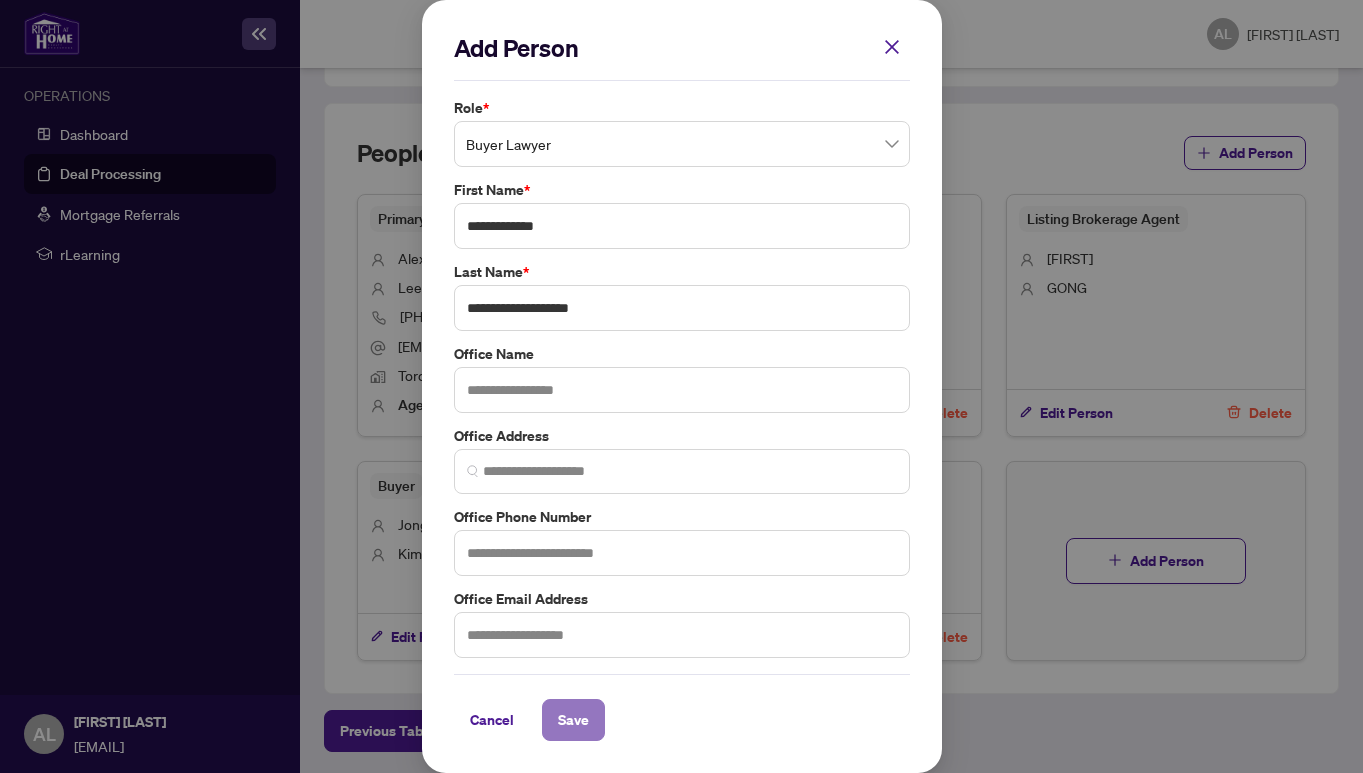 click on "Save" at bounding box center [573, 720] 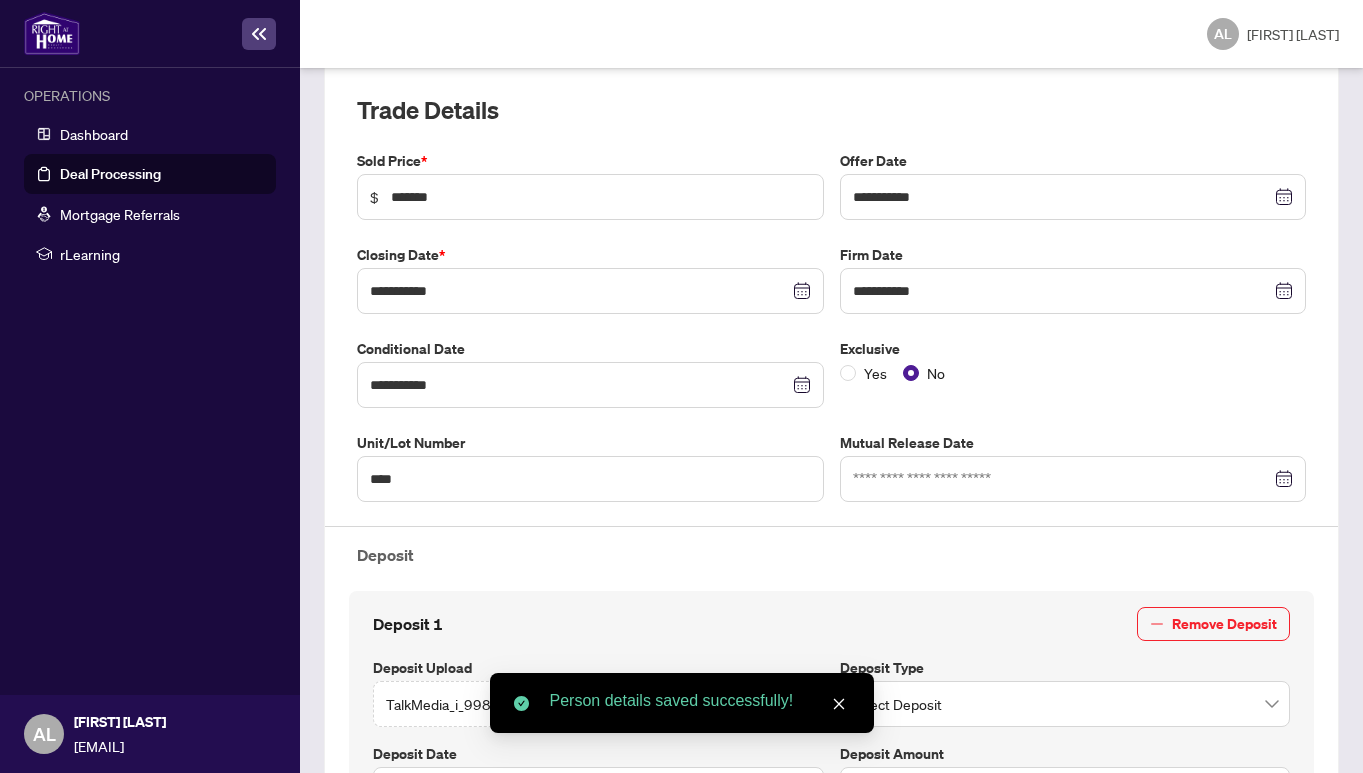 scroll, scrollTop: 0, scrollLeft: 0, axis: both 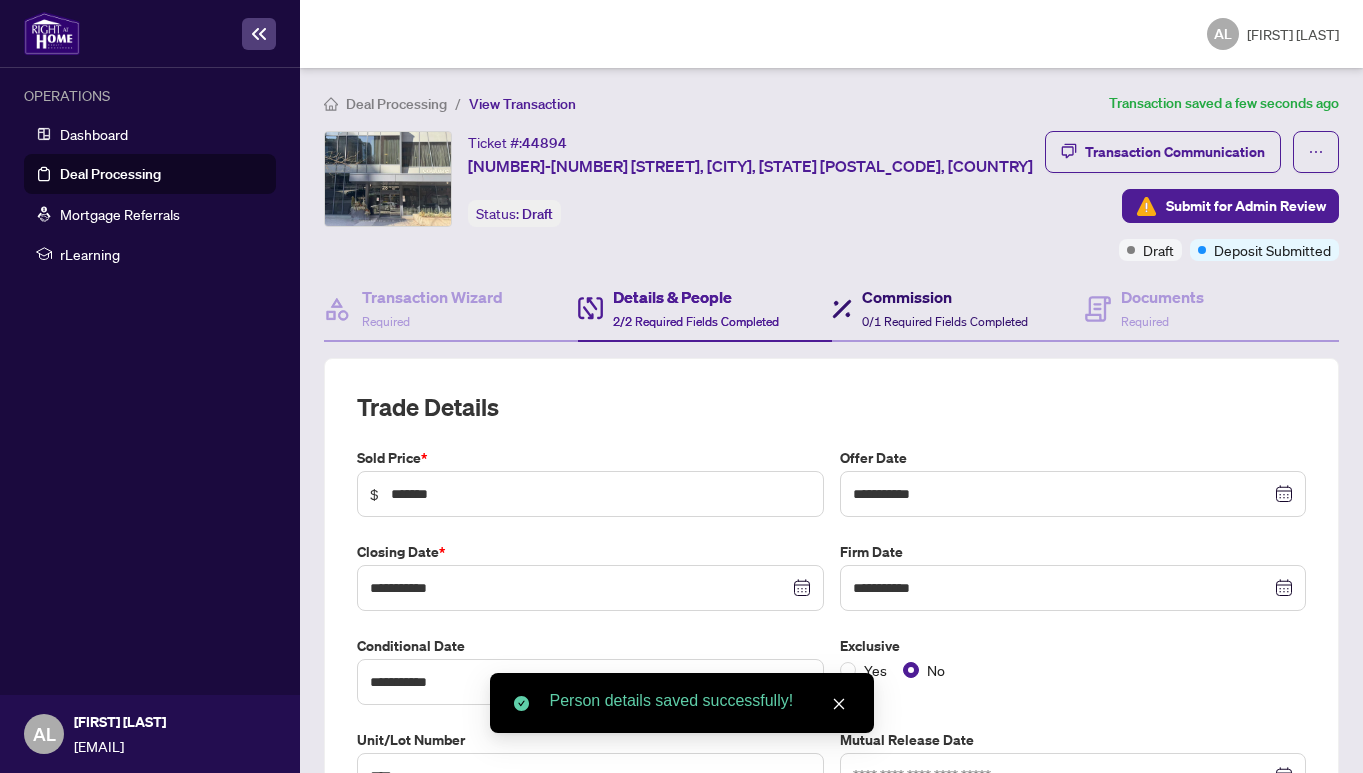 click on "0/1 Required Fields Completed" at bounding box center (945, 321) 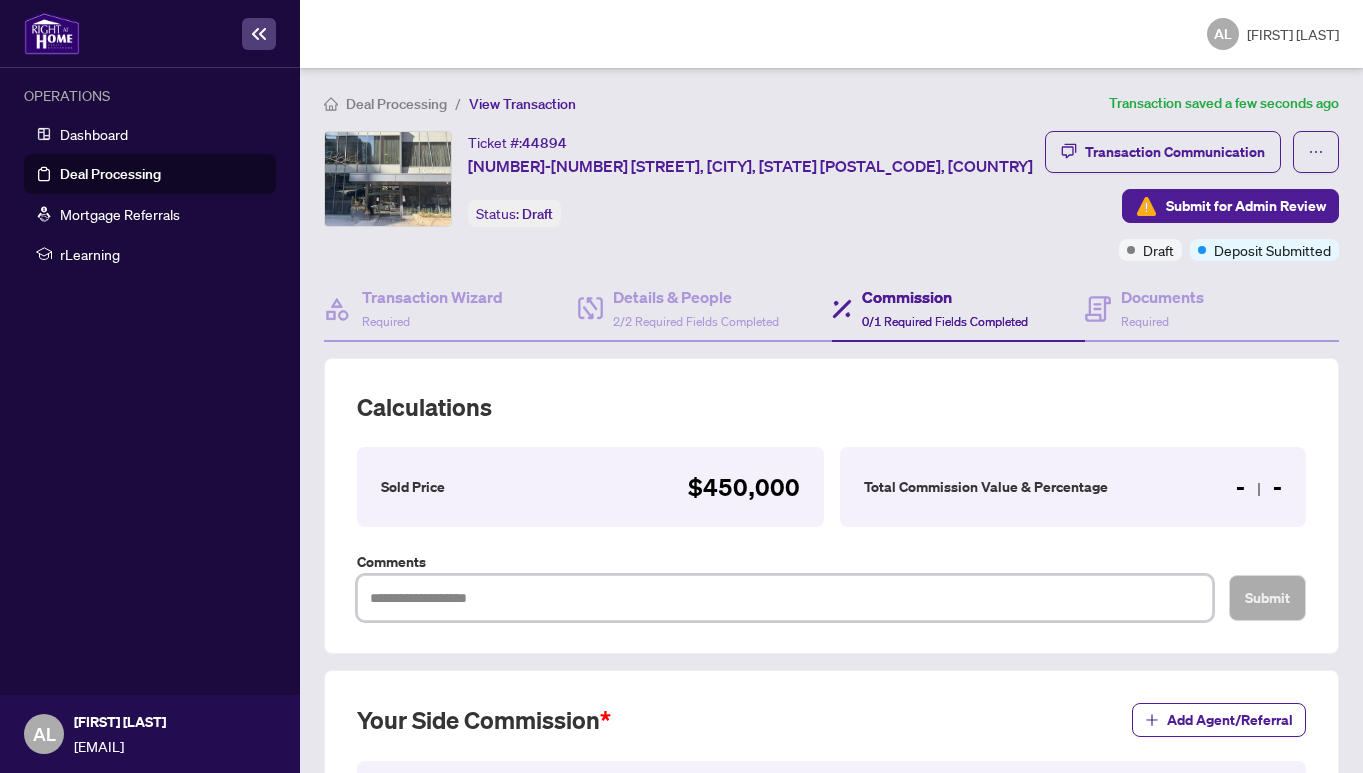 click at bounding box center (785, 598) 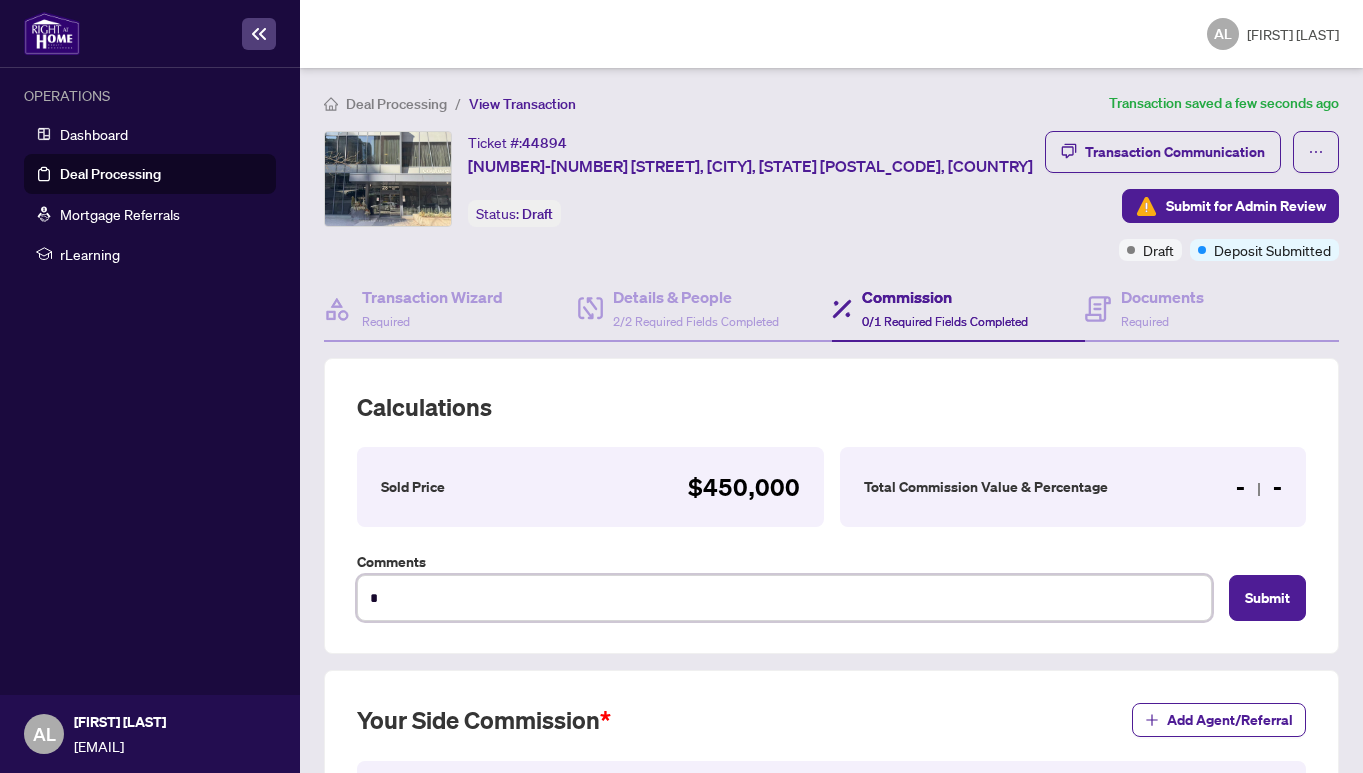type on "**" 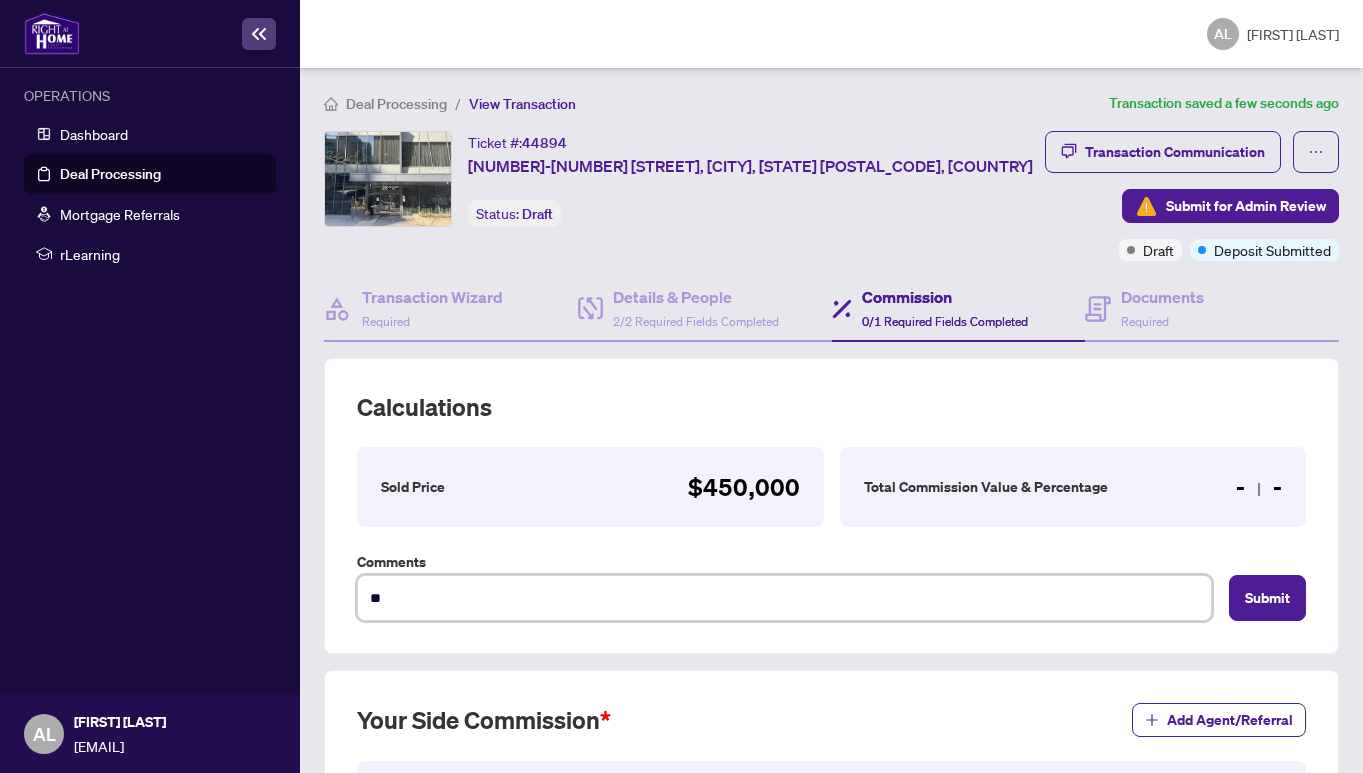 type on "***" 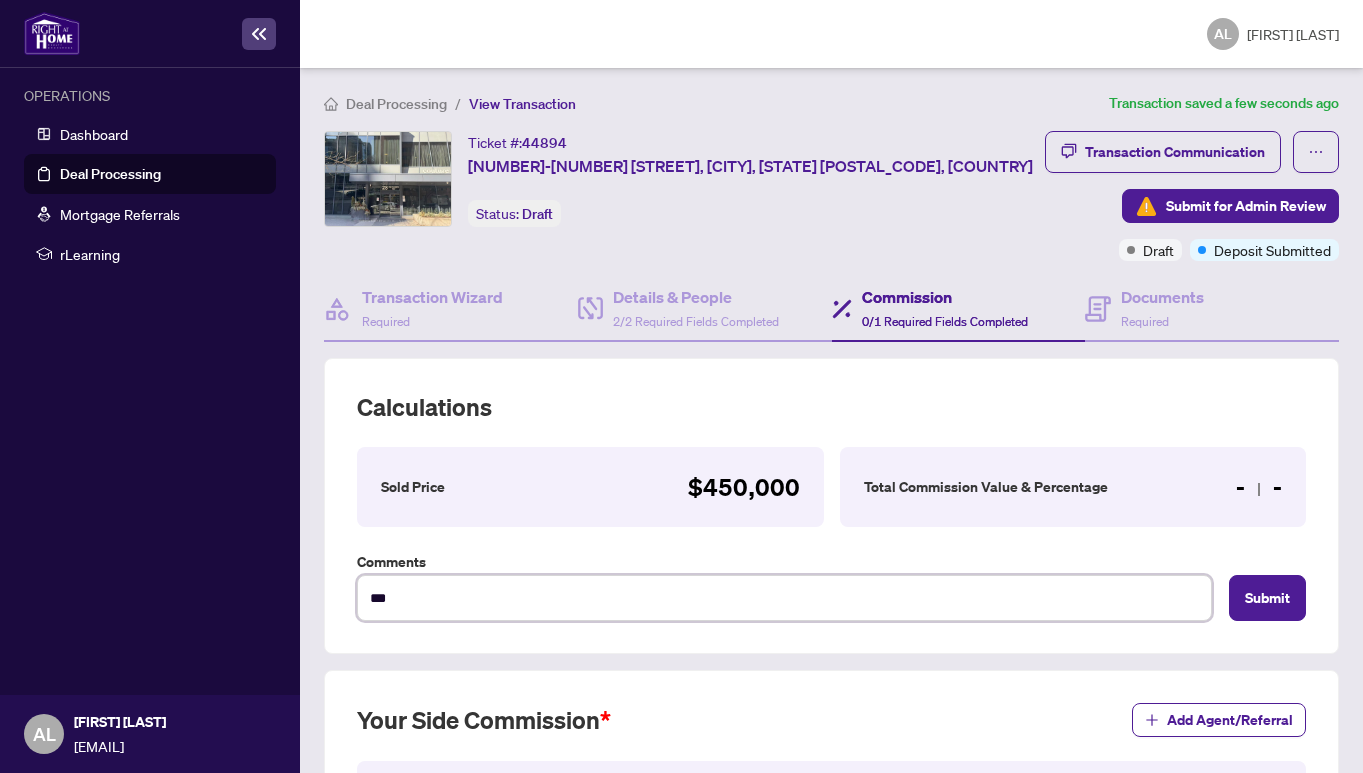 type on "****" 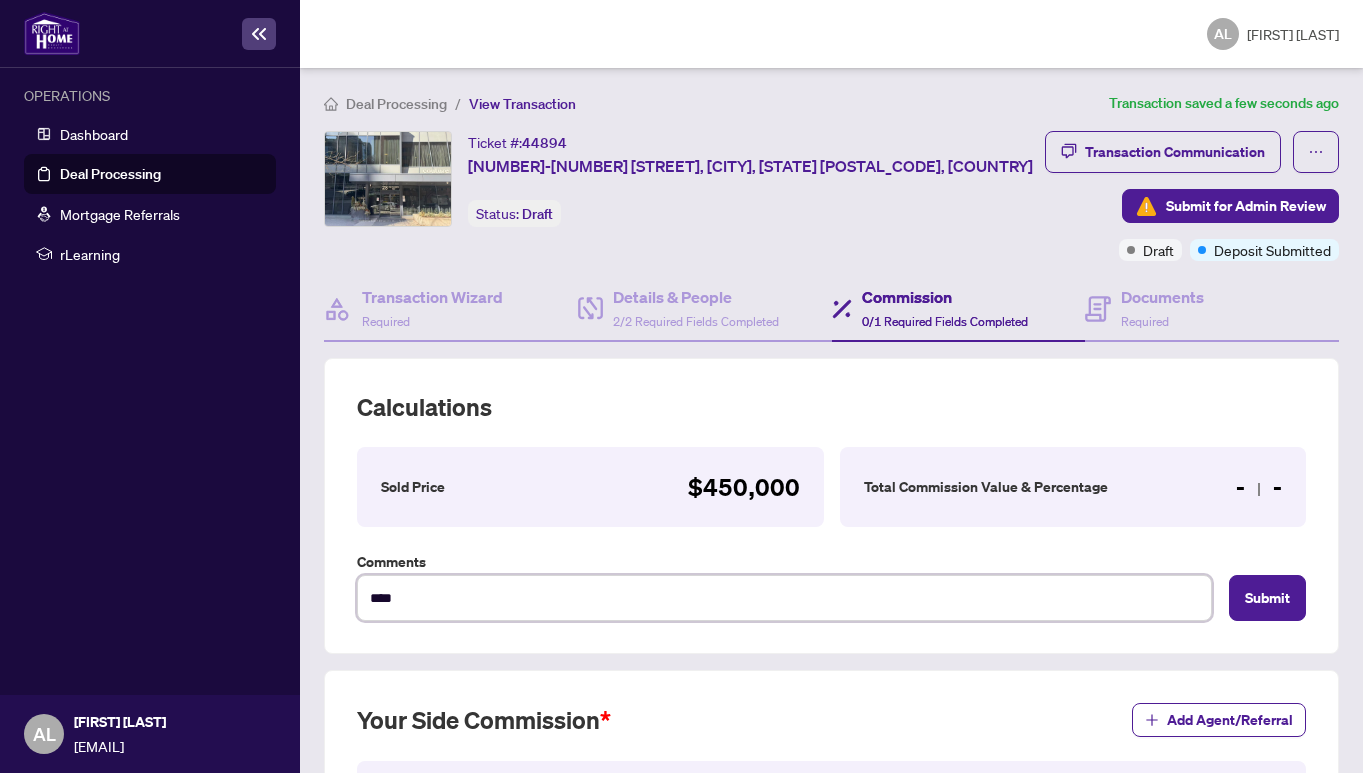 type on "****" 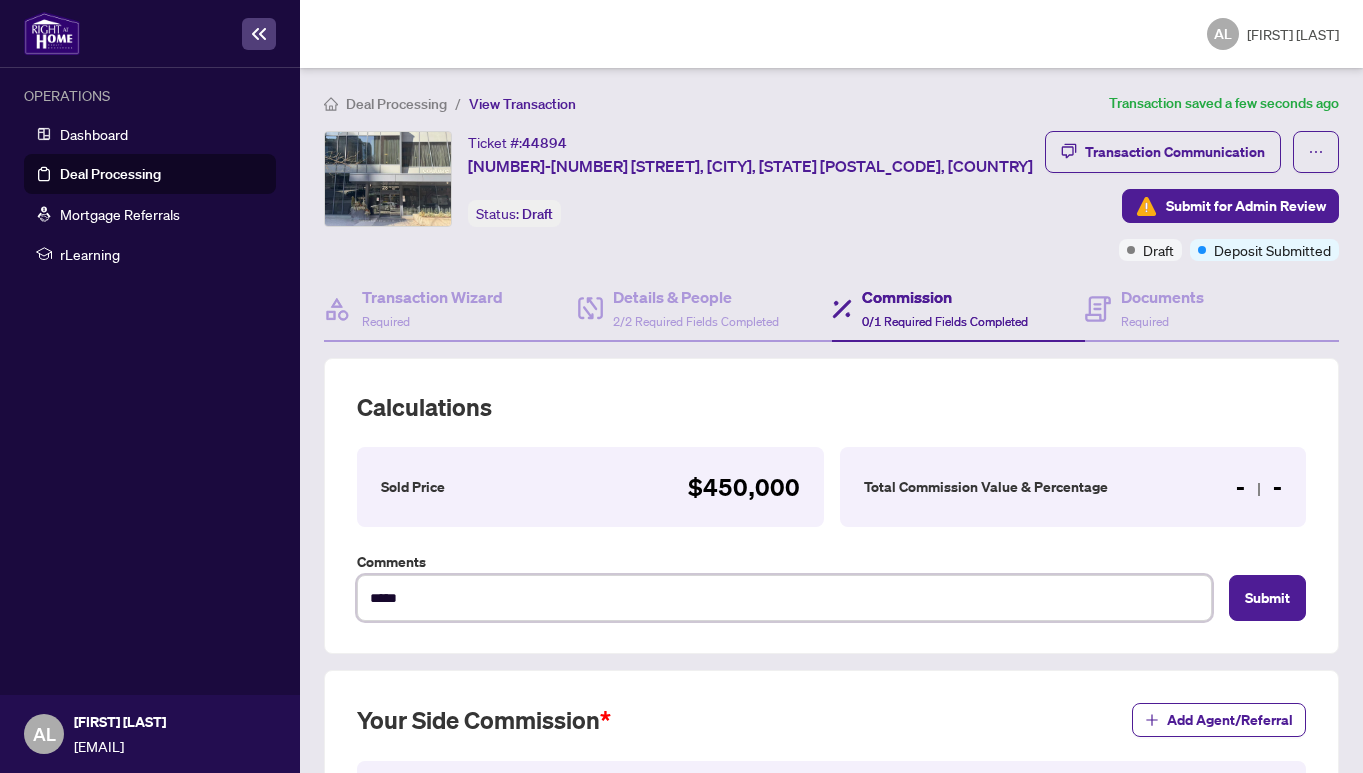 type on "******" 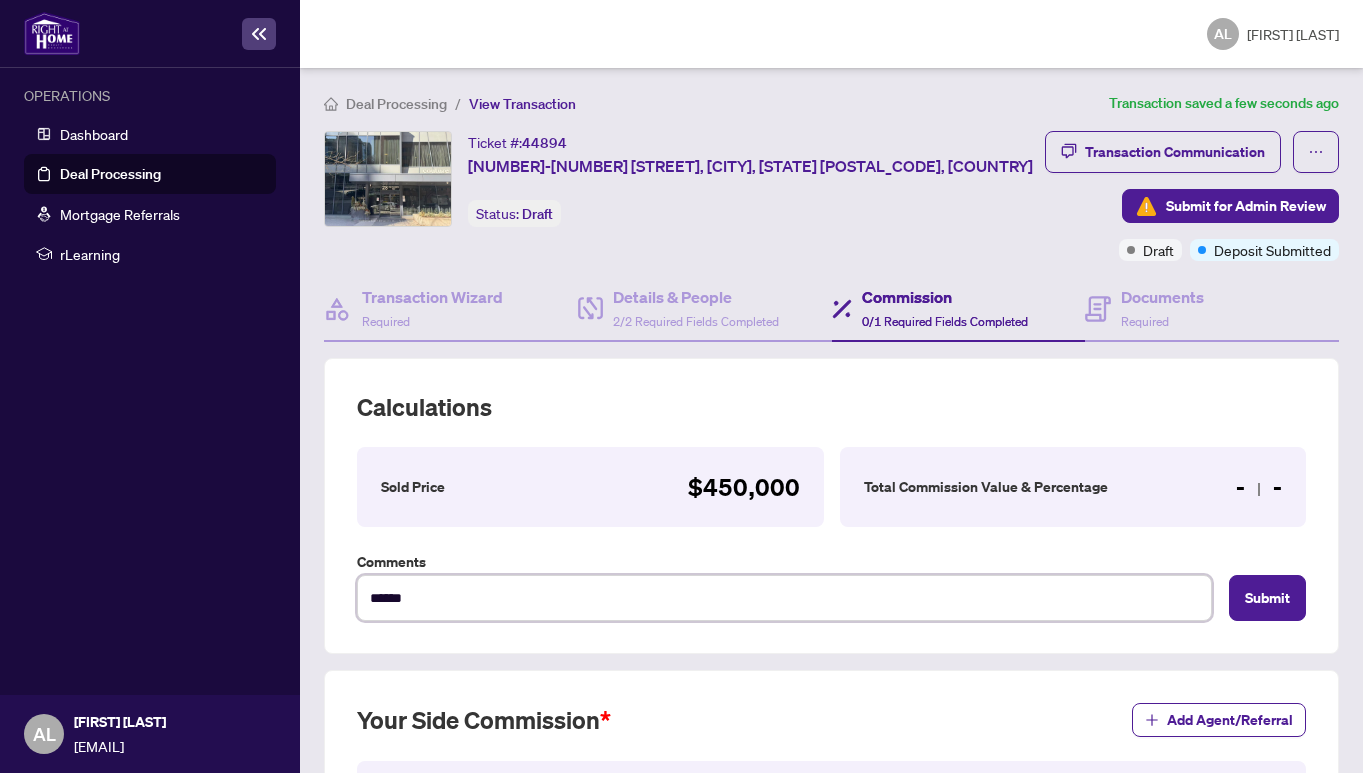 type on "******" 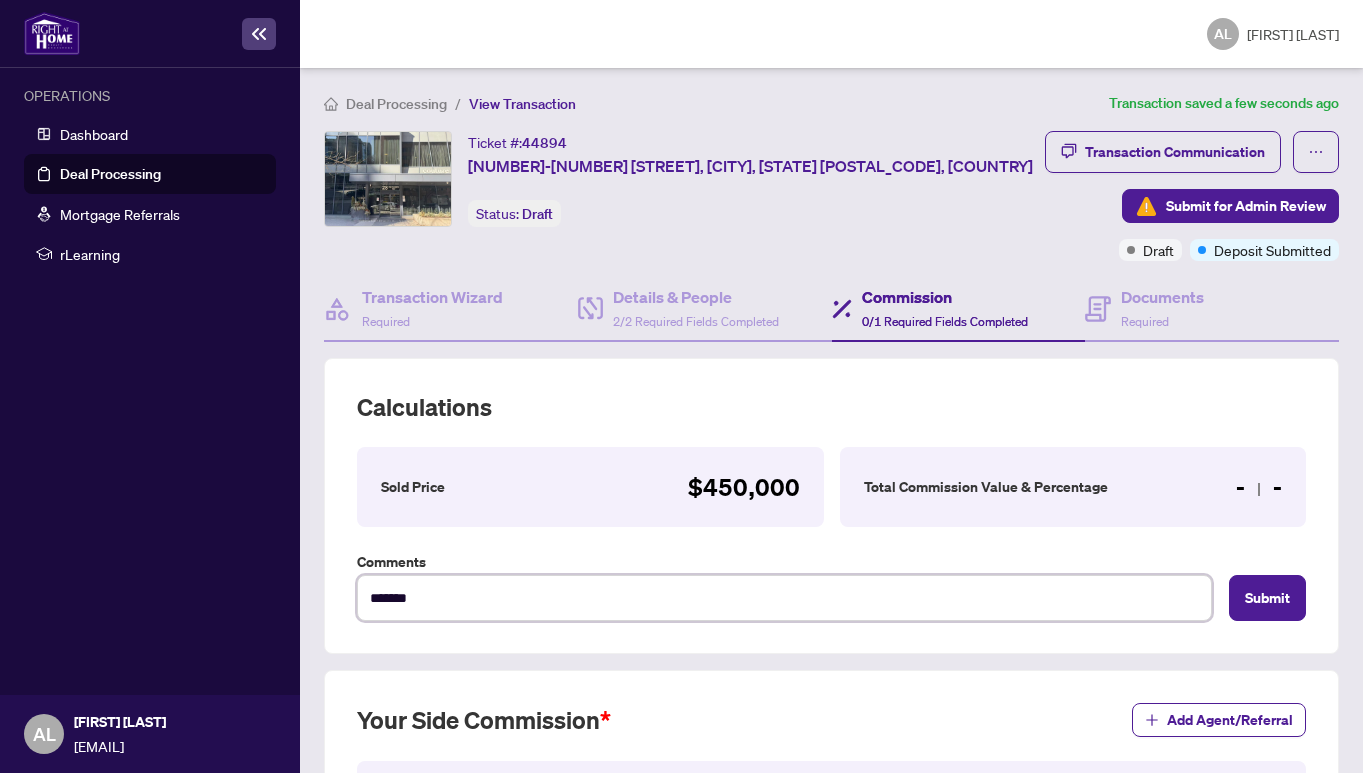 type on "********" 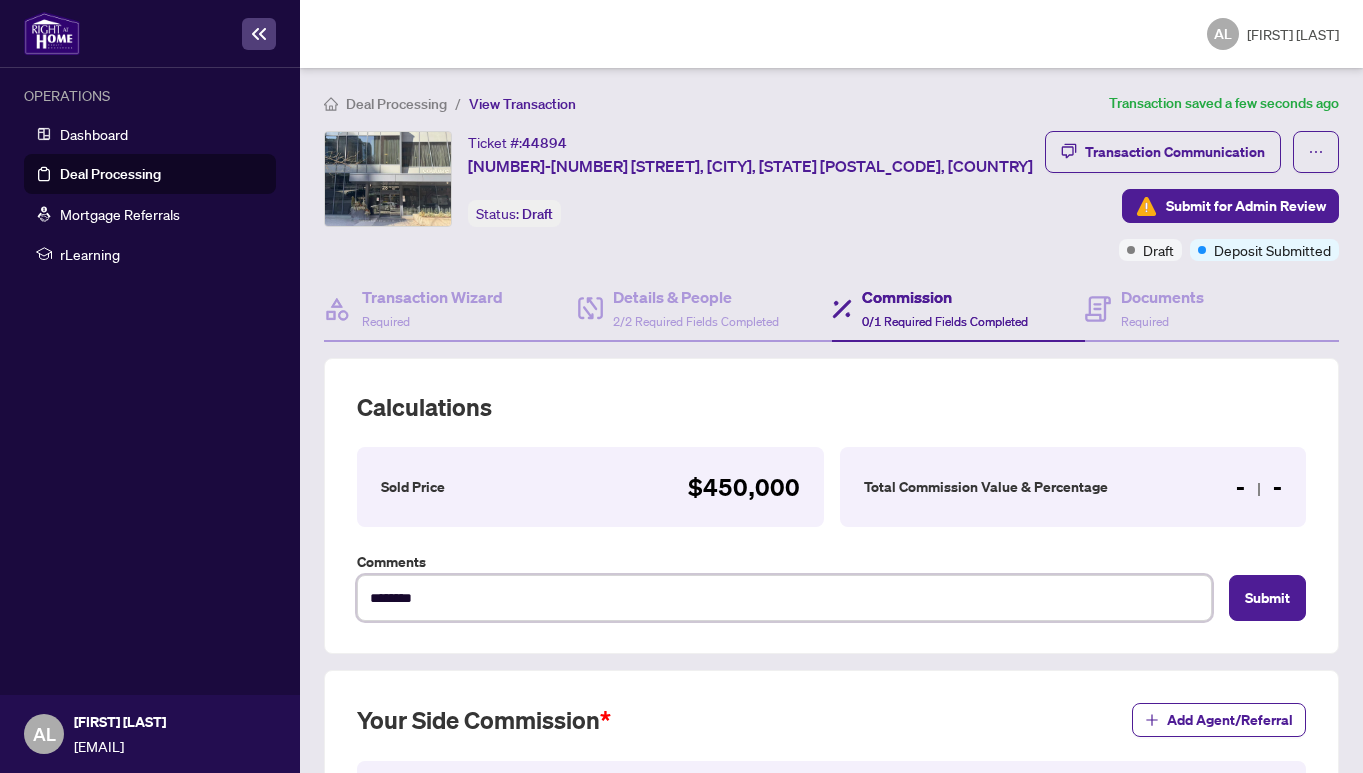 type on "*********" 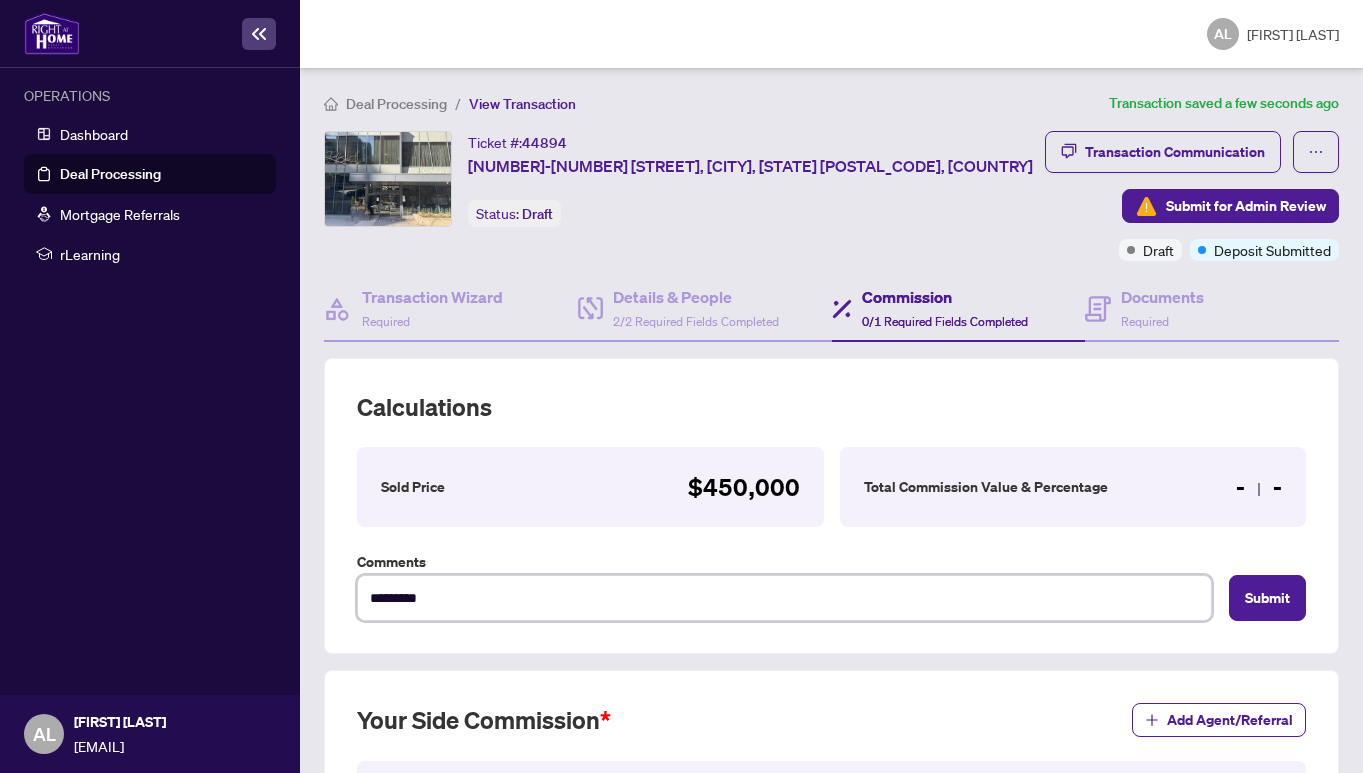 type on "**********" 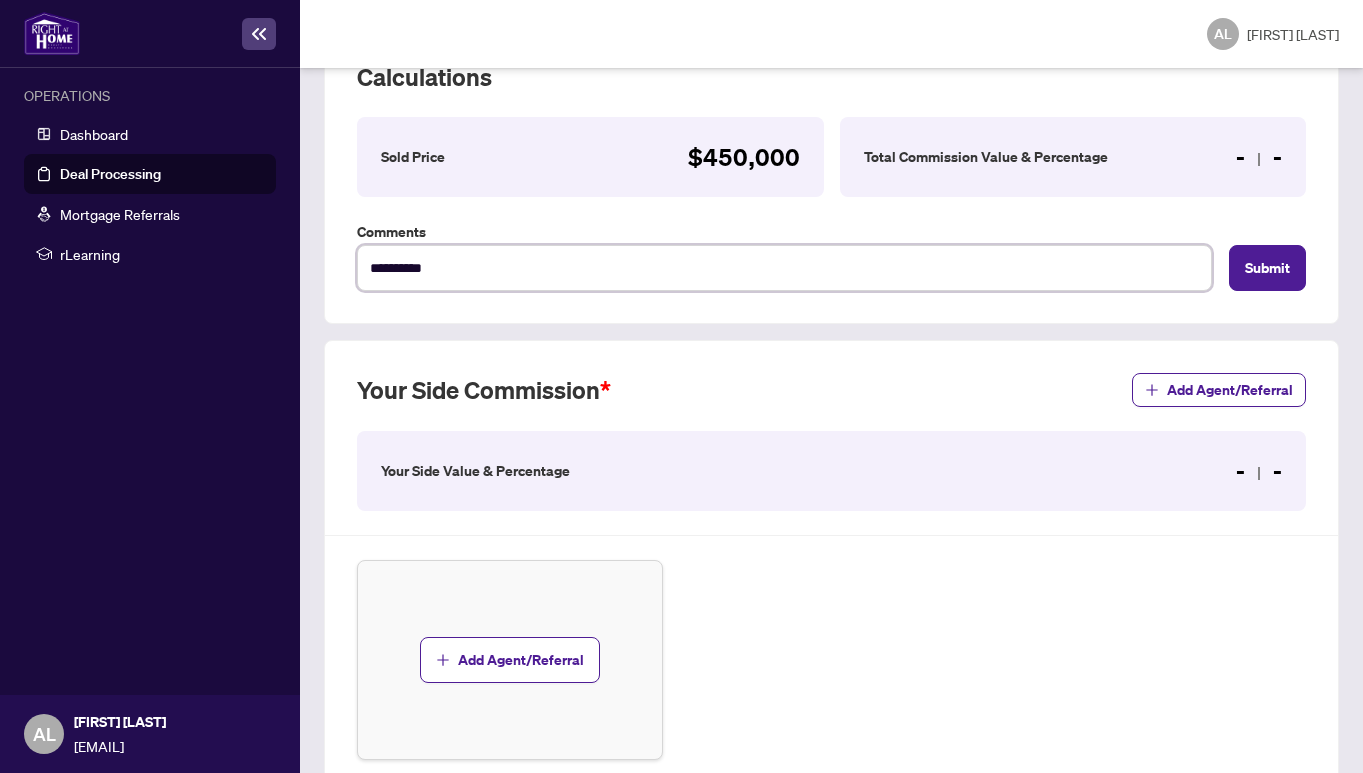 scroll, scrollTop: 387, scrollLeft: 0, axis: vertical 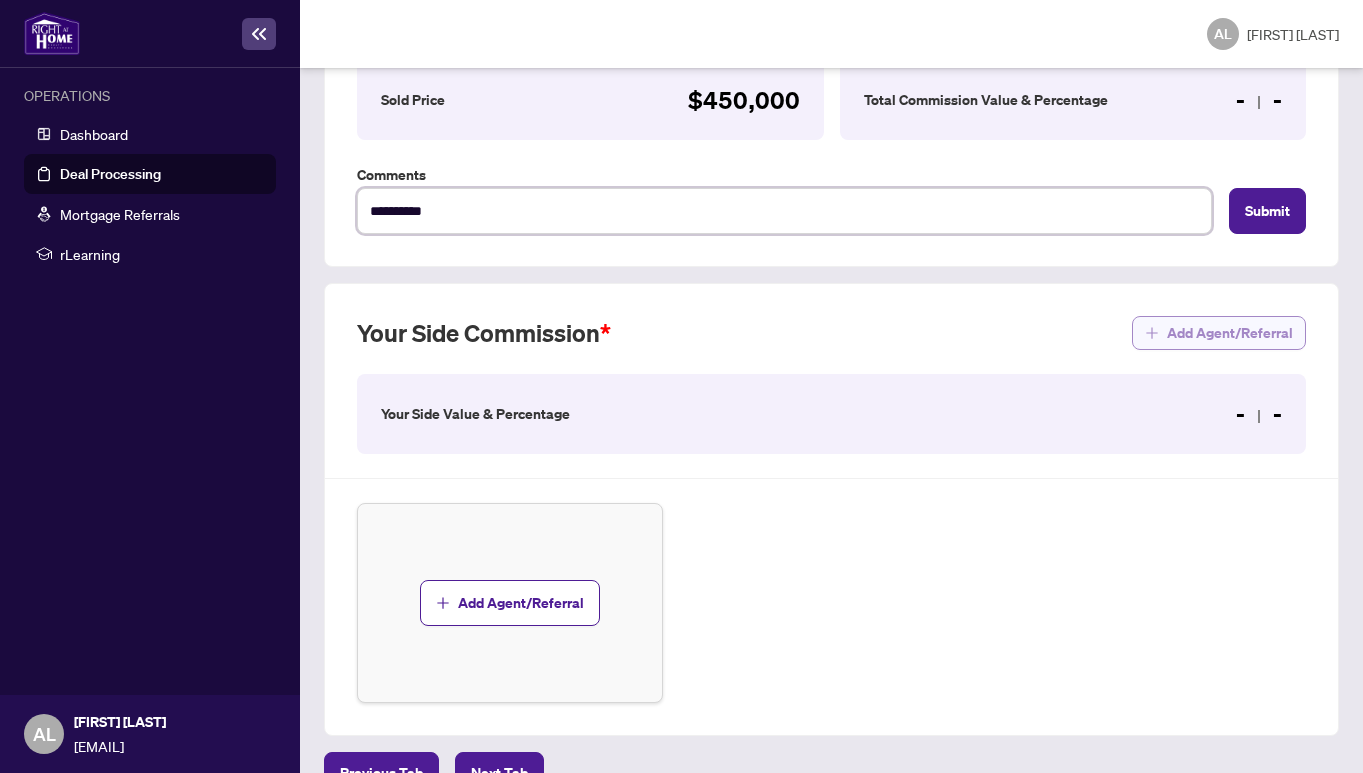 type on "**********" 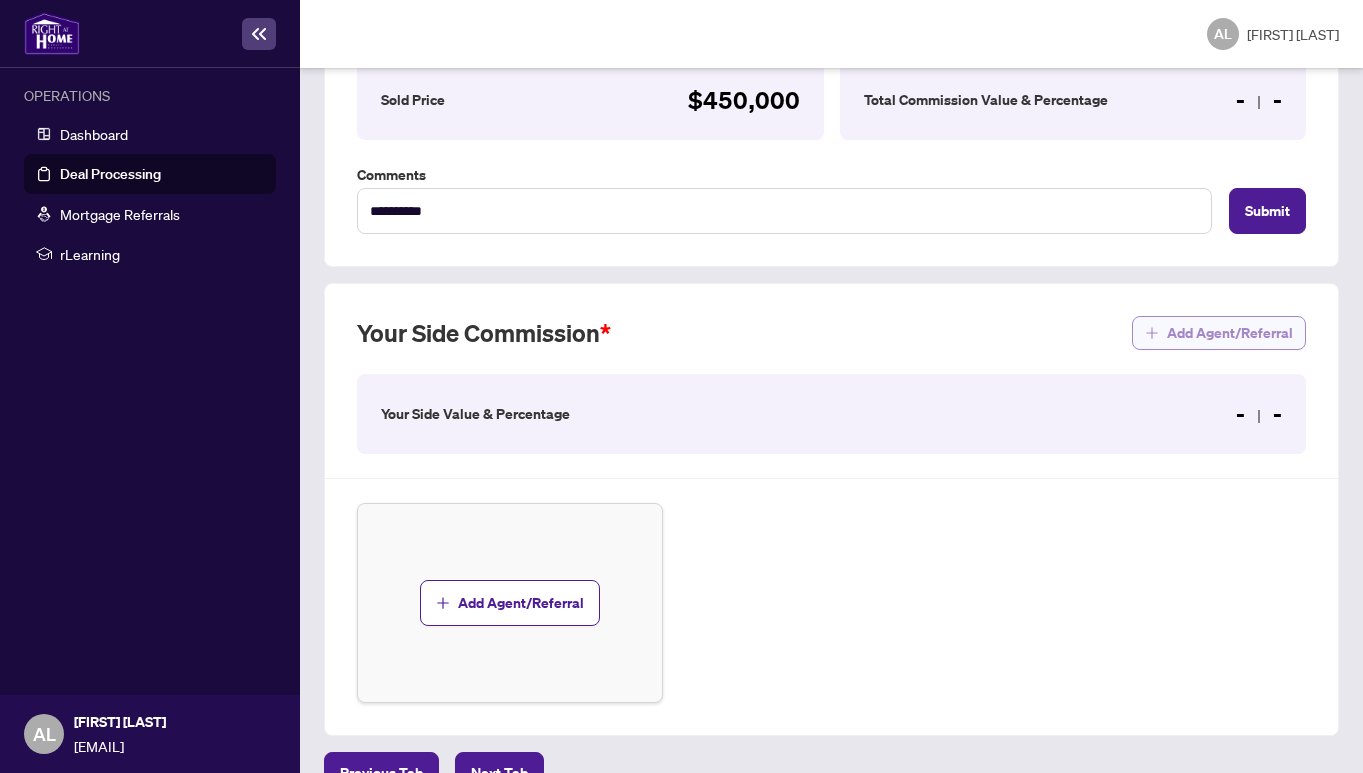 click on "Add Agent/Referral" at bounding box center [1230, 333] 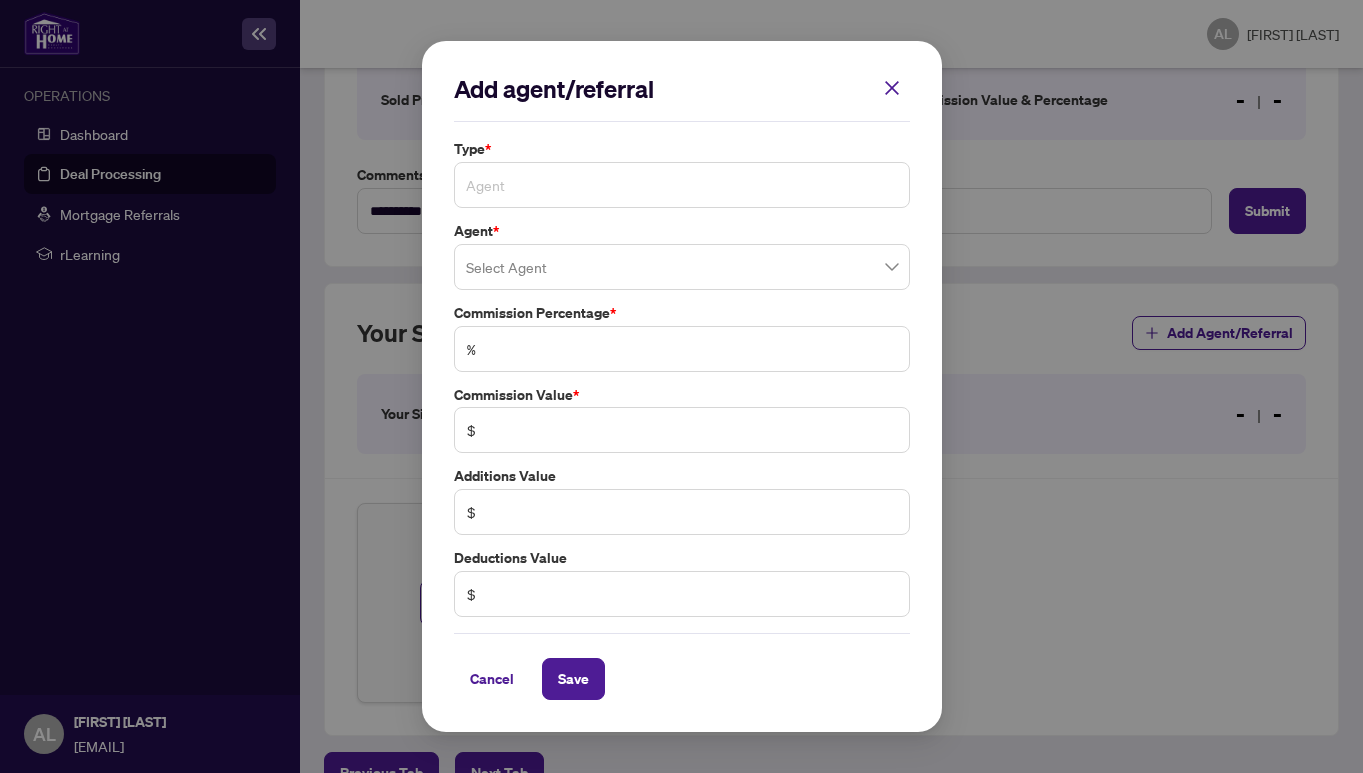 click on "Agent" at bounding box center [682, 185] 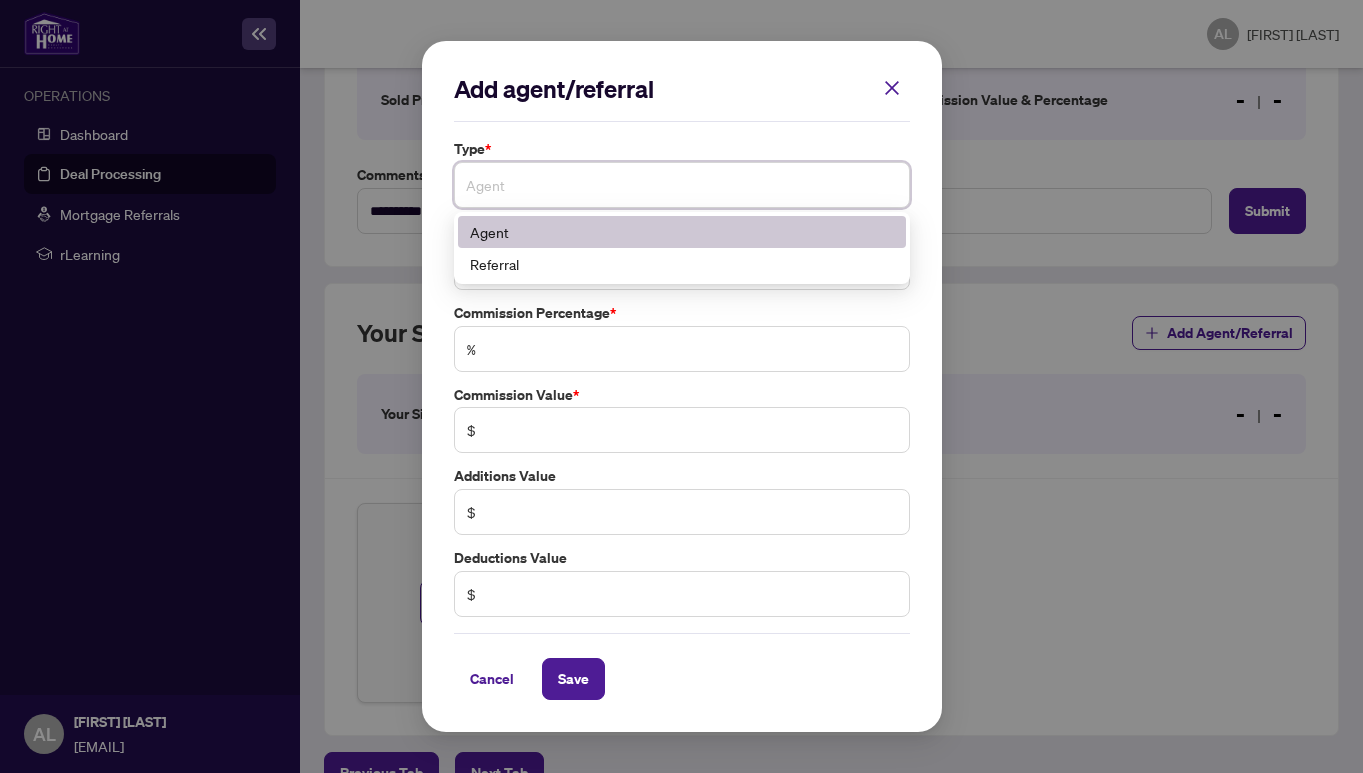 click on "Agent" at bounding box center (682, 232) 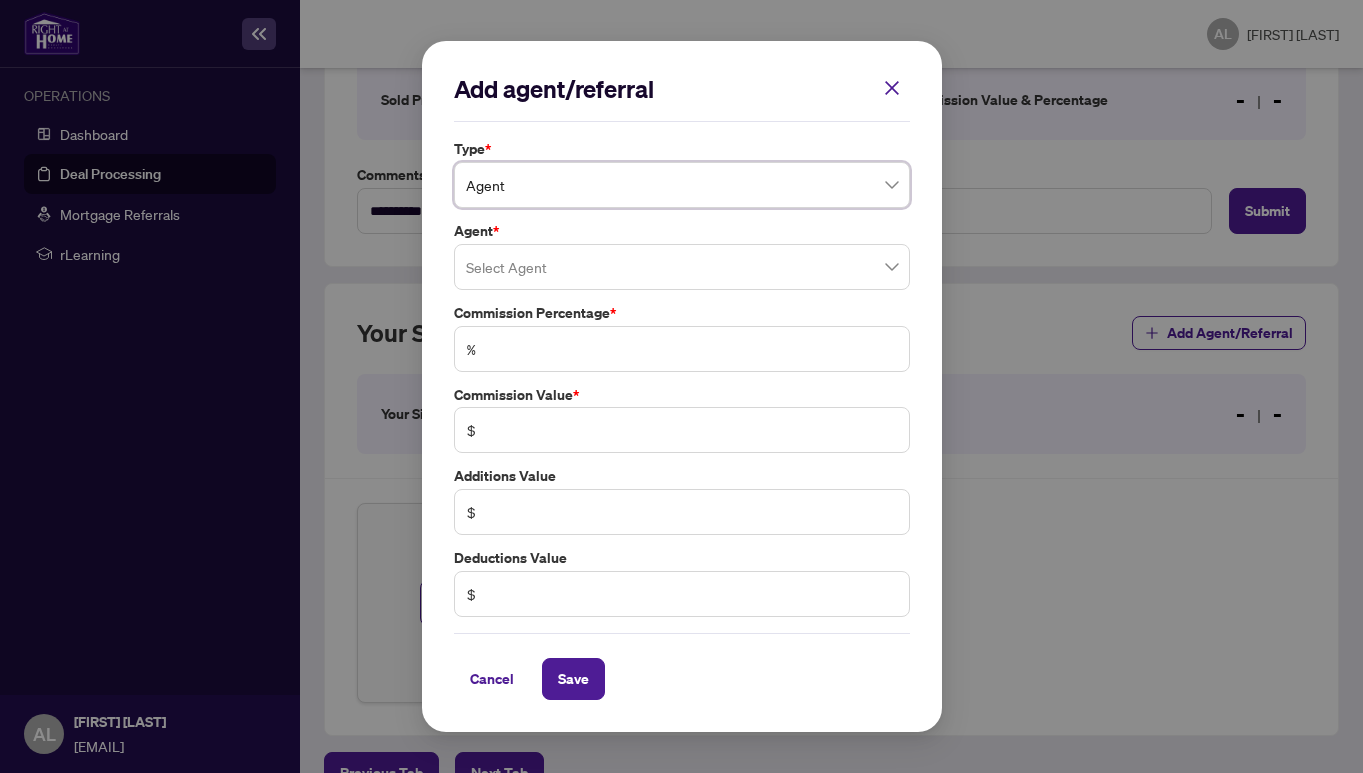 click at bounding box center [682, 267] 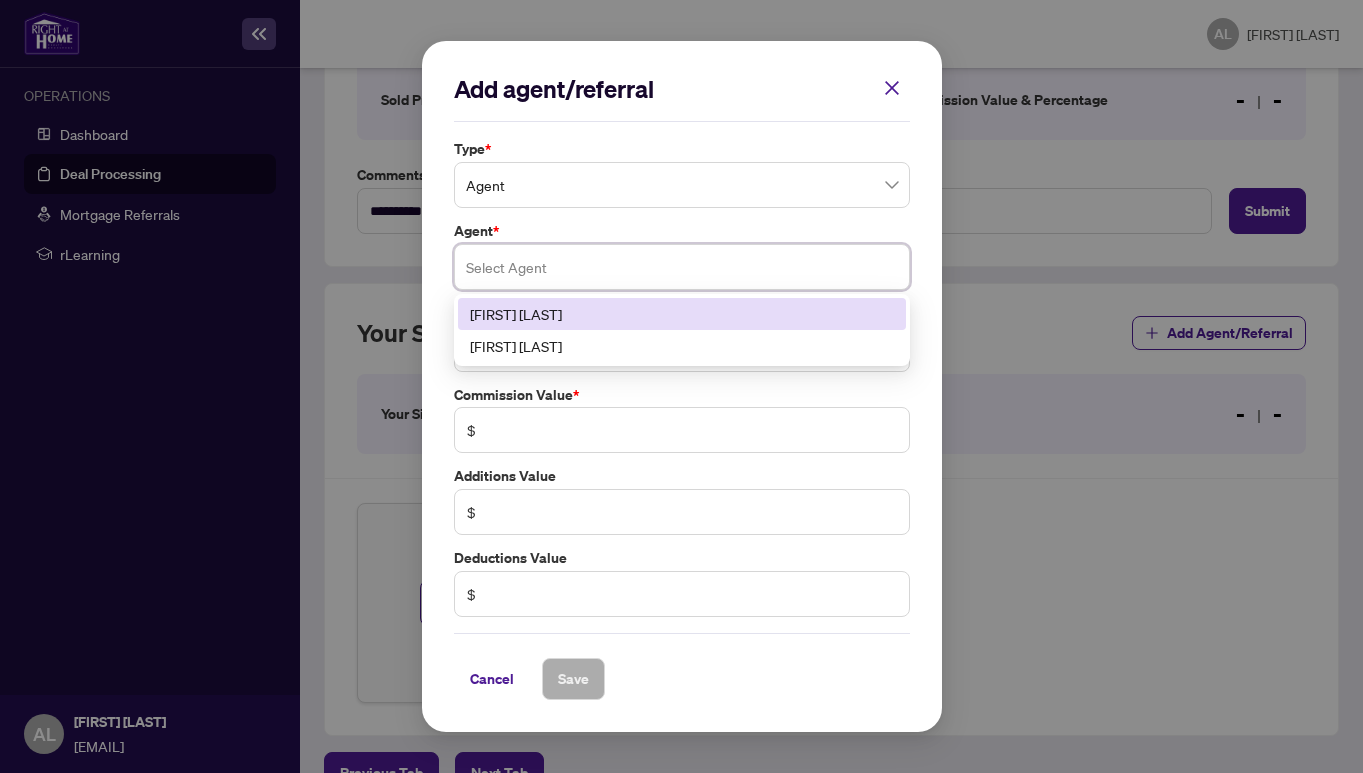 click on "[FIRST] [LAST]" at bounding box center [682, 314] 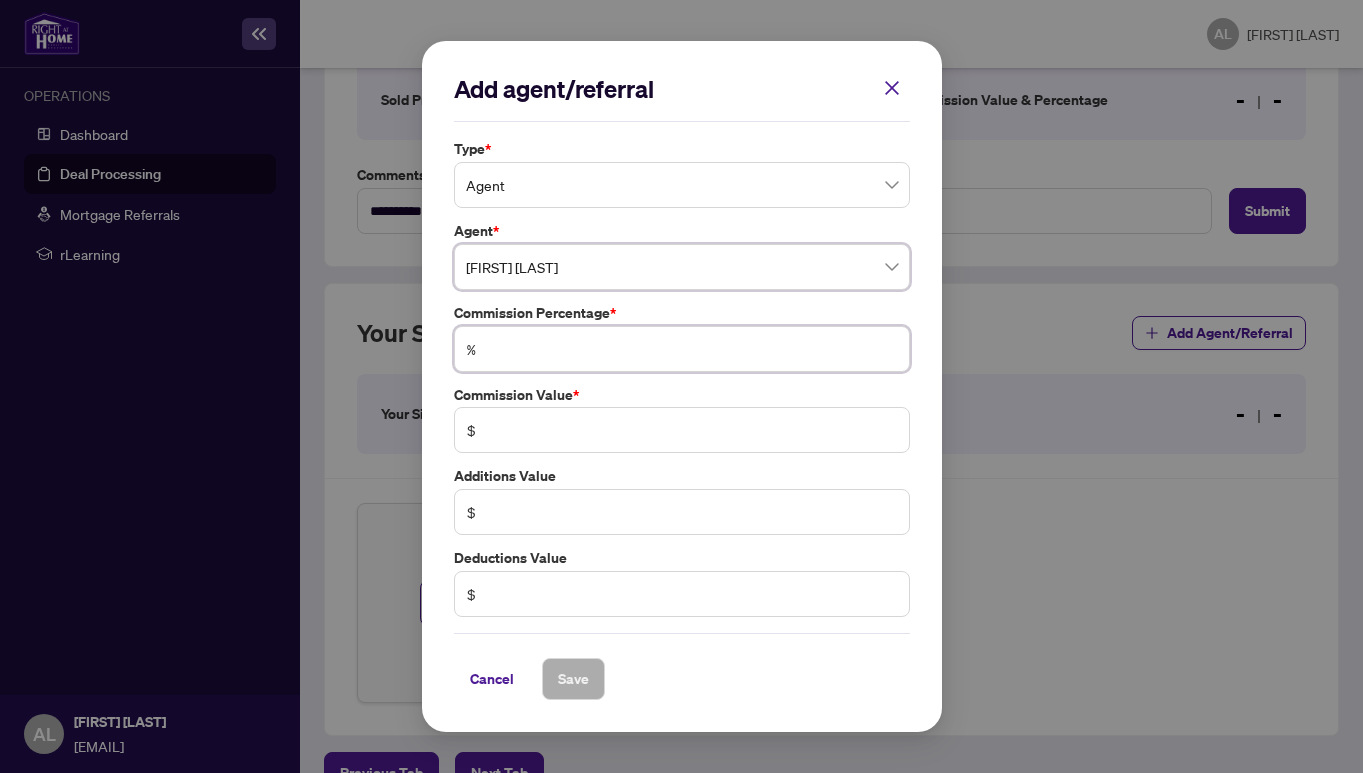 click at bounding box center (692, 349) 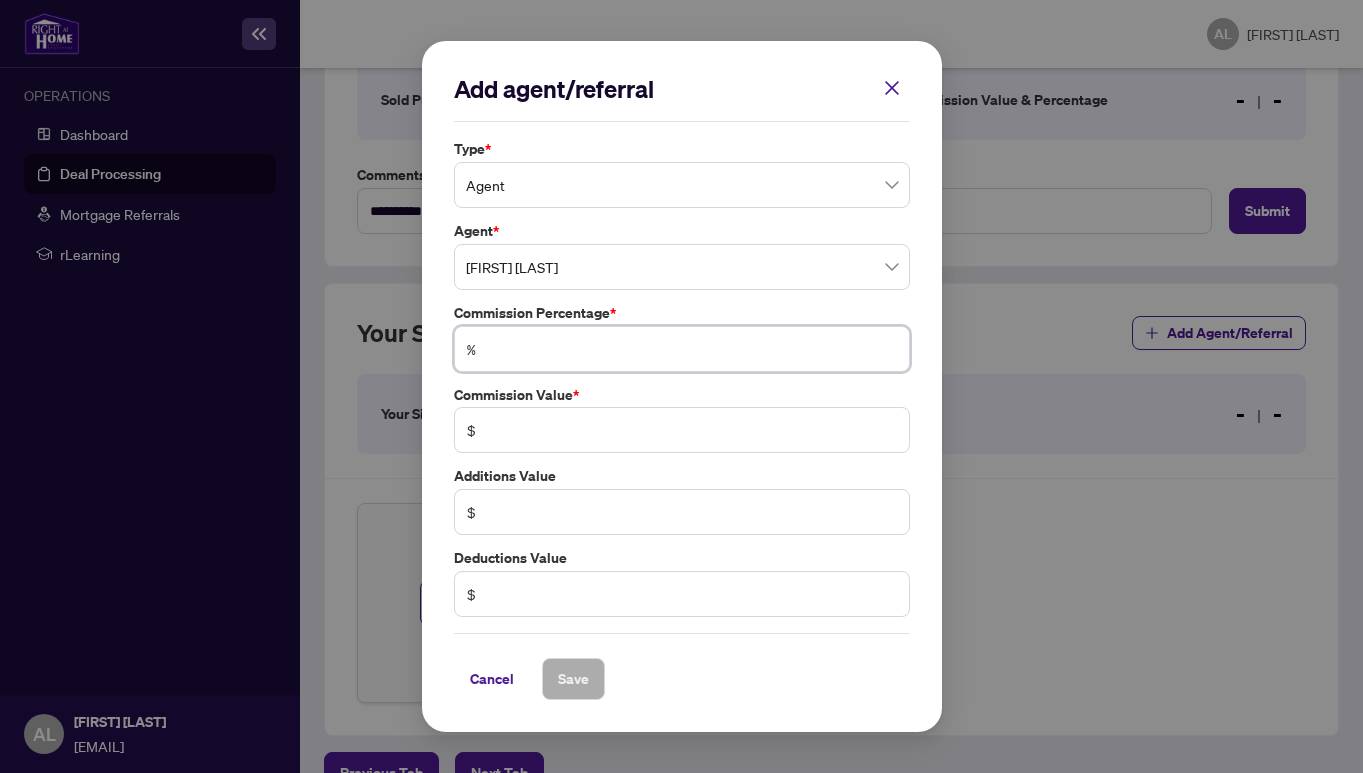 type on "*" 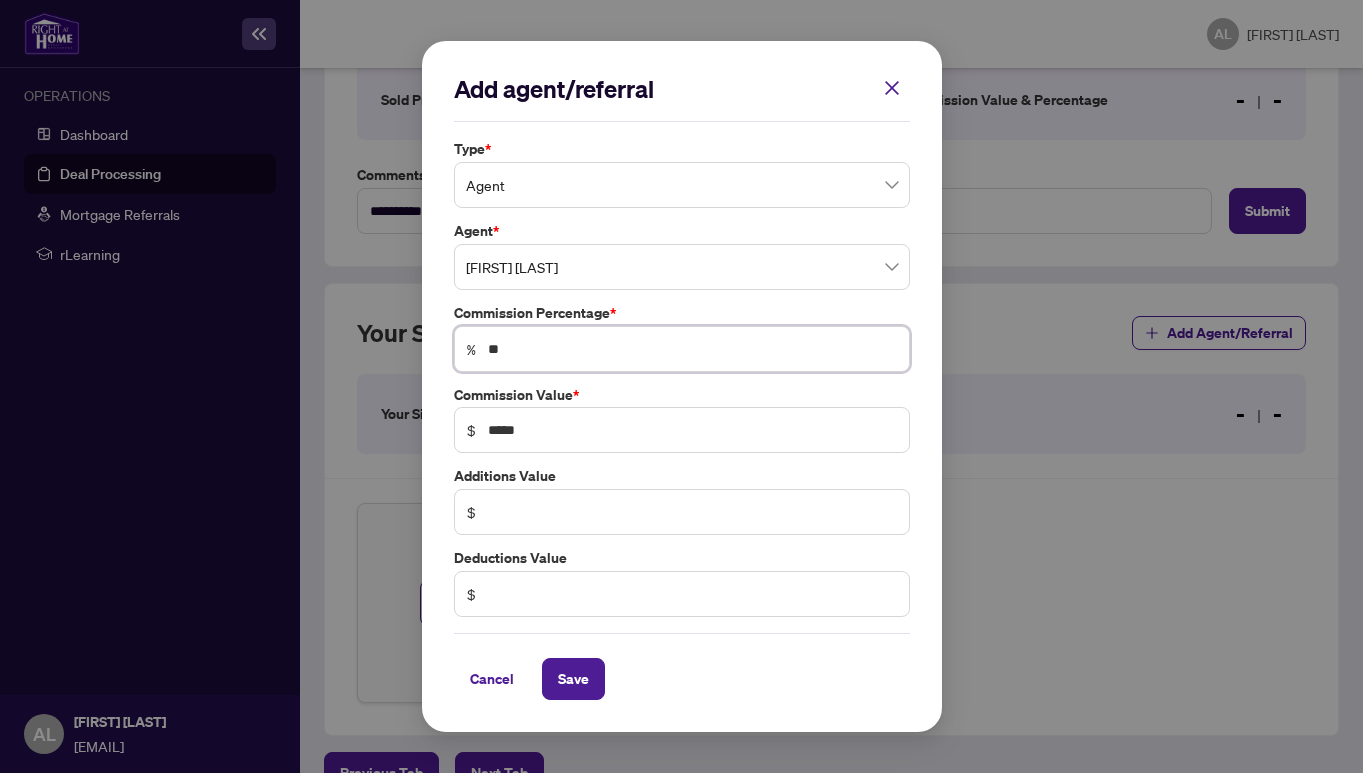 type on "***" 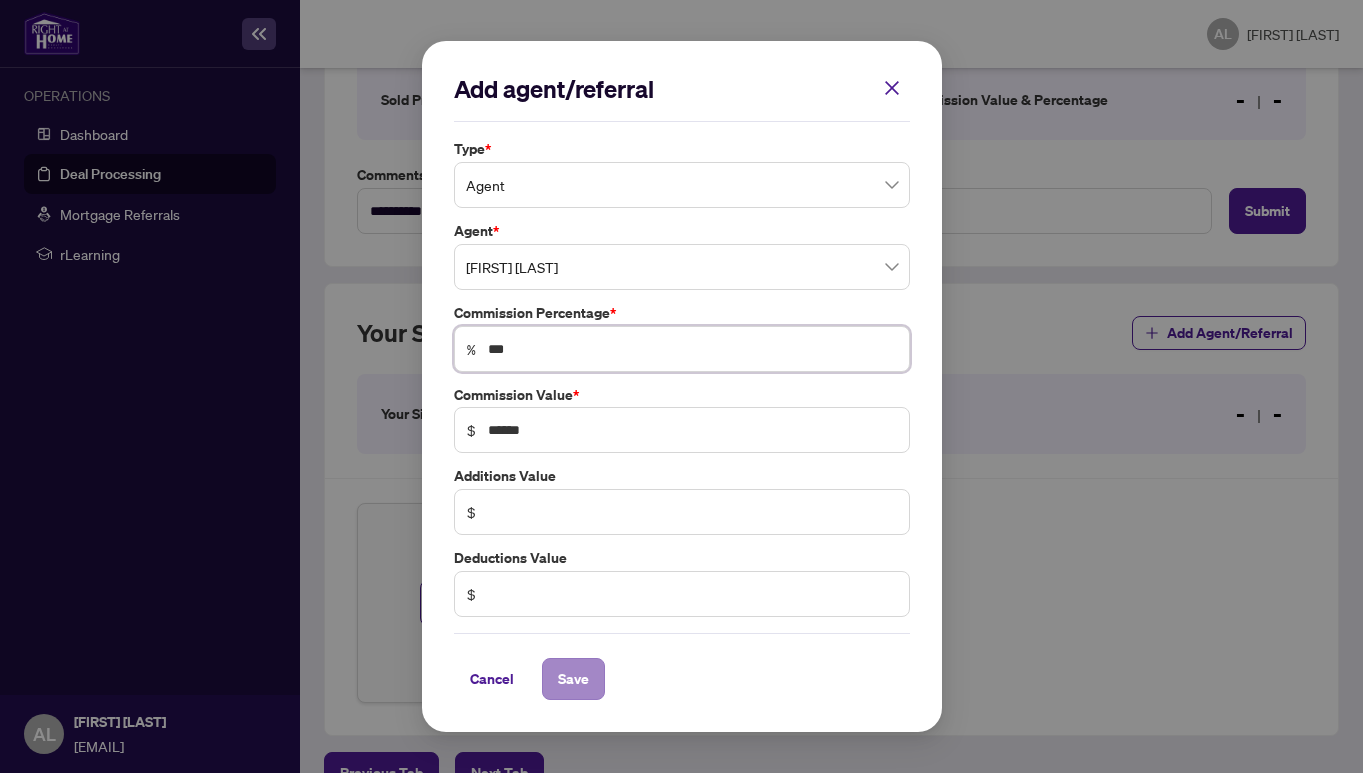 type on "***" 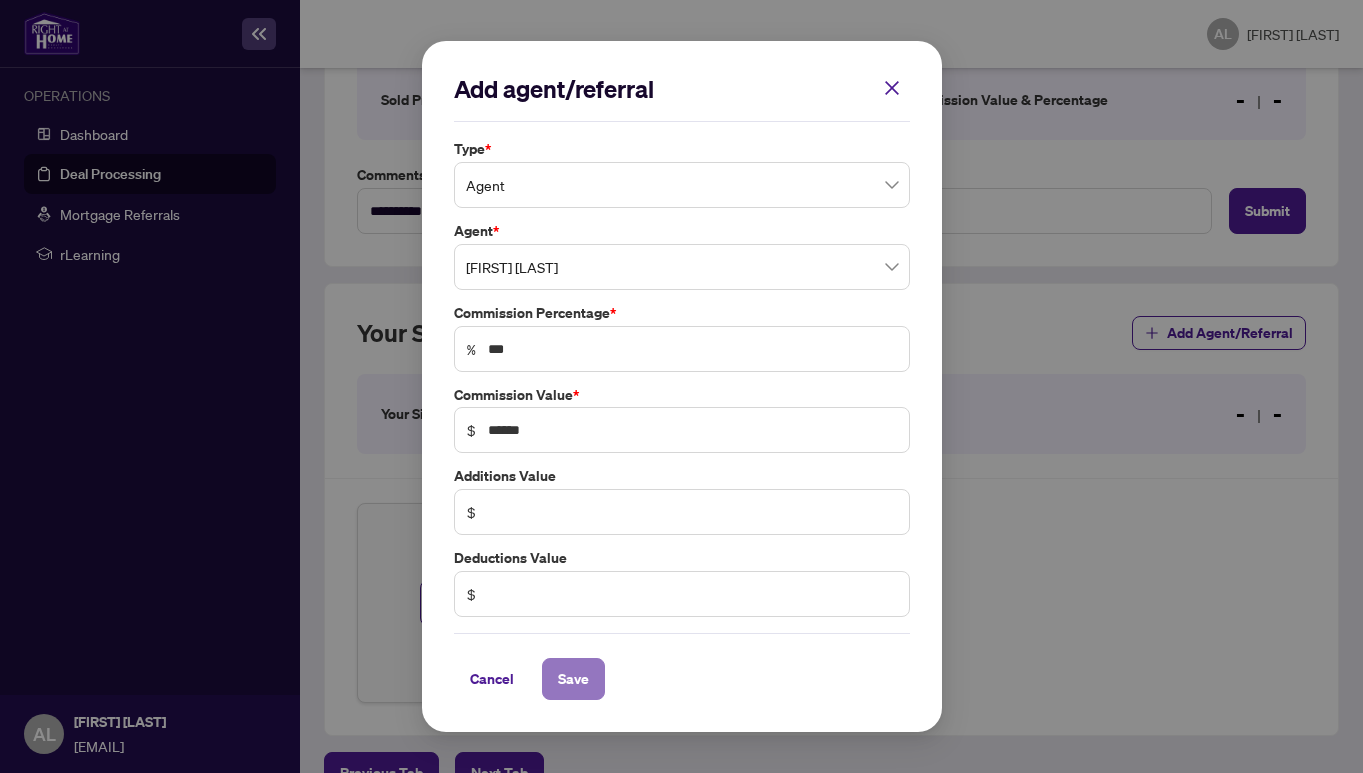 click on "Save" at bounding box center (573, 679) 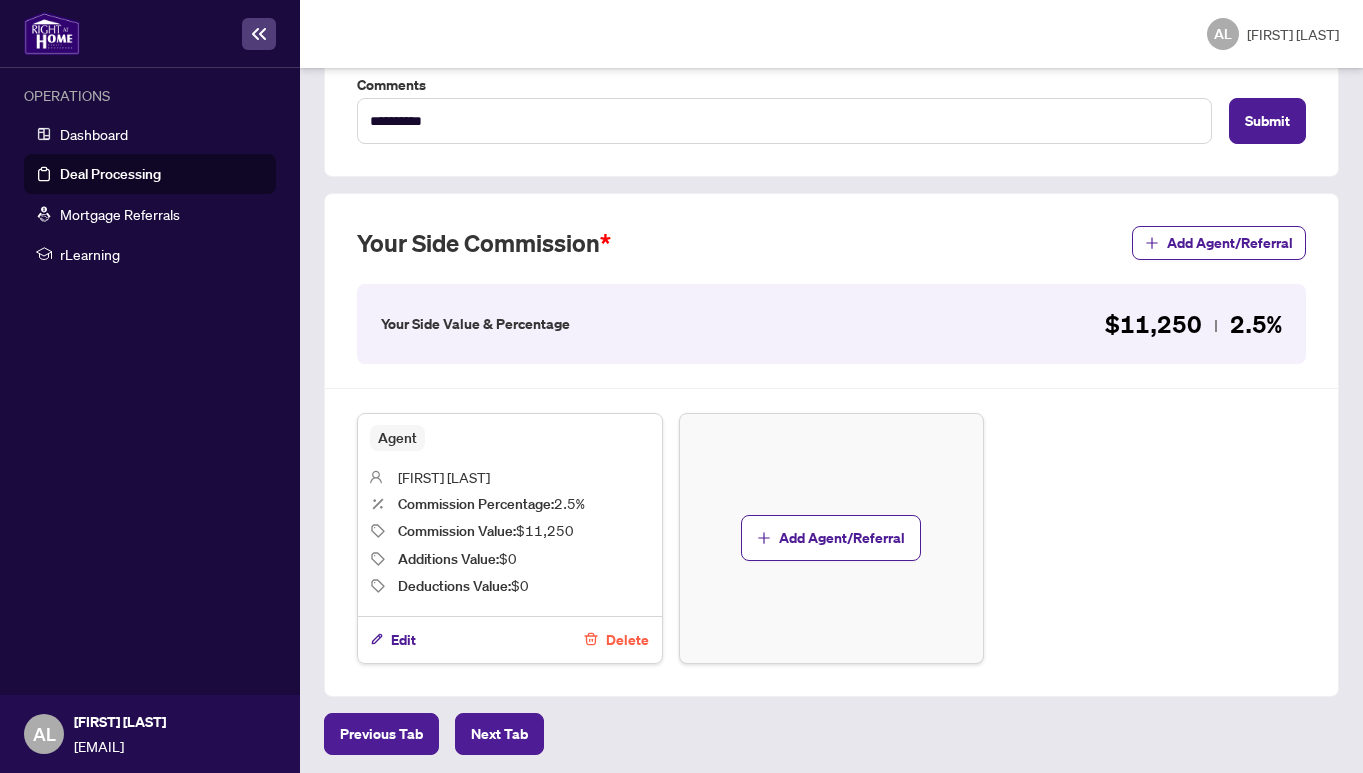 scroll, scrollTop: 359, scrollLeft: 0, axis: vertical 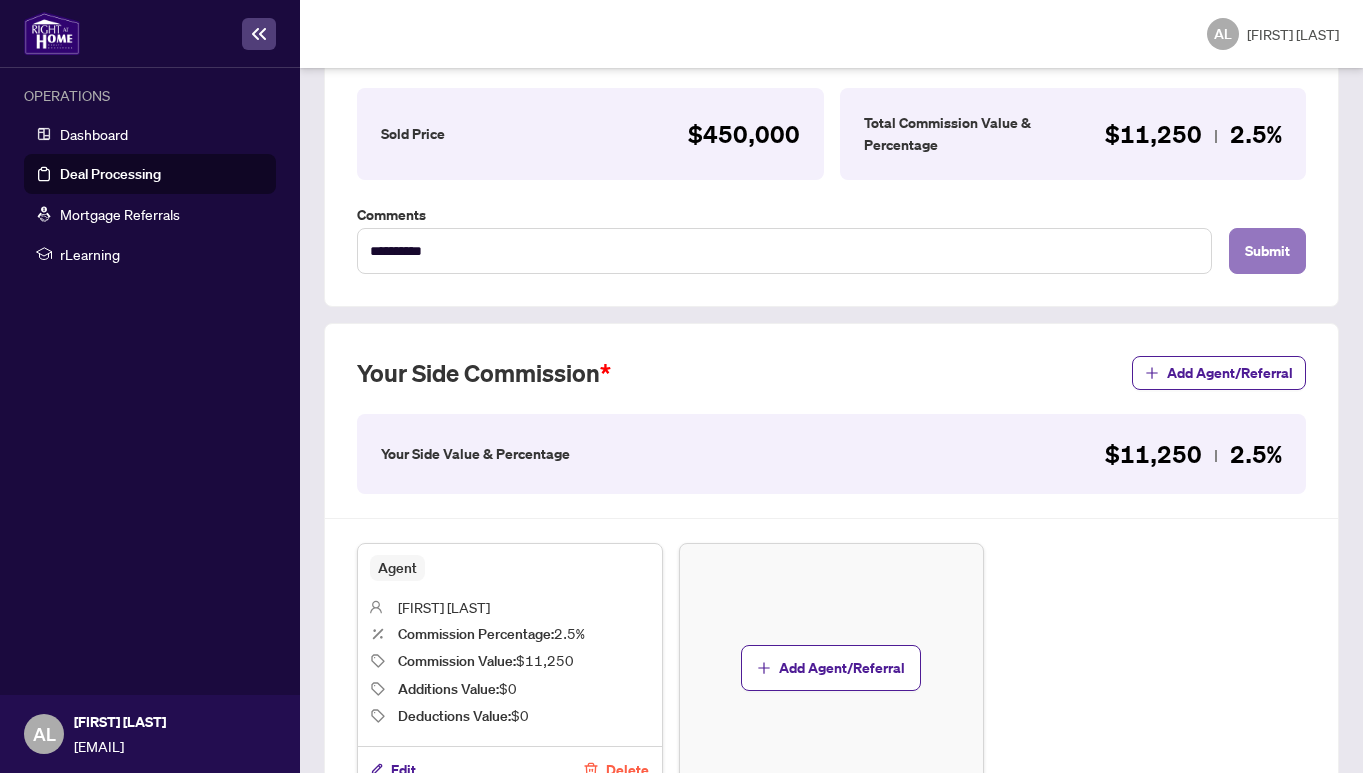 click on "Submit" at bounding box center (1267, 251) 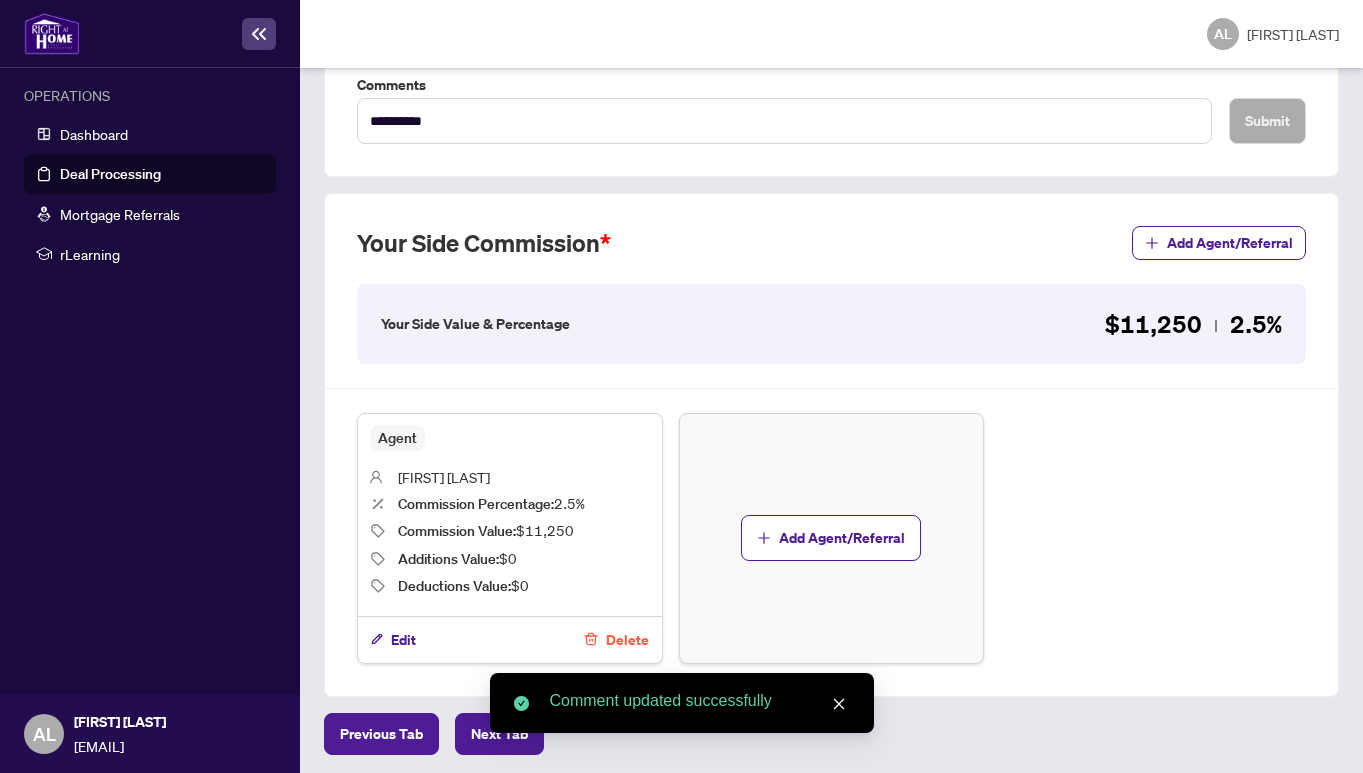 scroll, scrollTop: 0, scrollLeft: 0, axis: both 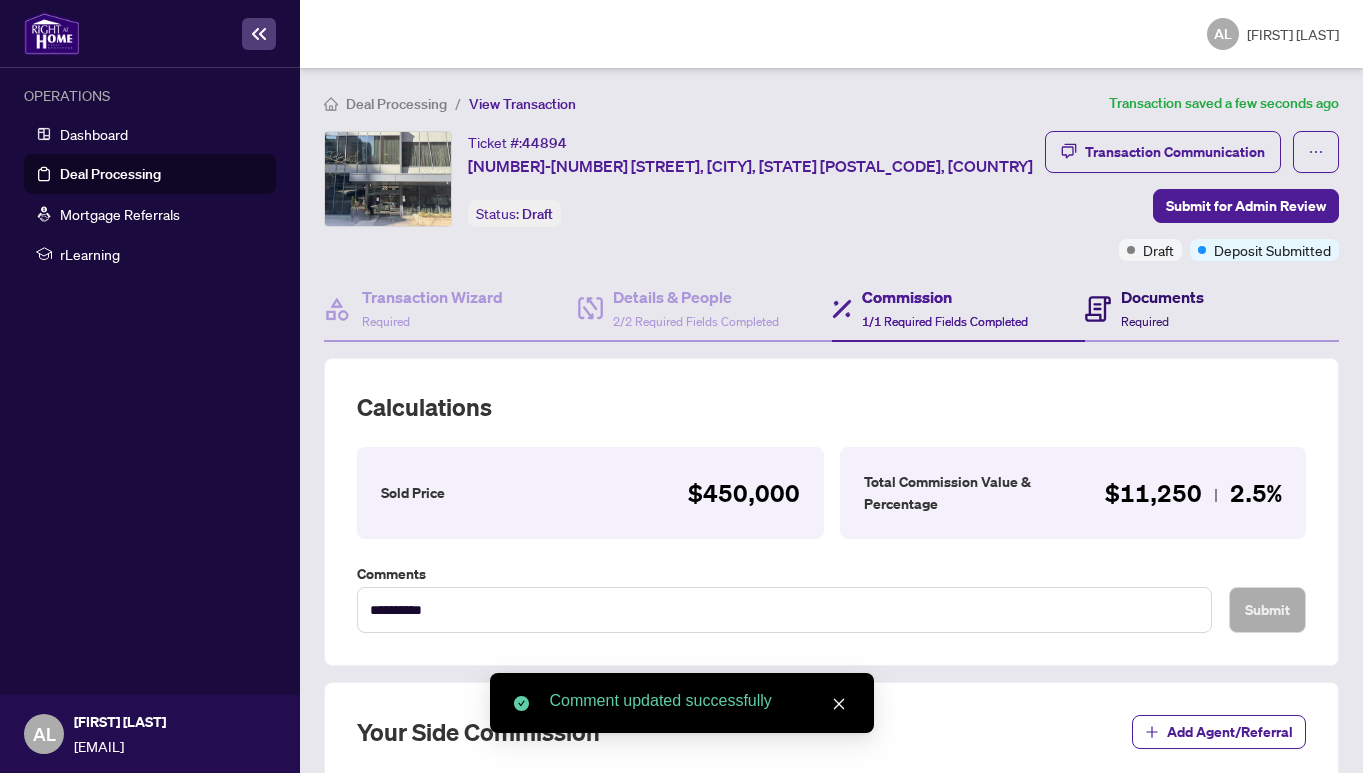 click on "Documents" at bounding box center (1162, 297) 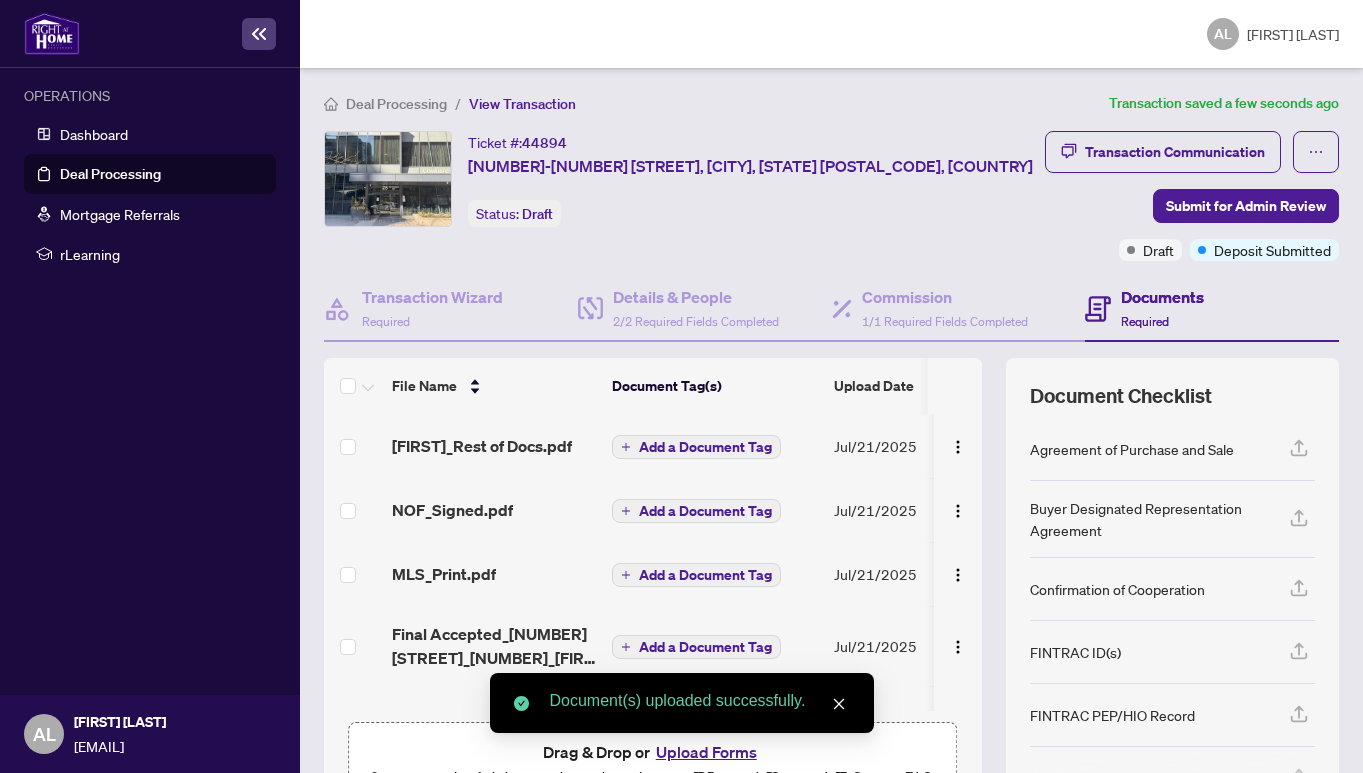 click on "Add a Document Tag" at bounding box center (705, 511) 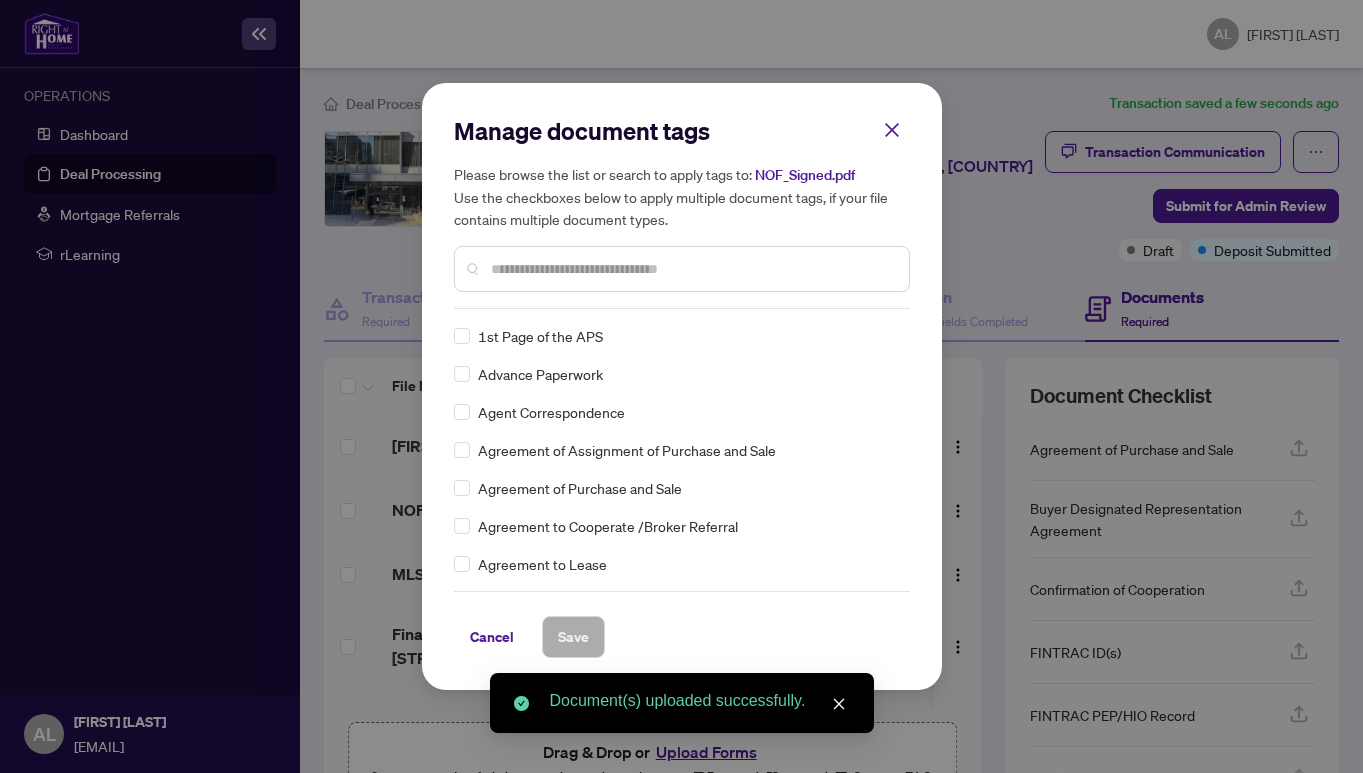 click on "Manage document tags Please browse the list or search to apply tags to:   NOF_Signed.pdf   Use the checkboxes below to apply multiple document tags, if your file contains multiple document types." at bounding box center (682, 212) 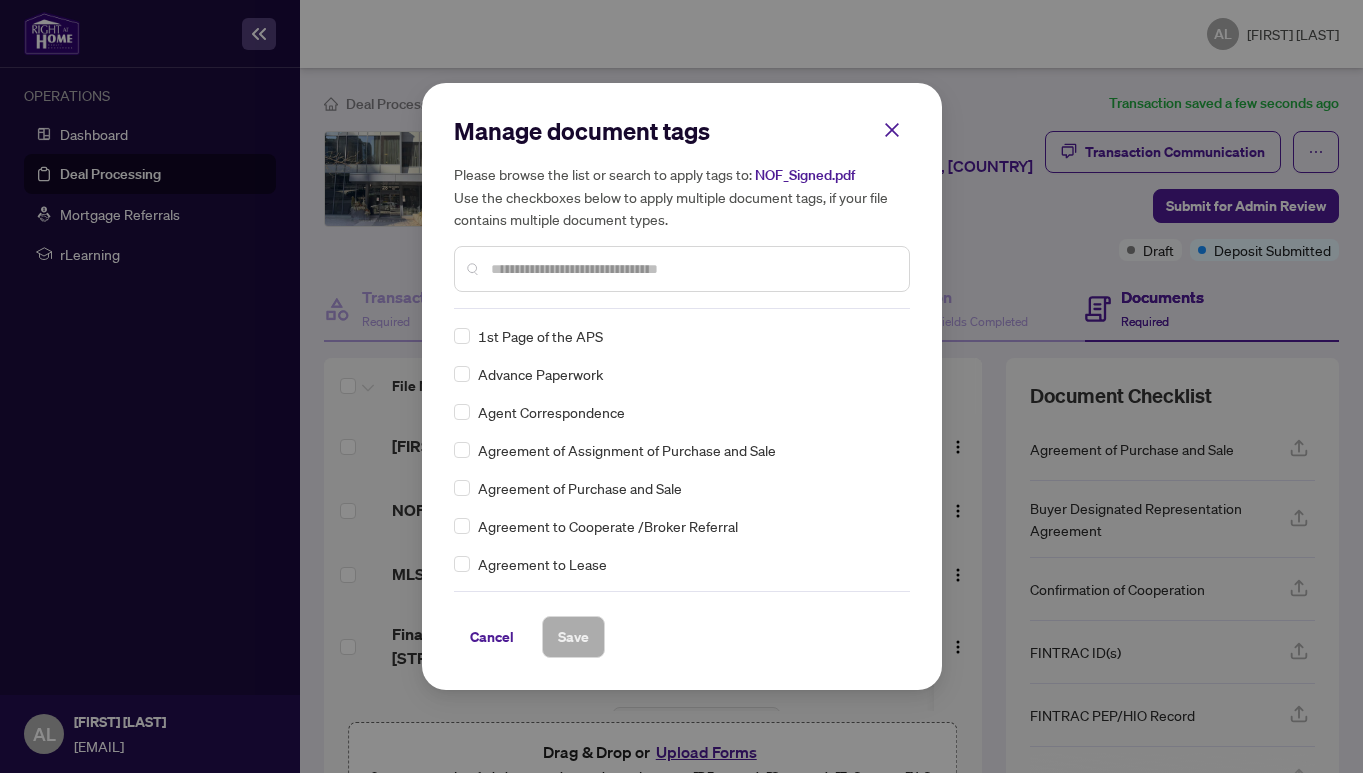 click at bounding box center (692, 269) 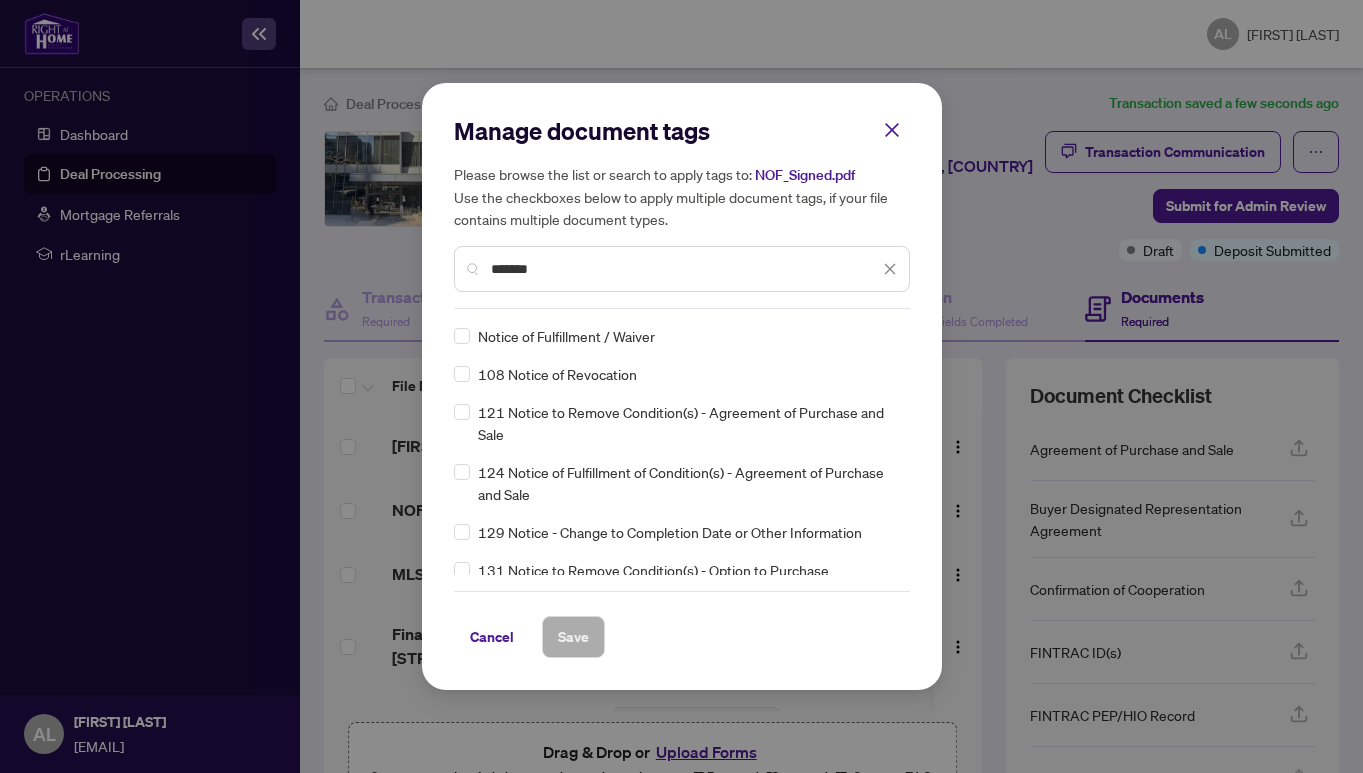 type on "******" 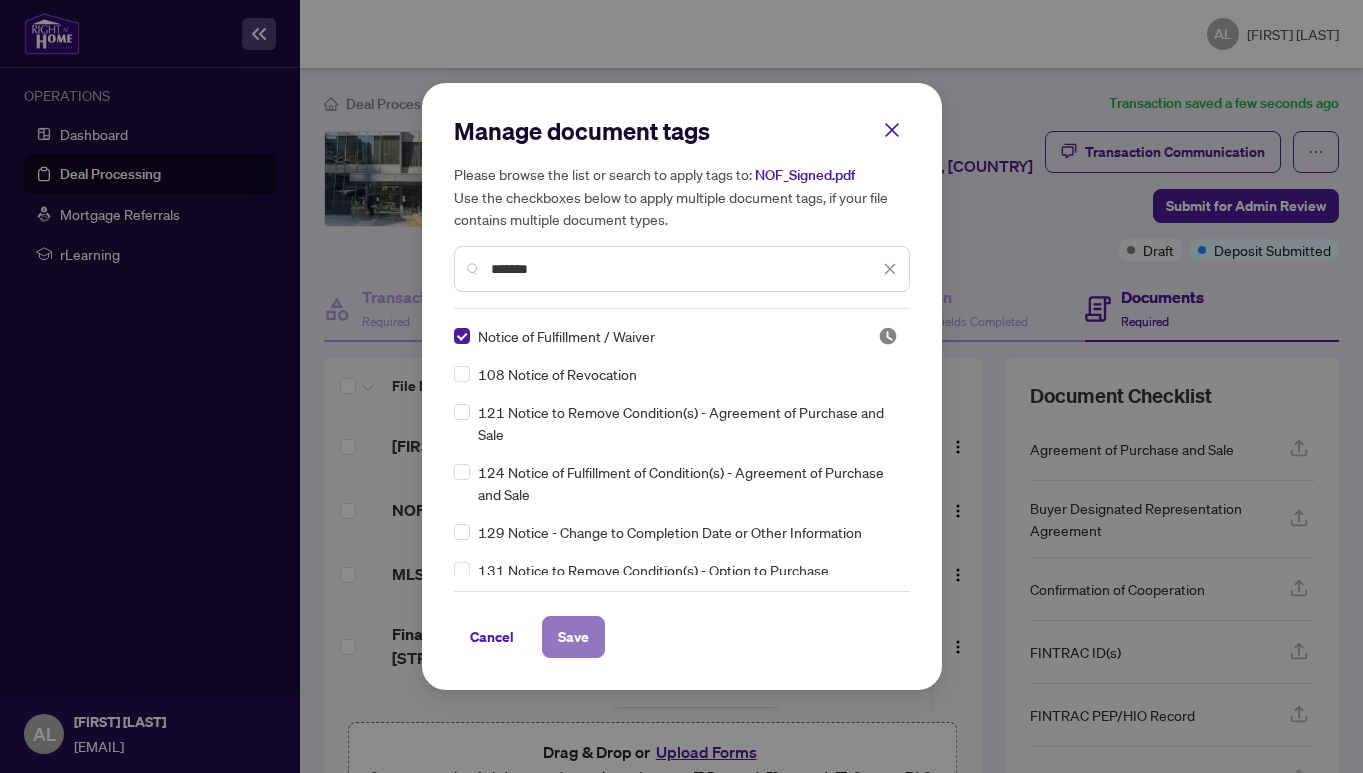 click on "Save" at bounding box center [573, 637] 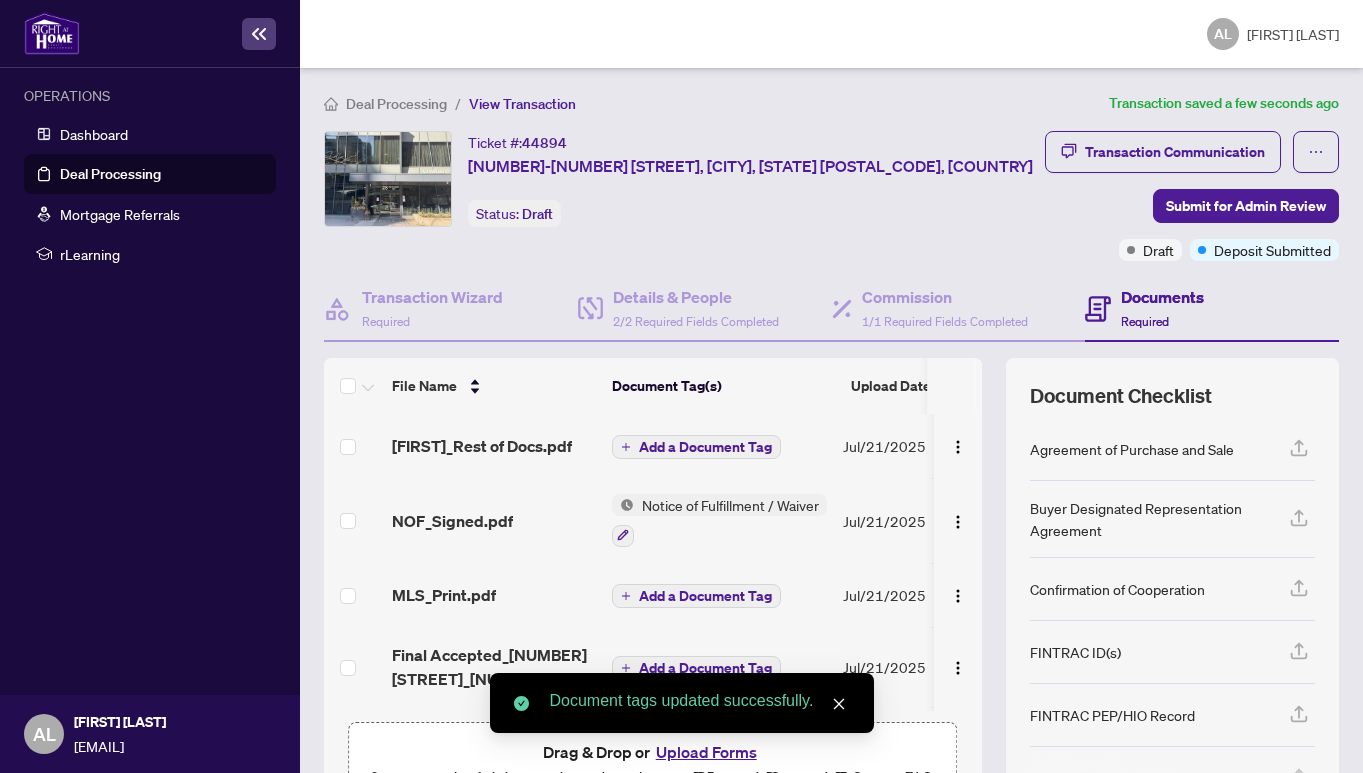 click on "Add a Document Tag" at bounding box center [705, 447] 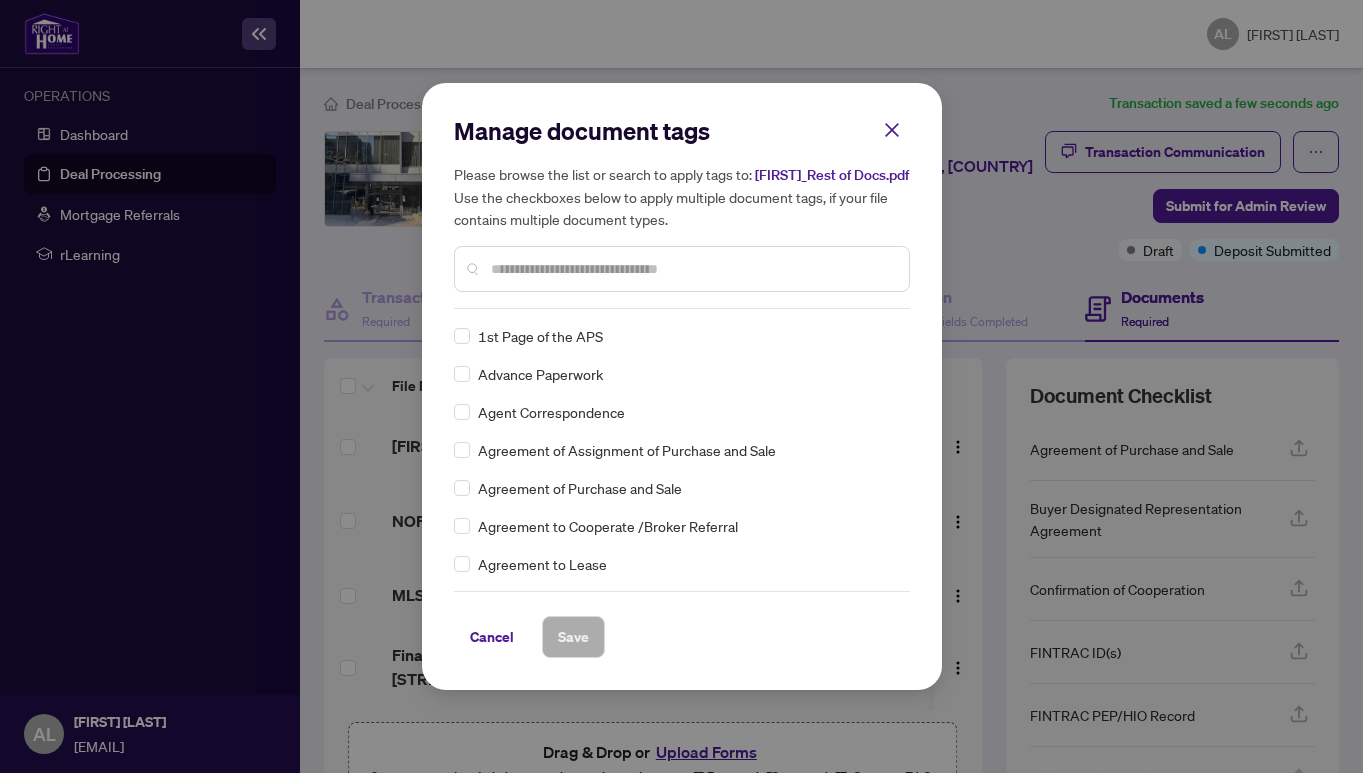 click at bounding box center (692, 269) 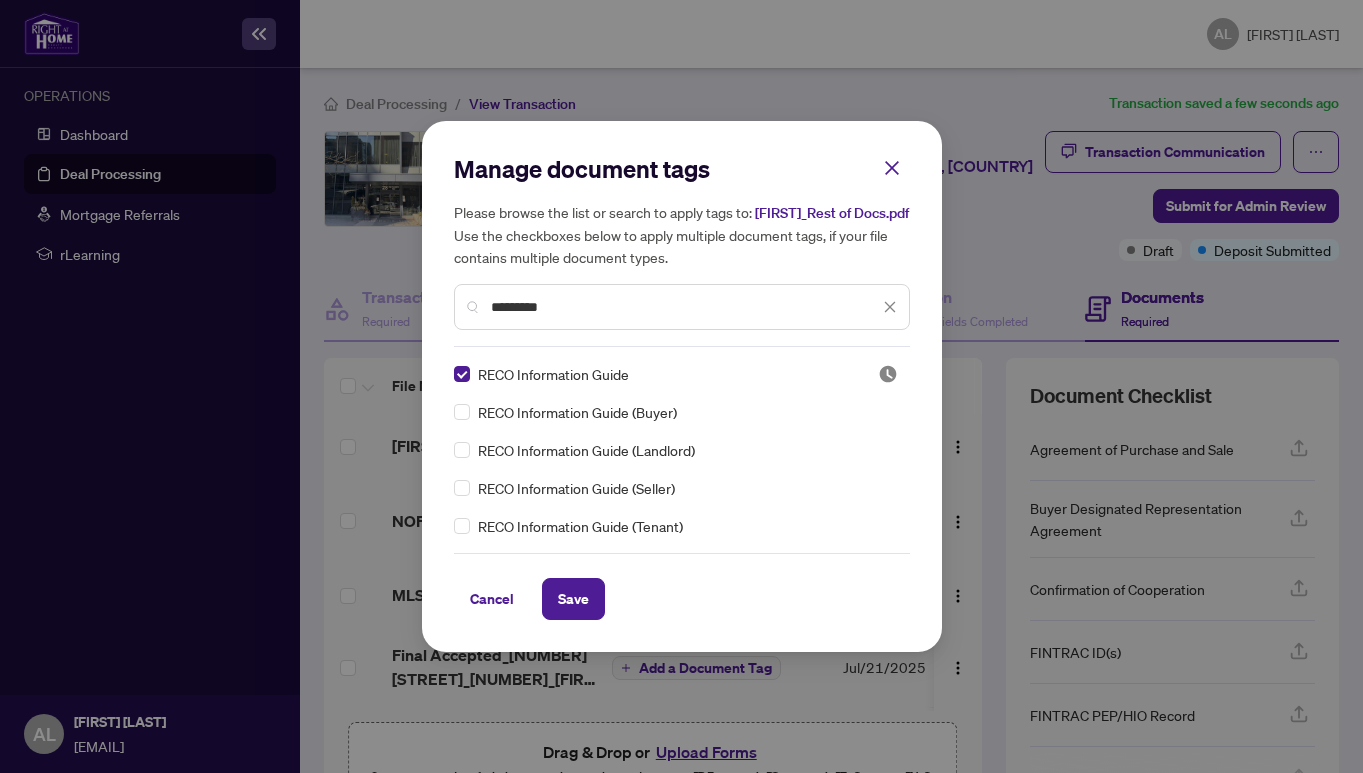 click on "*********" at bounding box center [685, 307] 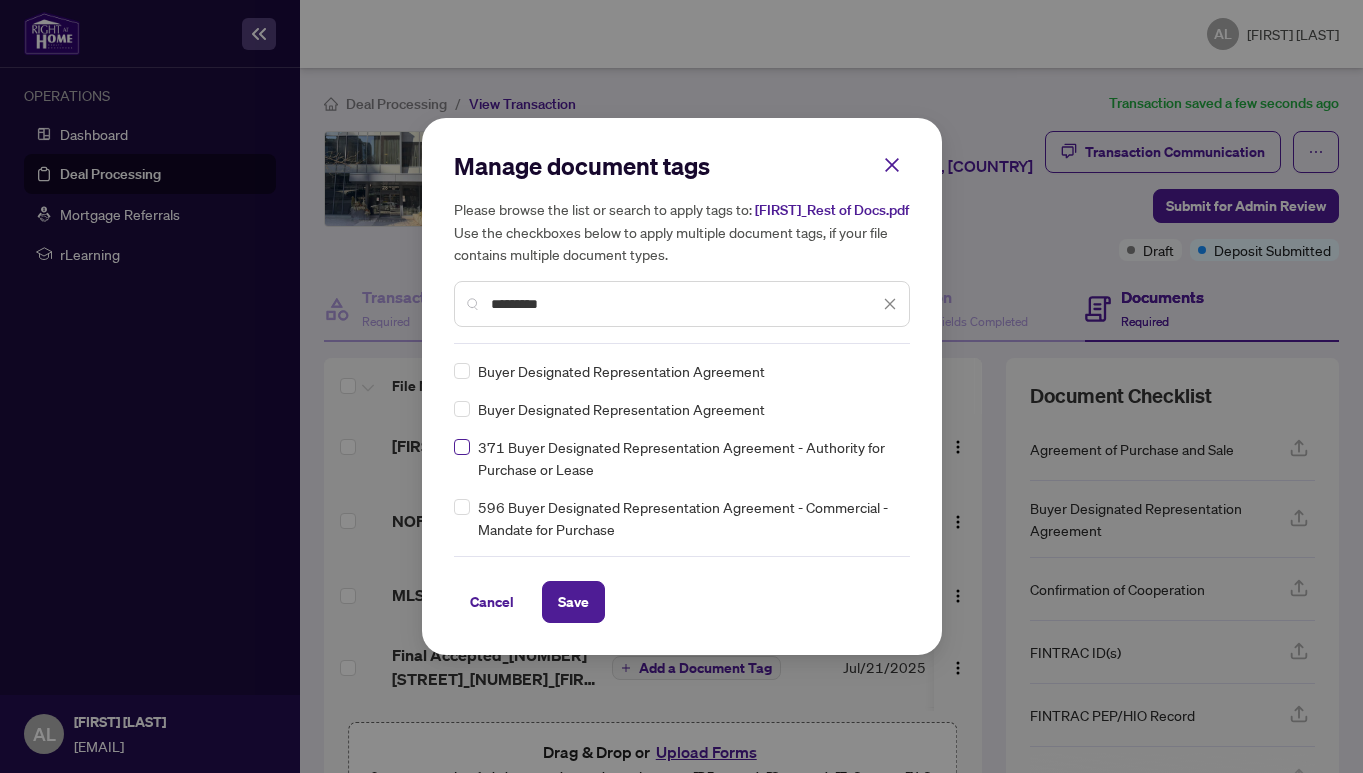 type on "*********" 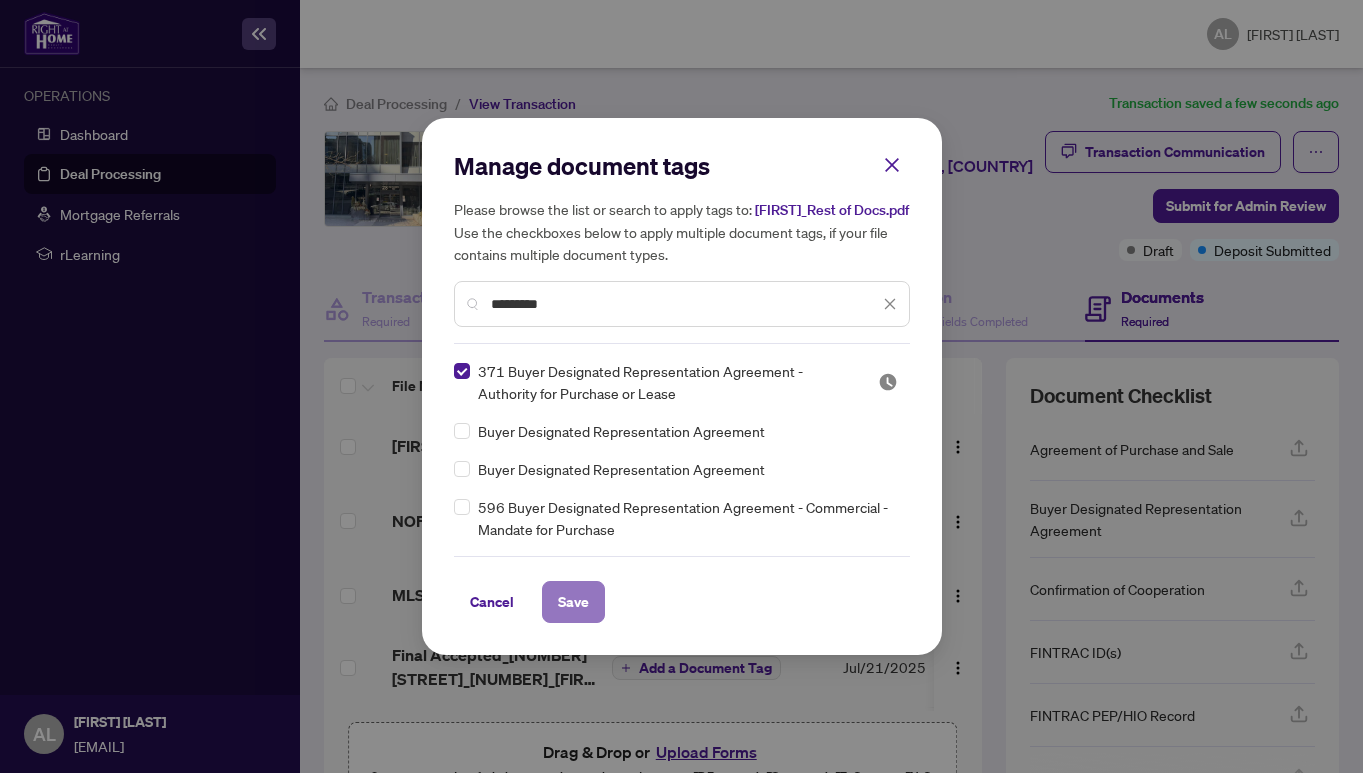 click on "Save" at bounding box center [573, 602] 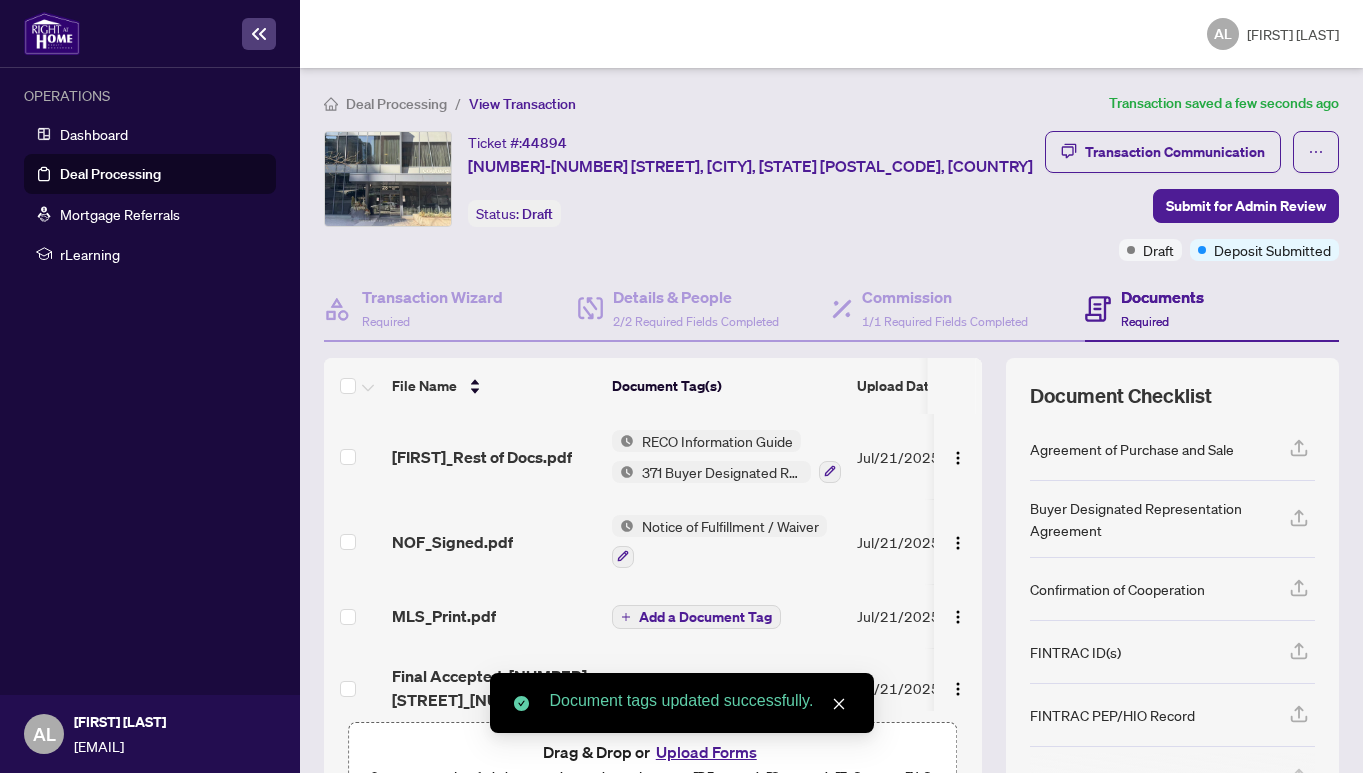scroll, scrollTop: 102, scrollLeft: 0, axis: vertical 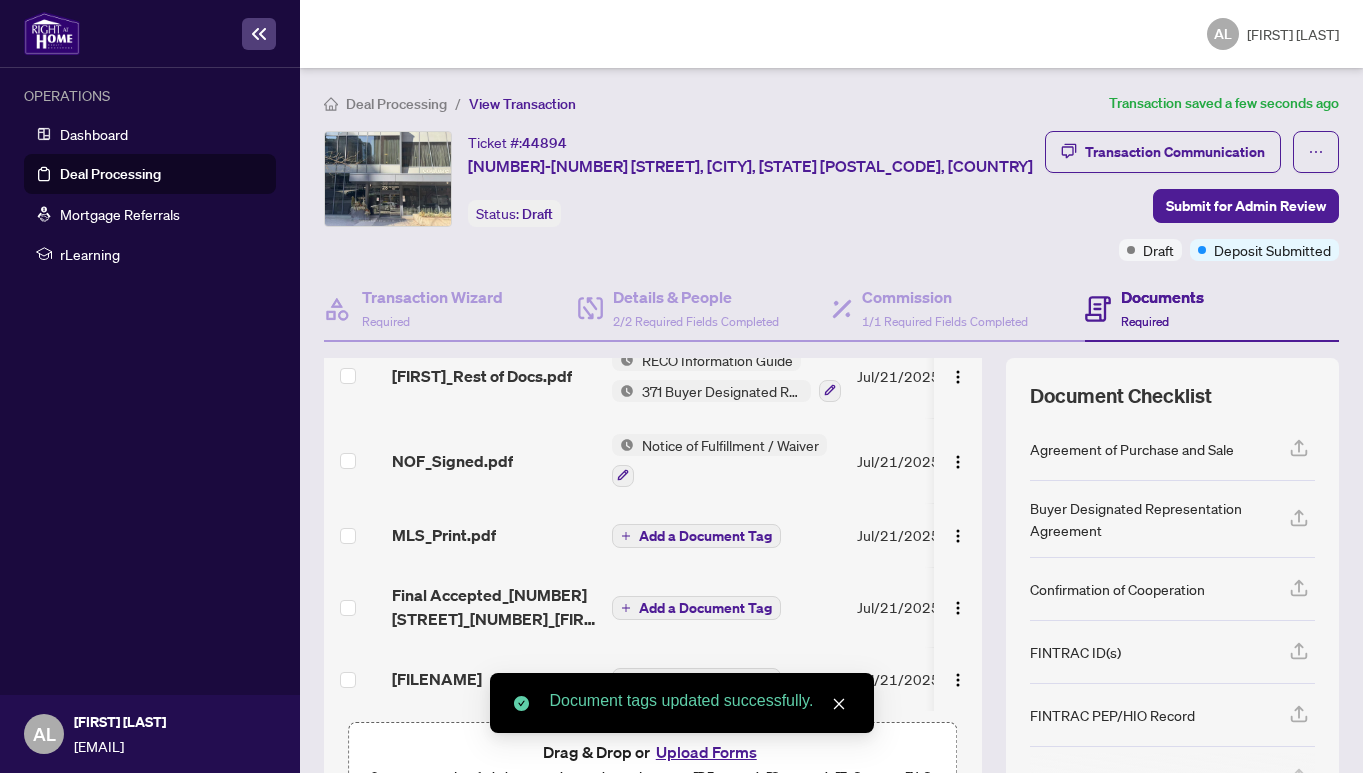 click on "Add a Document Tag" at bounding box center [705, 536] 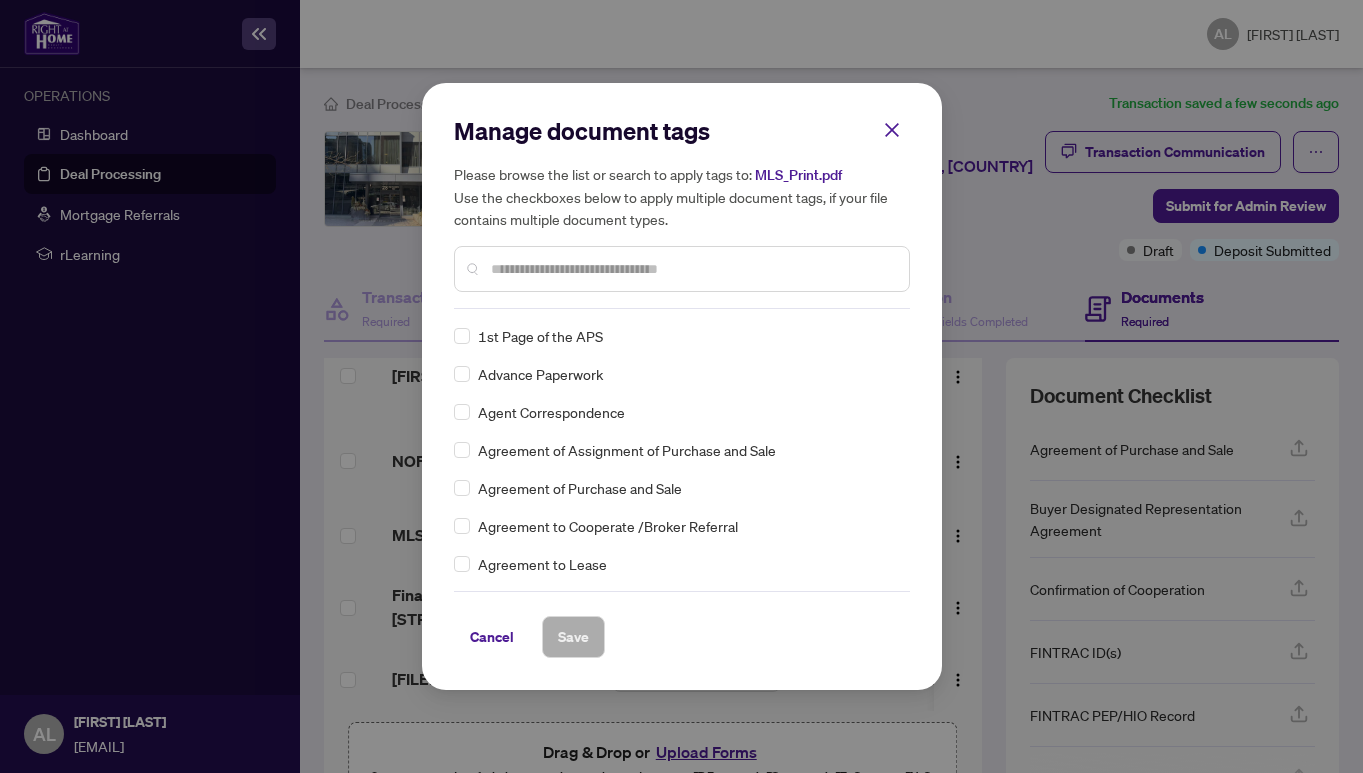 click at bounding box center [692, 269] 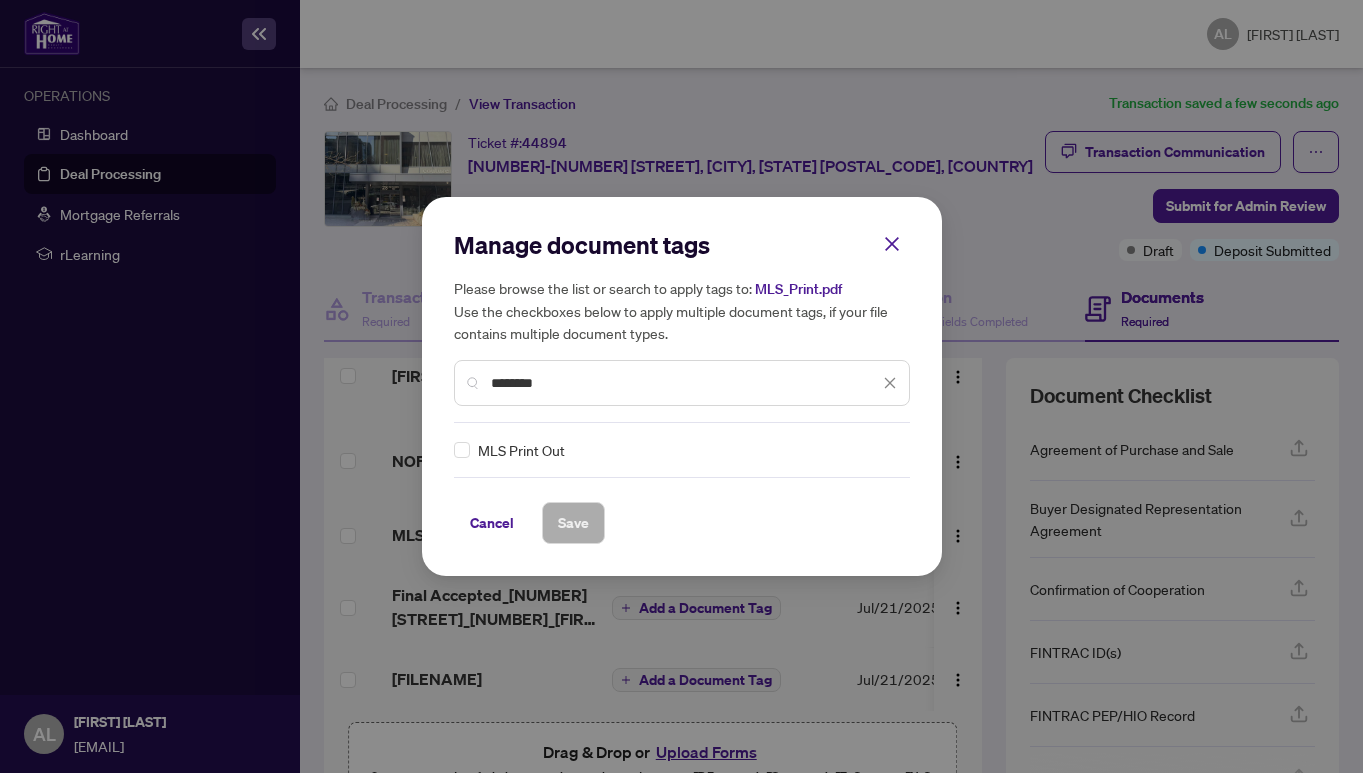 type on "********" 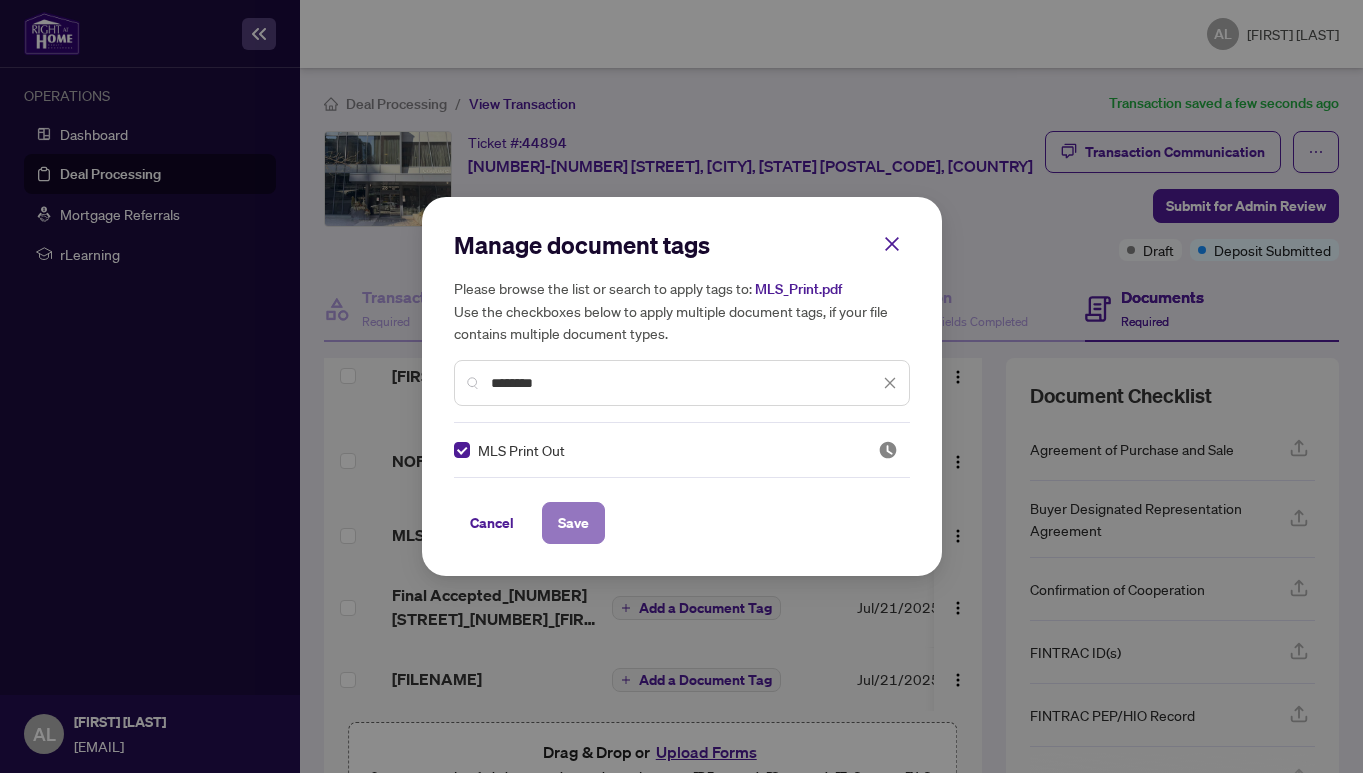 click on "Save" at bounding box center [573, 523] 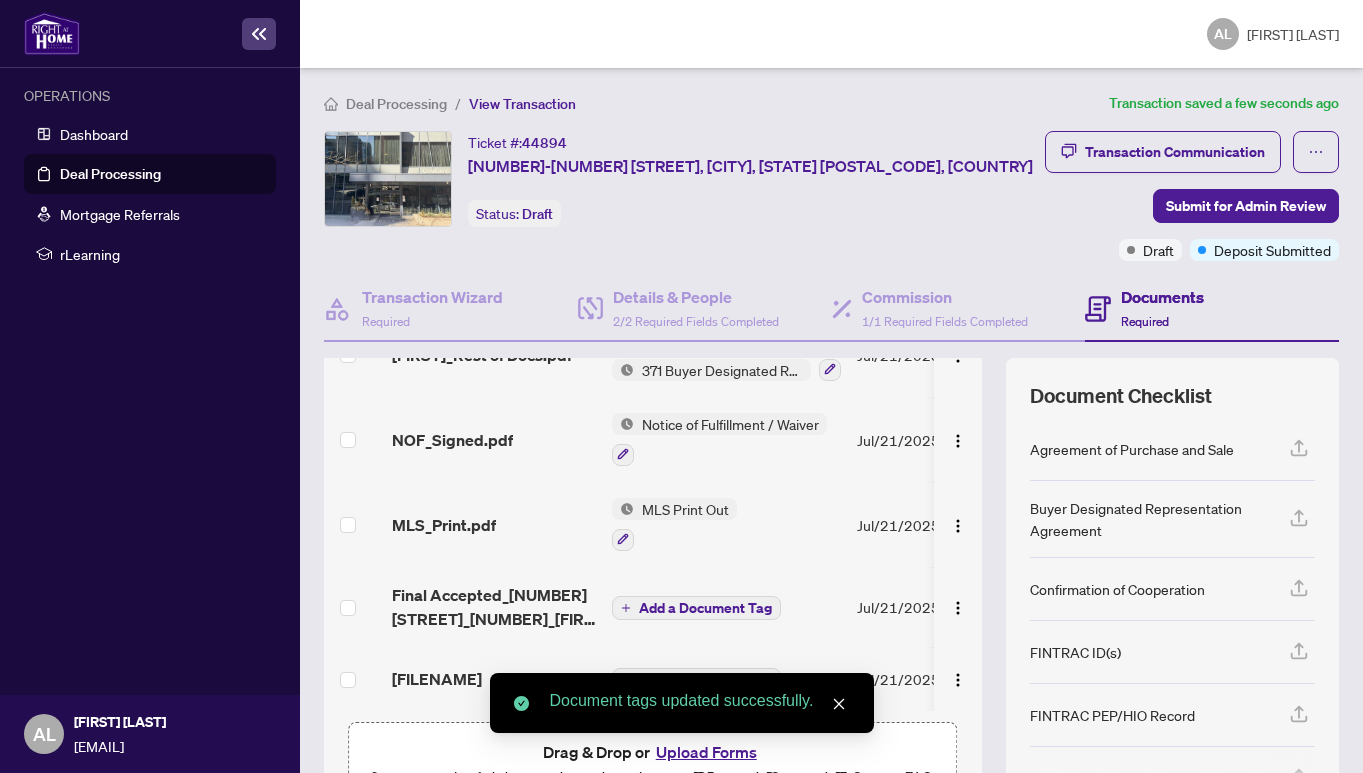 scroll, scrollTop: 122, scrollLeft: 0, axis: vertical 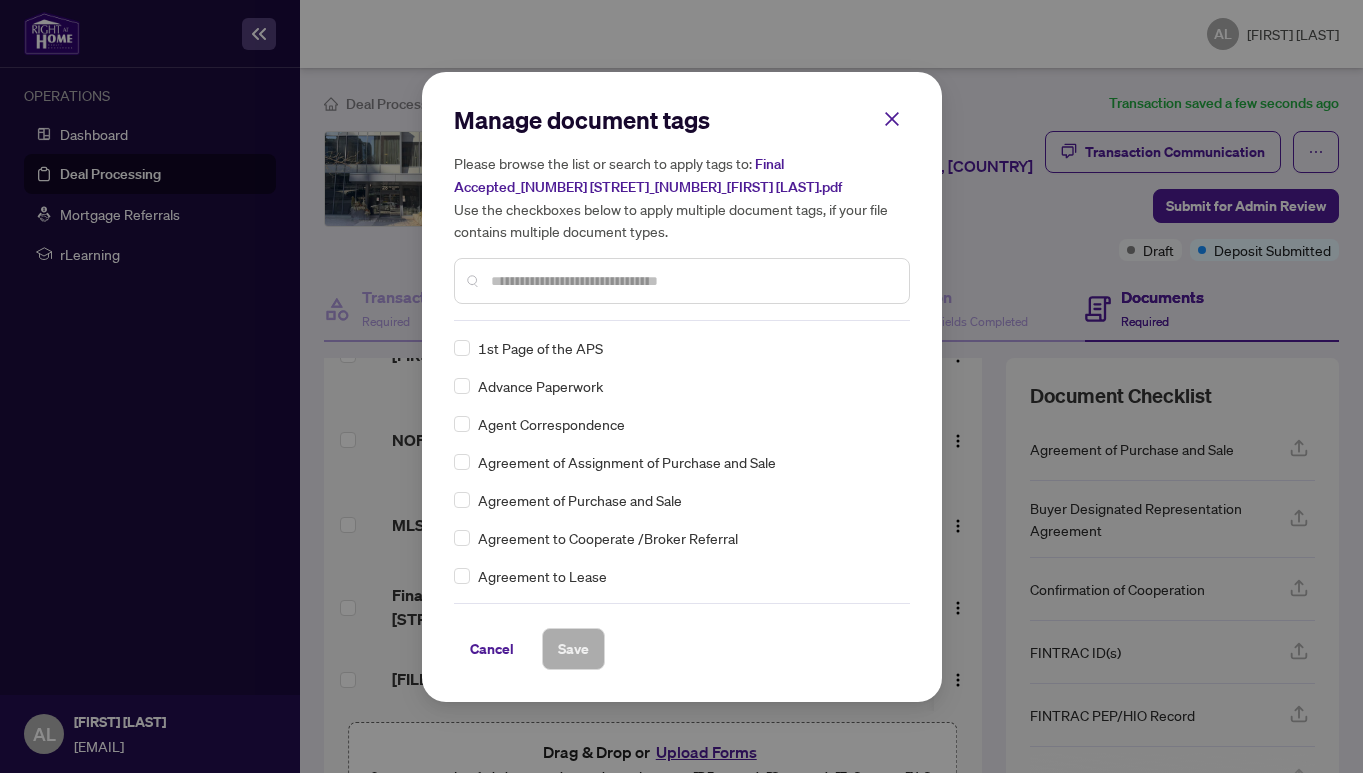 click at bounding box center (692, 281) 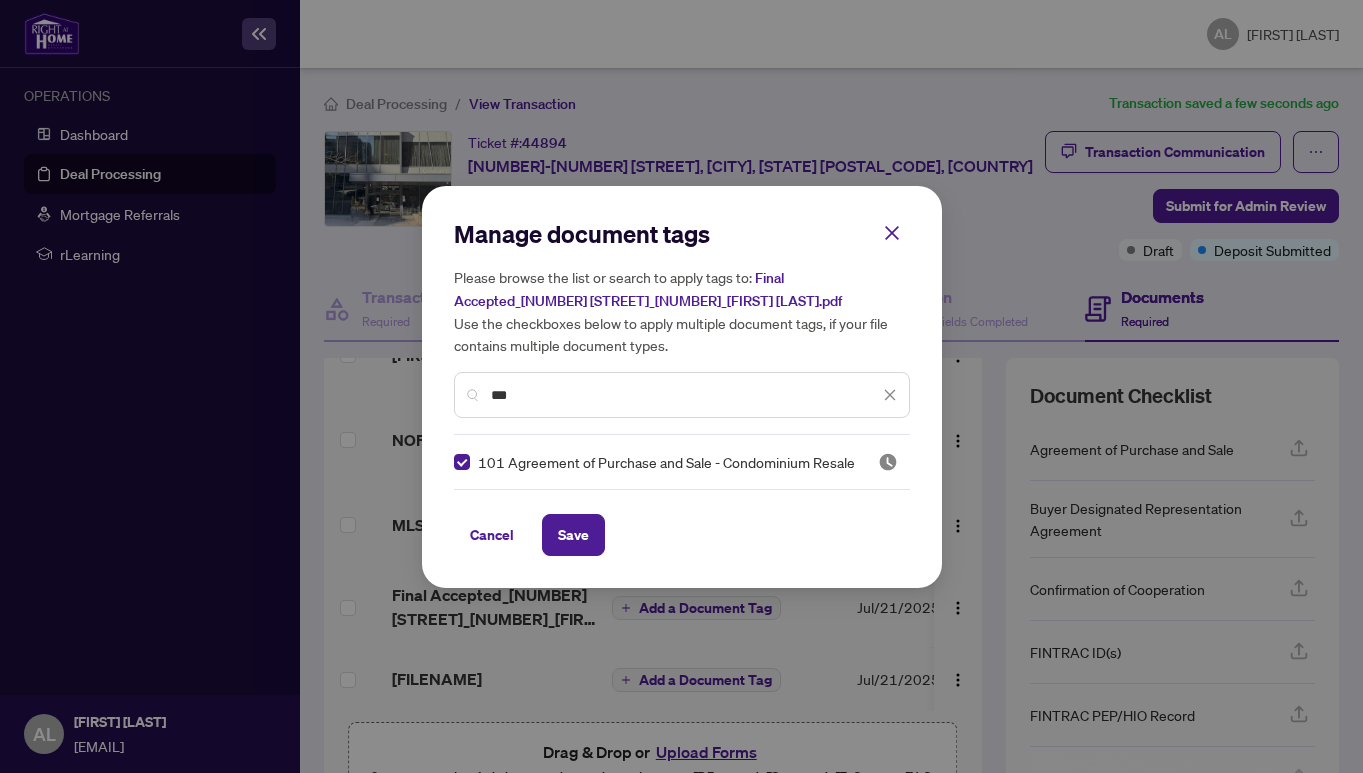 click on "***" at bounding box center (685, 395) 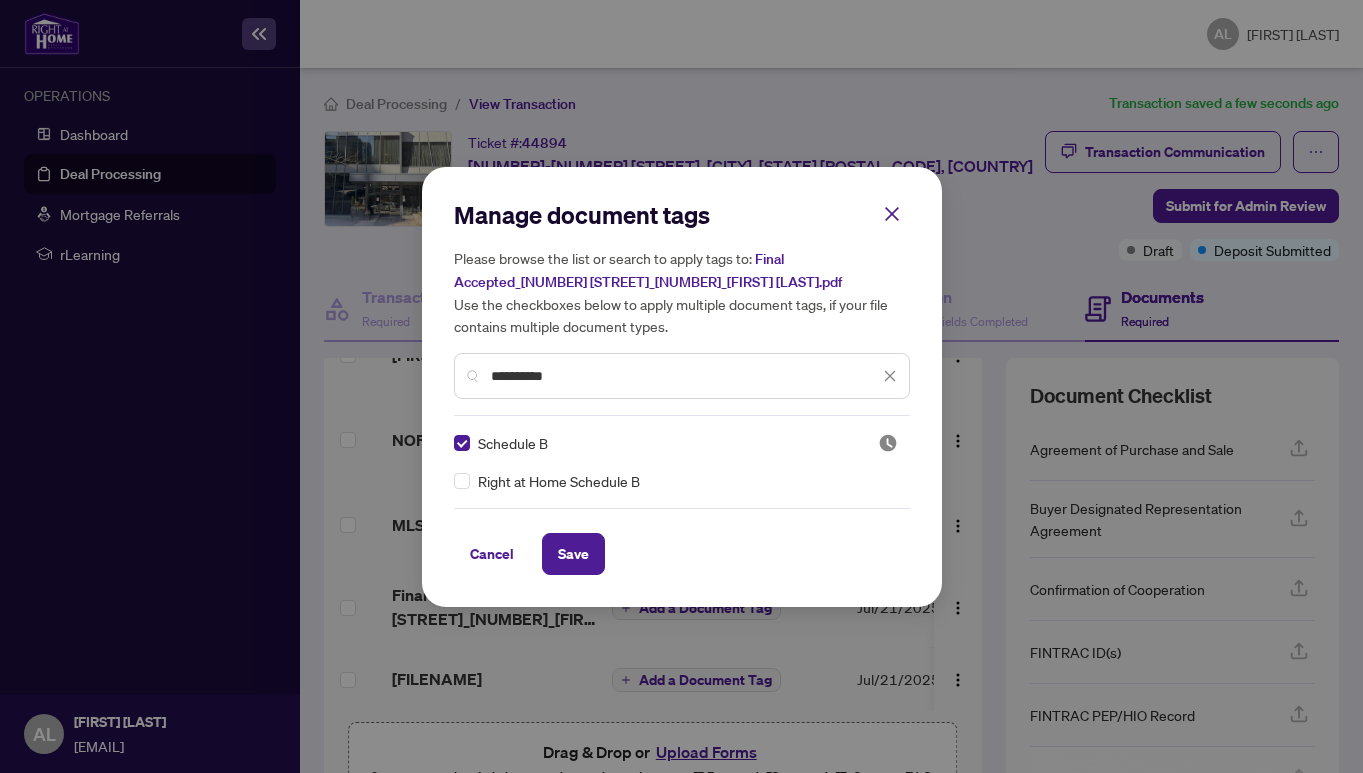 click on "**********" at bounding box center [685, 376] 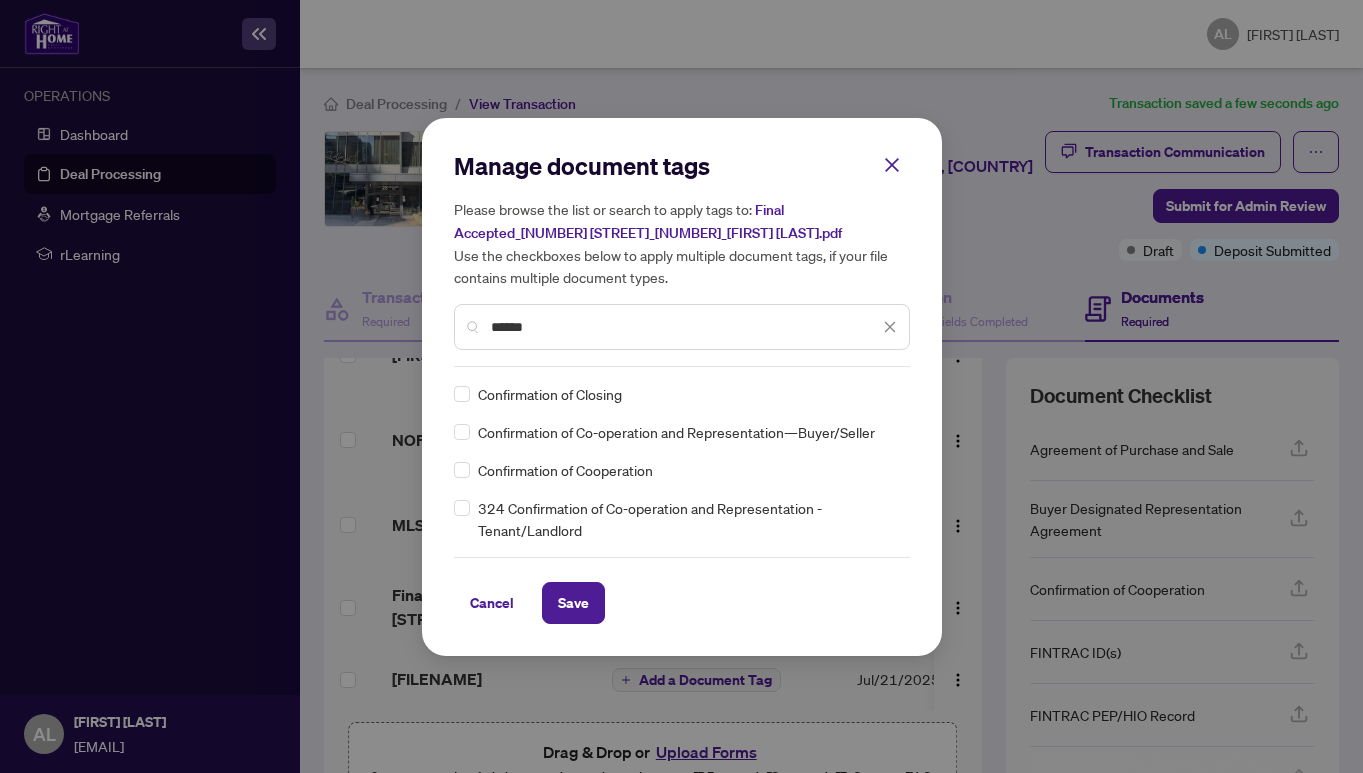 type on "******" 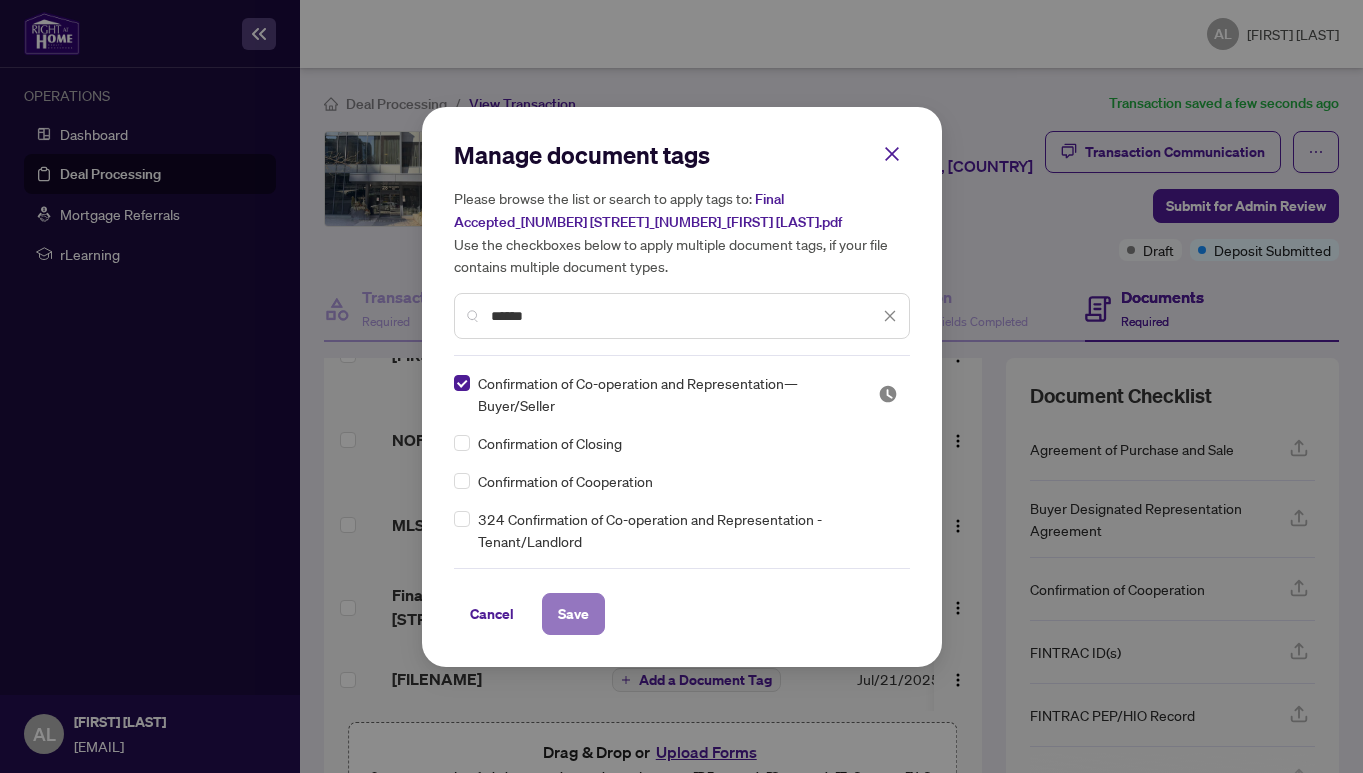 click on "Save" at bounding box center [573, 614] 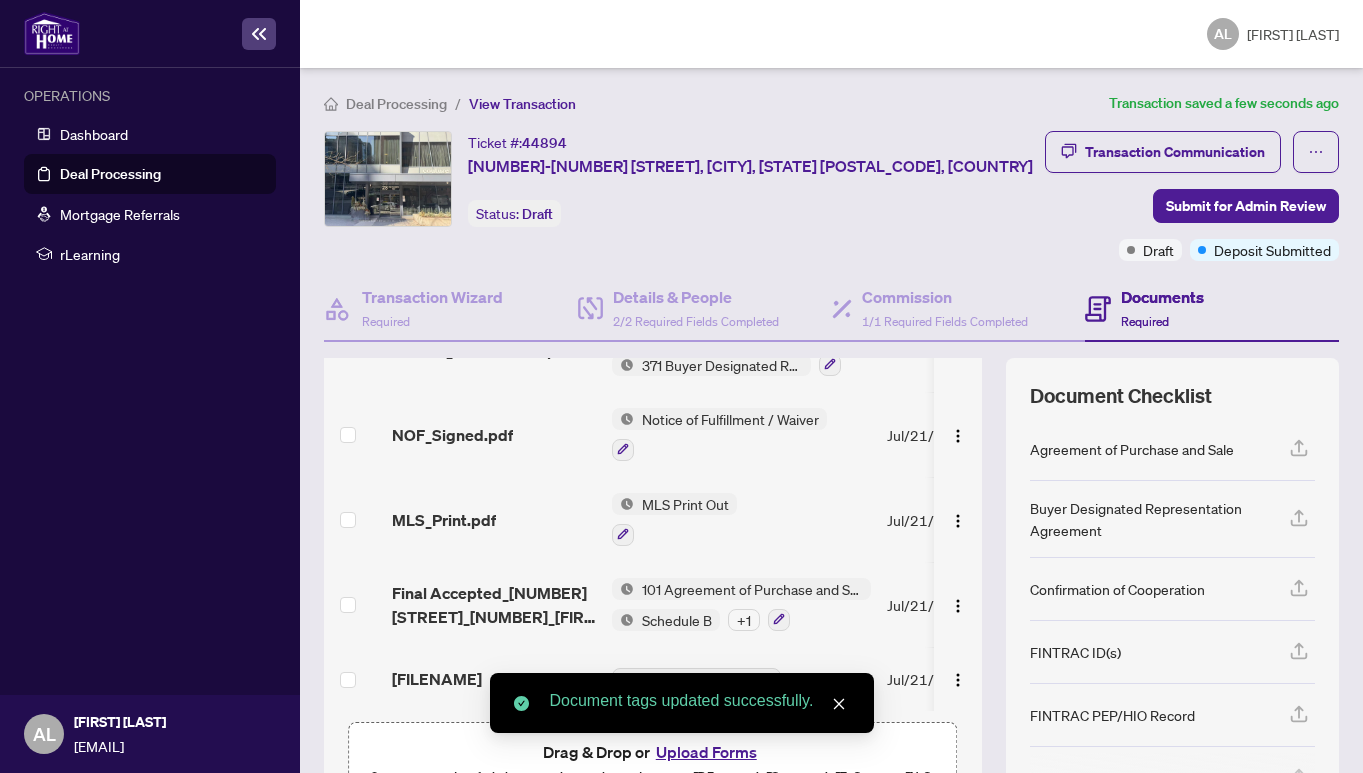 scroll, scrollTop: 127, scrollLeft: 0, axis: vertical 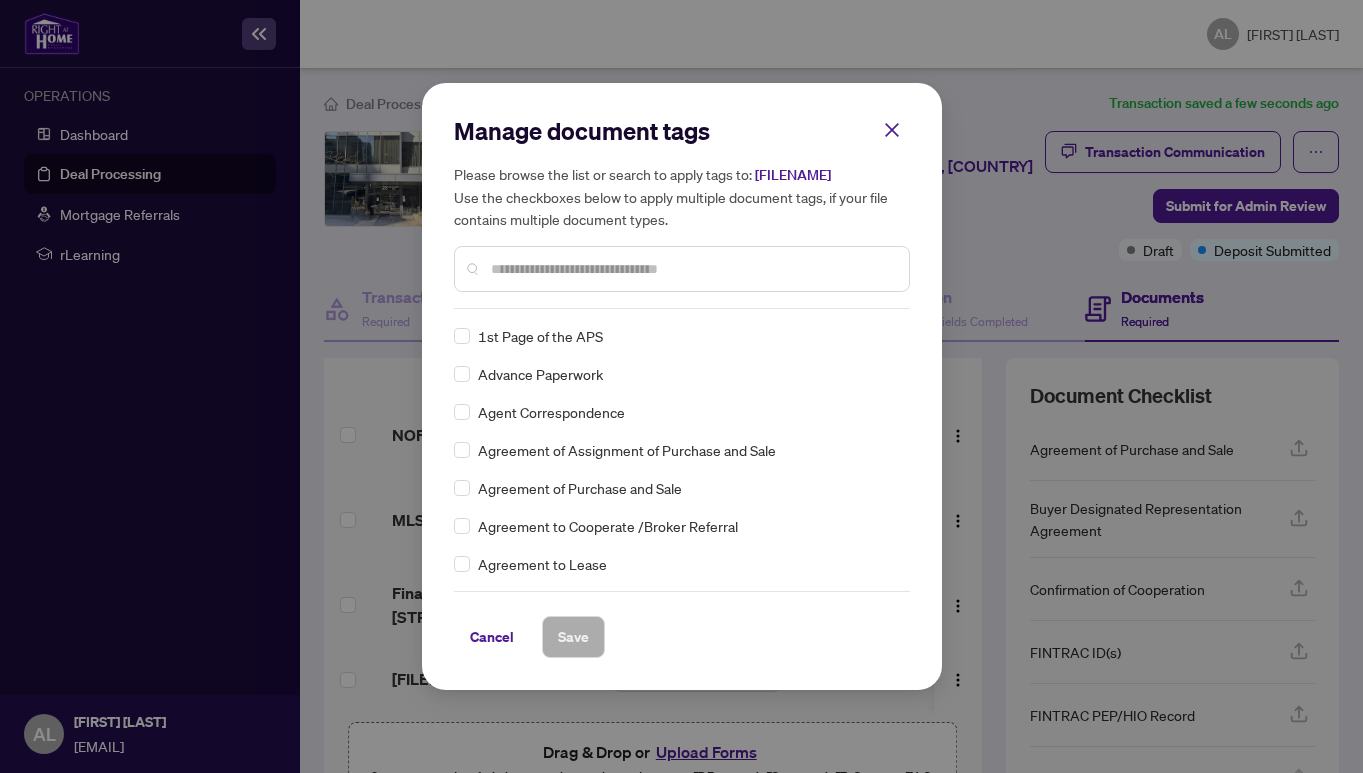 click at bounding box center [692, 269] 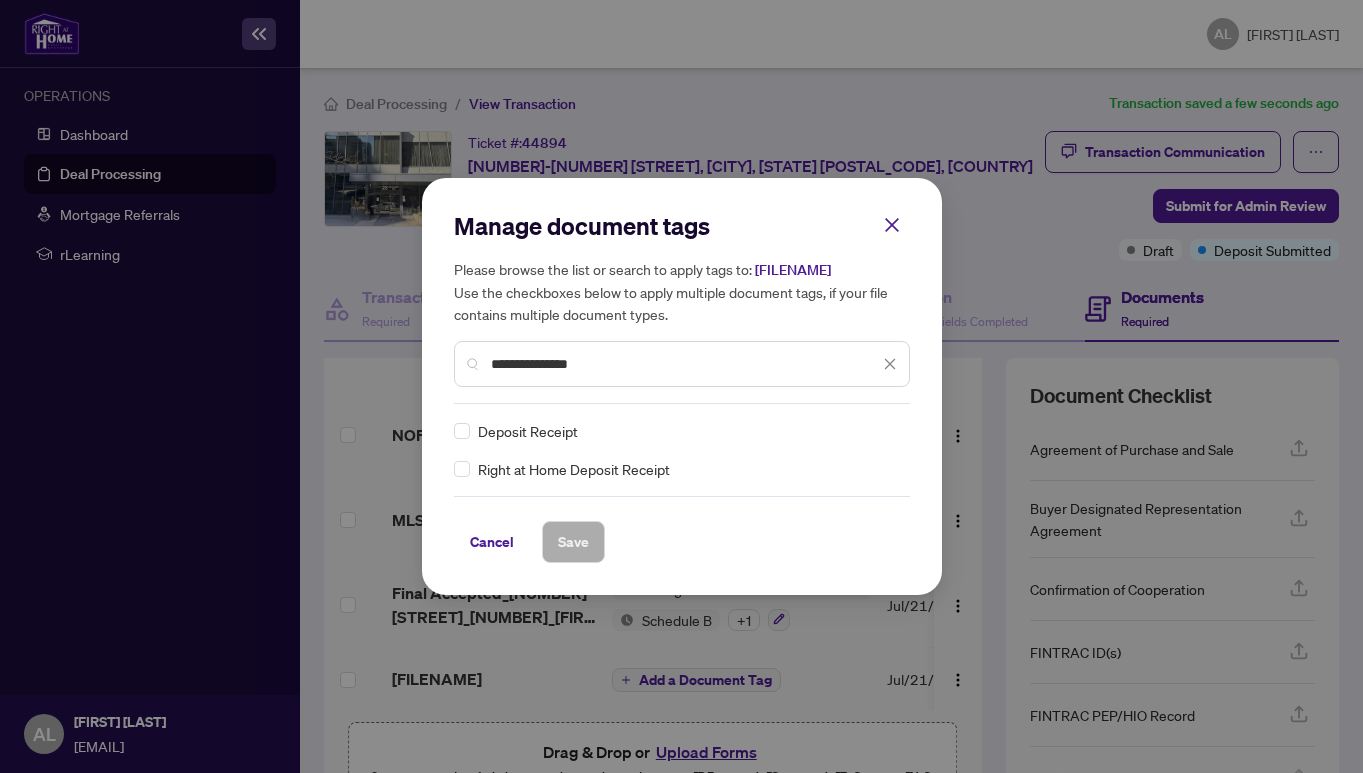 type on "**********" 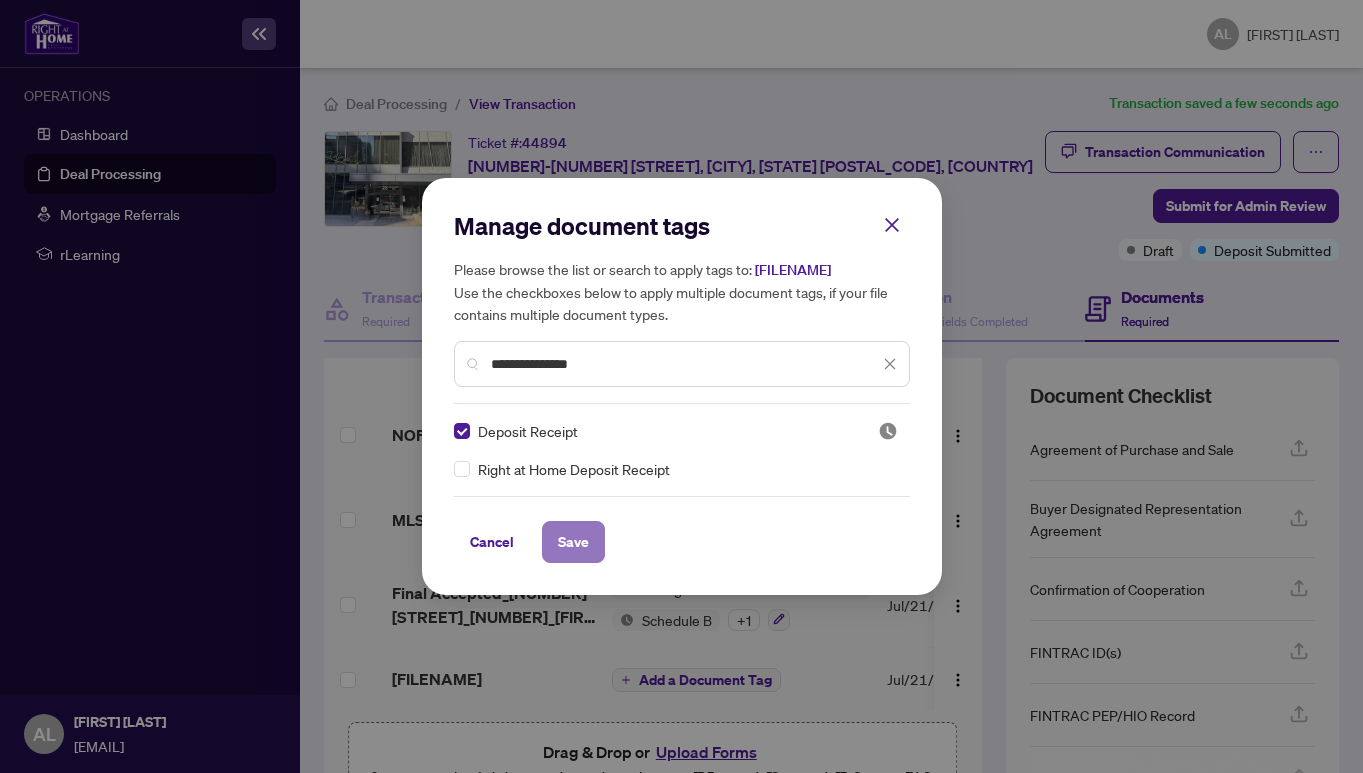 click on "Save" at bounding box center [573, 542] 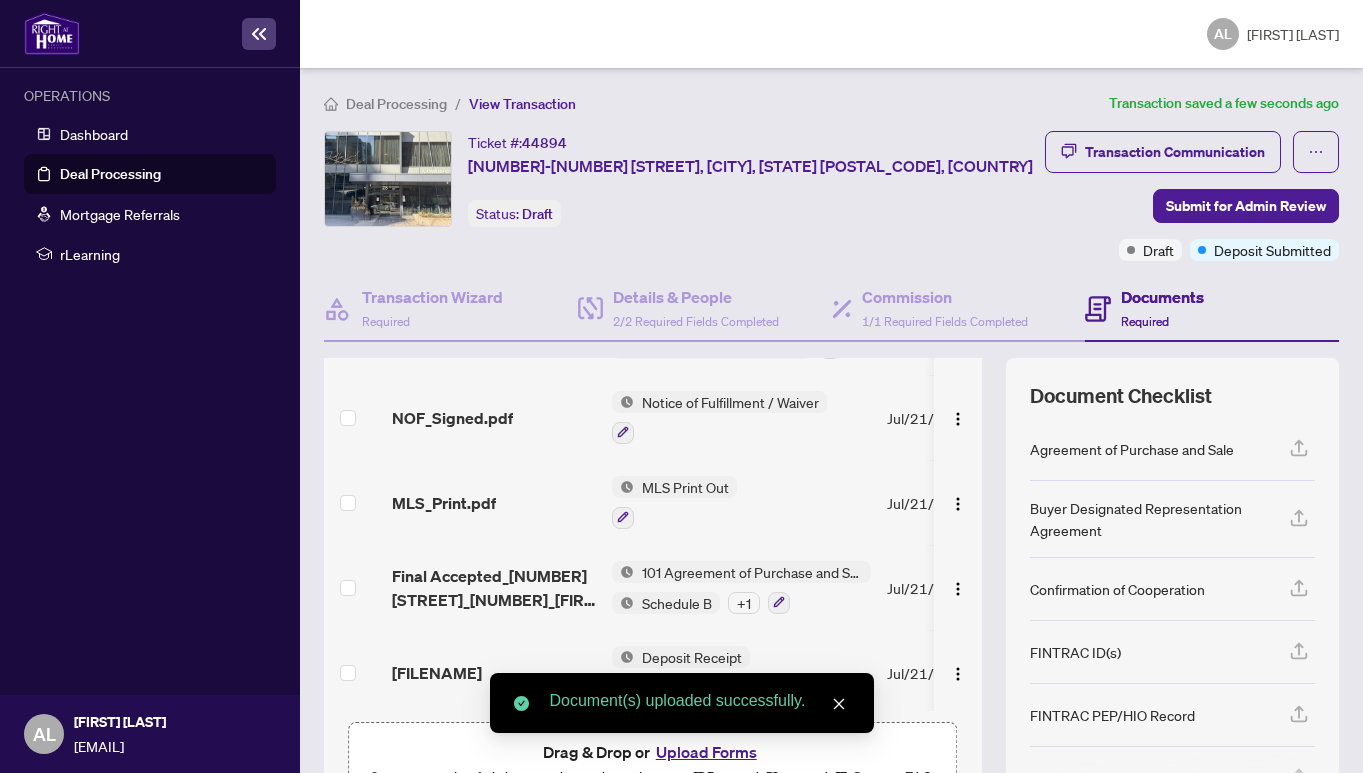scroll, scrollTop: 195, scrollLeft: 0, axis: vertical 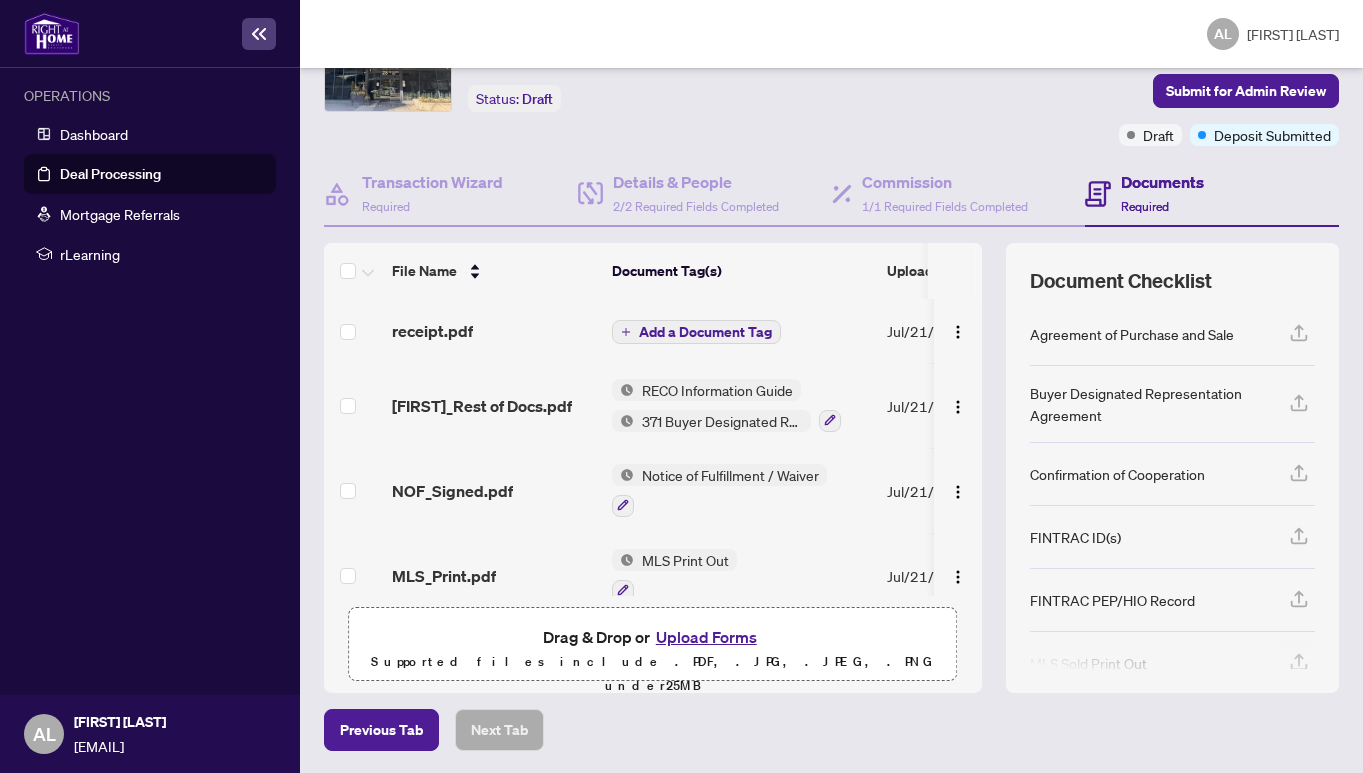 click on "Add a Document Tag" at bounding box center [705, 332] 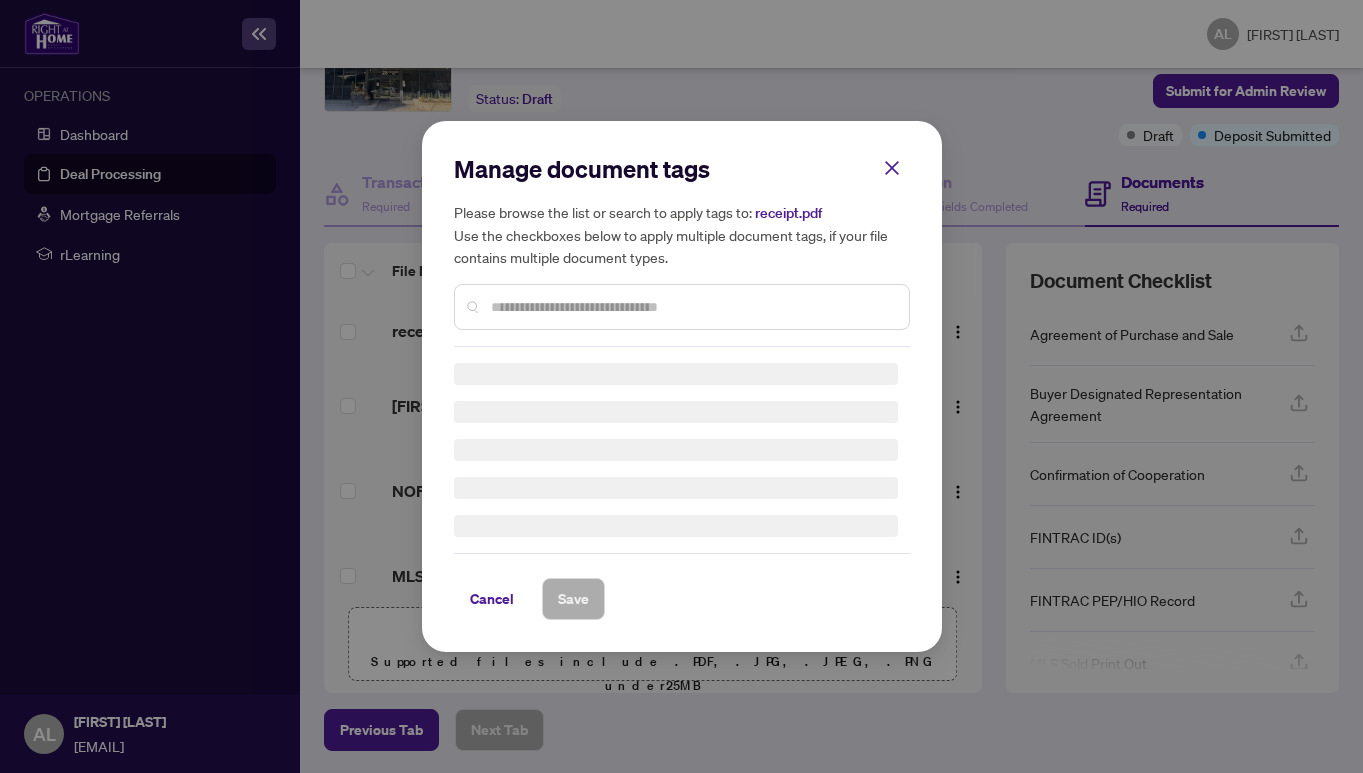 click on "Manage document tags Please browse the list or search to apply tags to:   receipt.pdf   Use the checkboxes below to apply multiple document tags, if your file contains multiple document types." at bounding box center (682, 250) 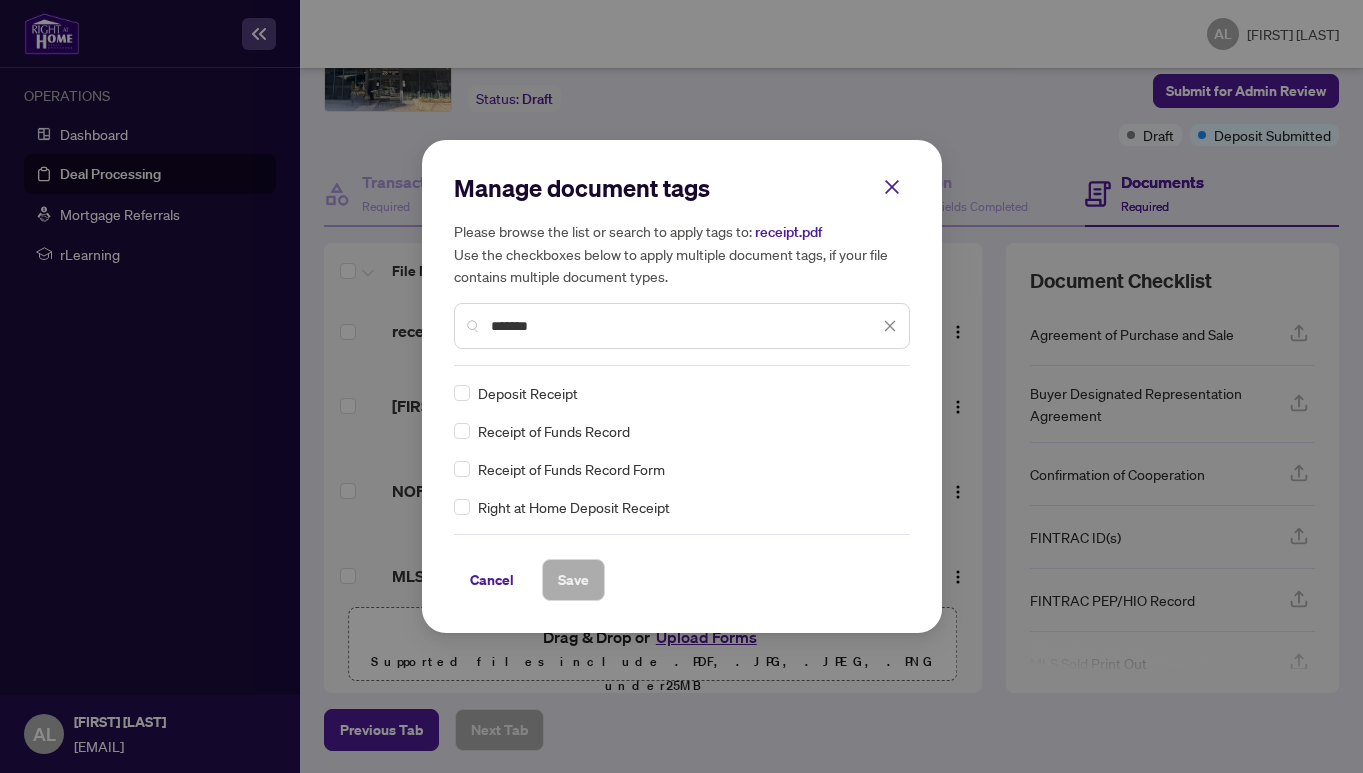 type on "*******" 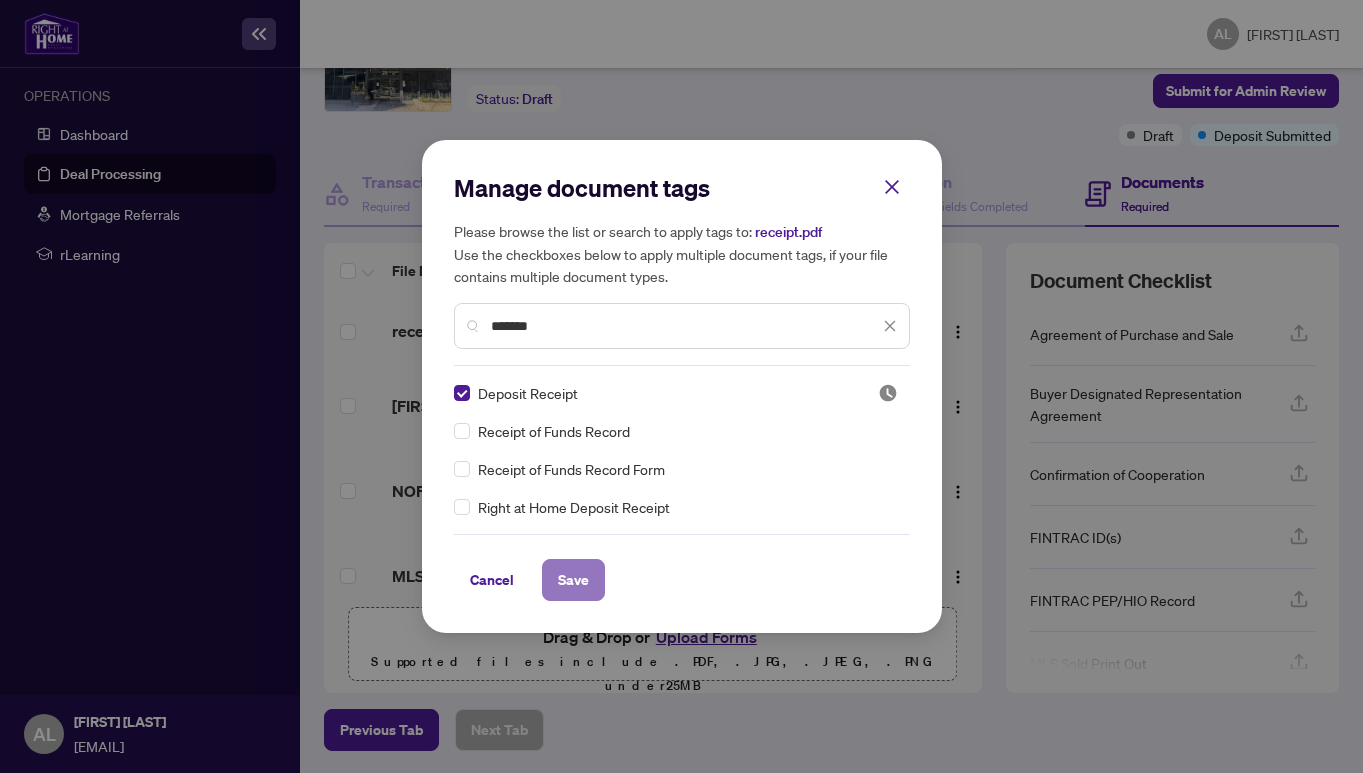 click on "Save" at bounding box center (573, 580) 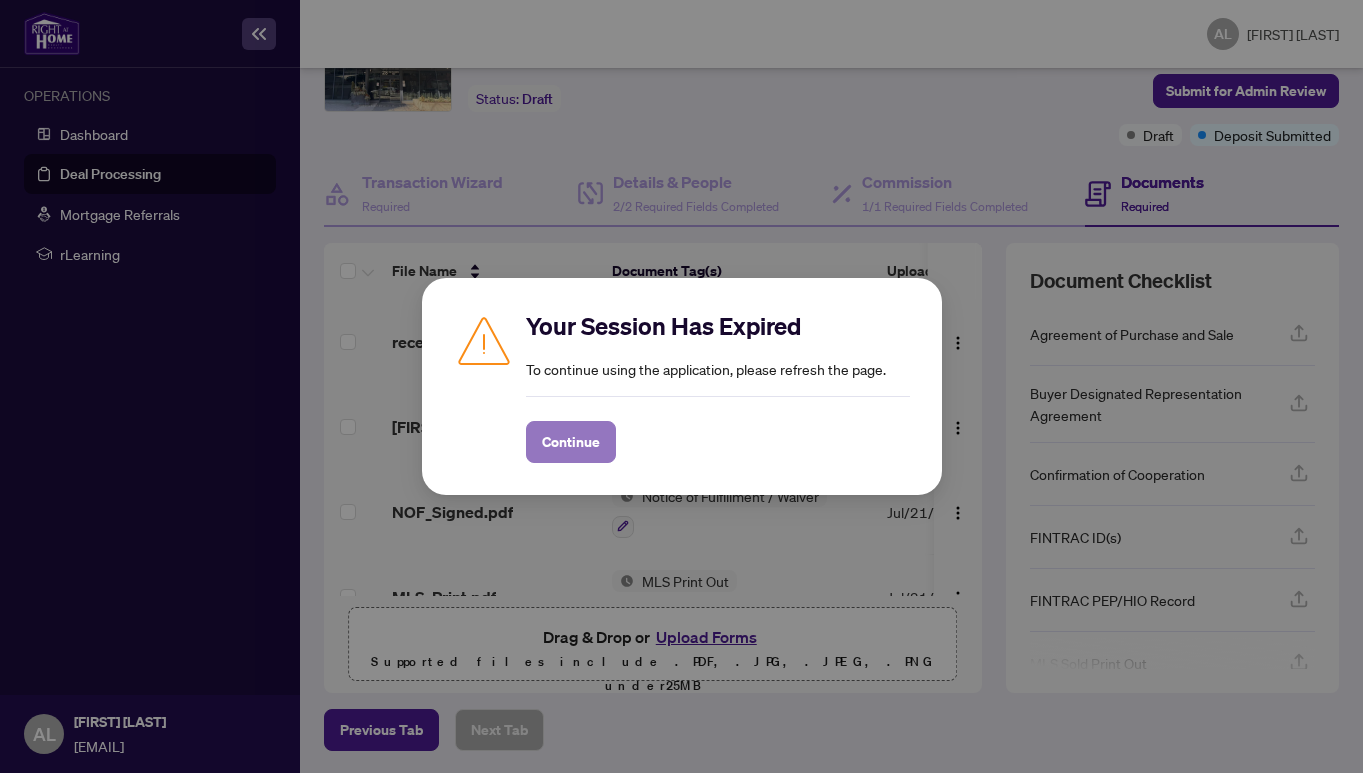 click on "Continue" at bounding box center (571, 442) 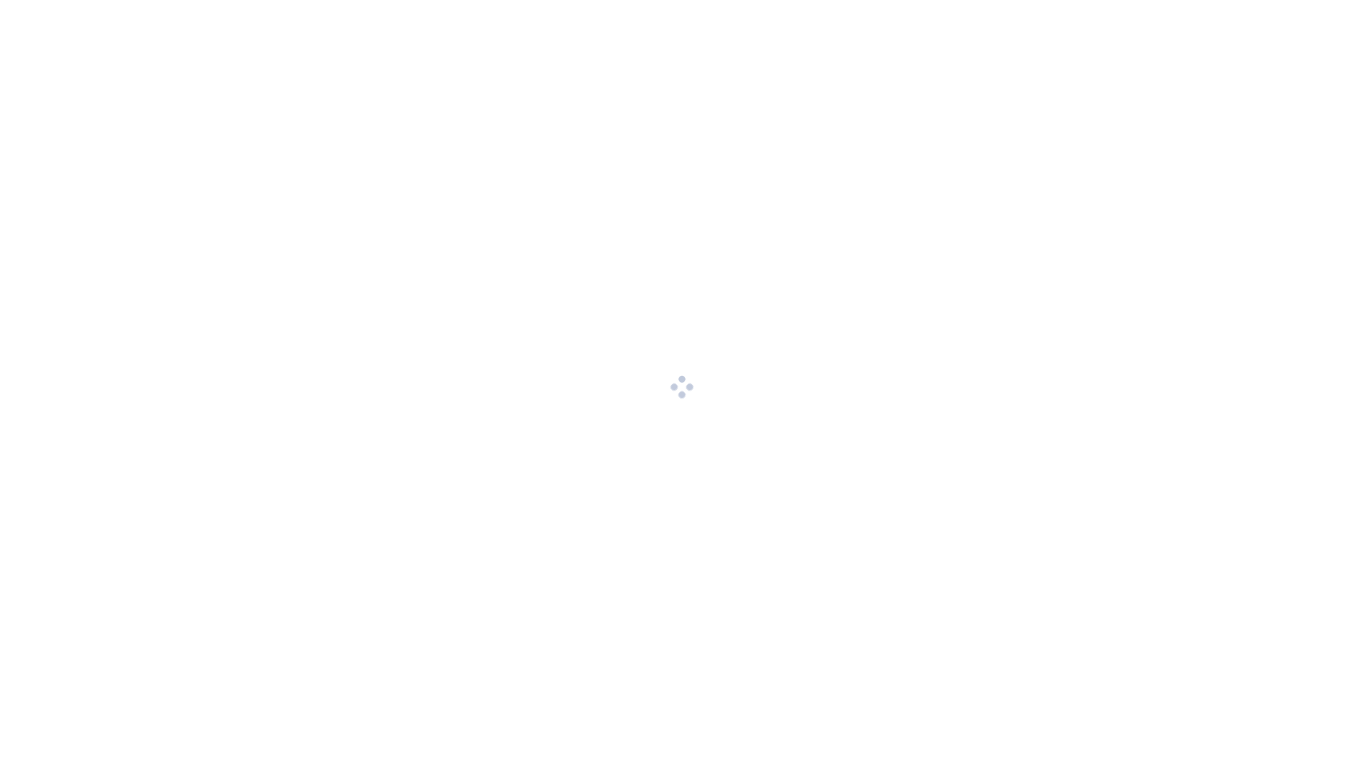 scroll, scrollTop: 0, scrollLeft: 0, axis: both 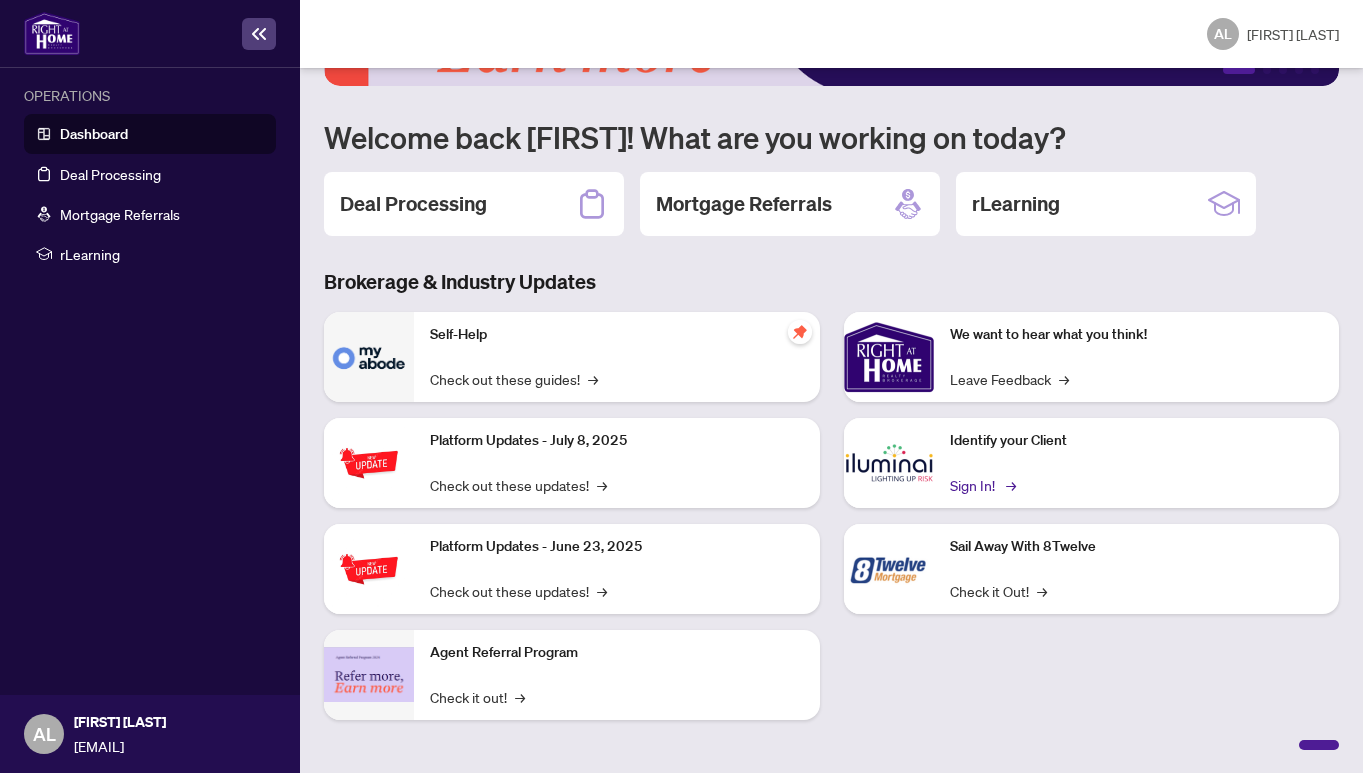 click on "Sign In! →" at bounding box center [981, 485] 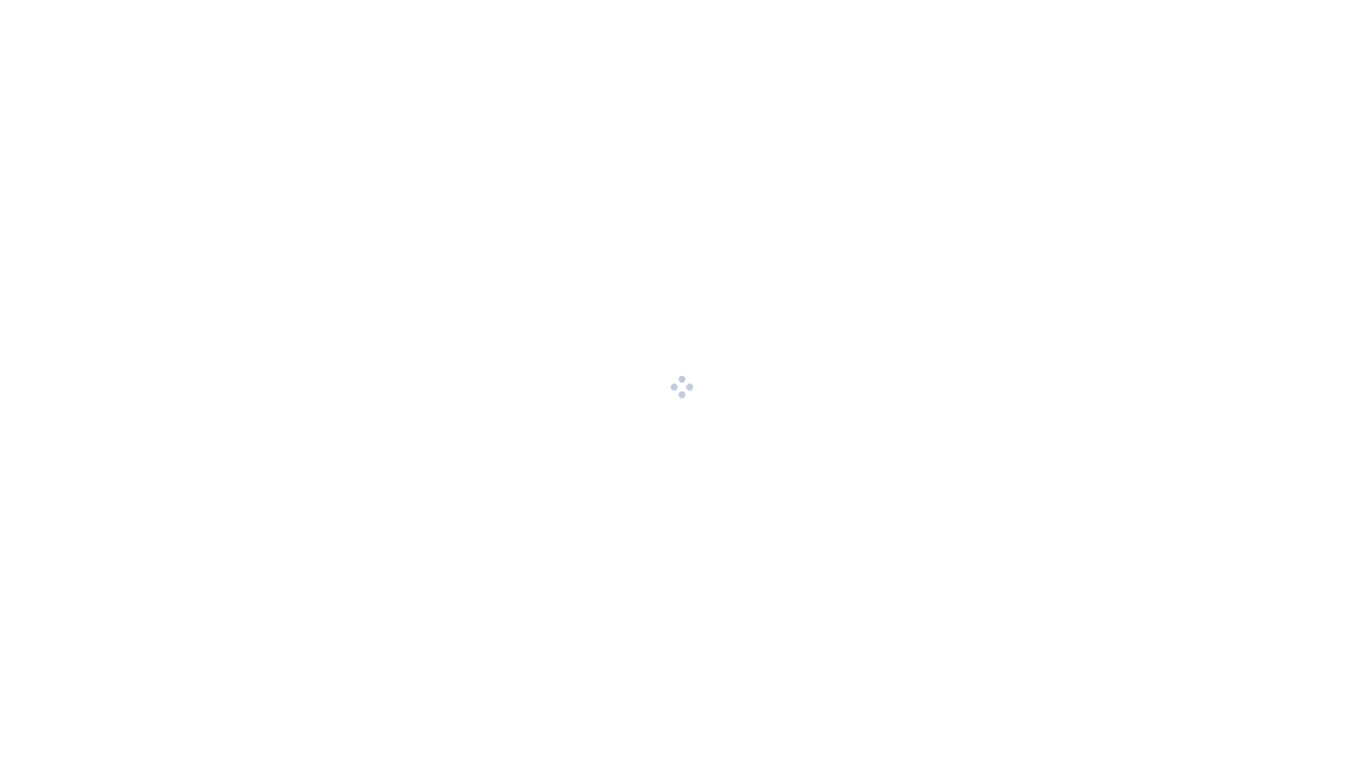 scroll, scrollTop: 0, scrollLeft: 0, axis: both 